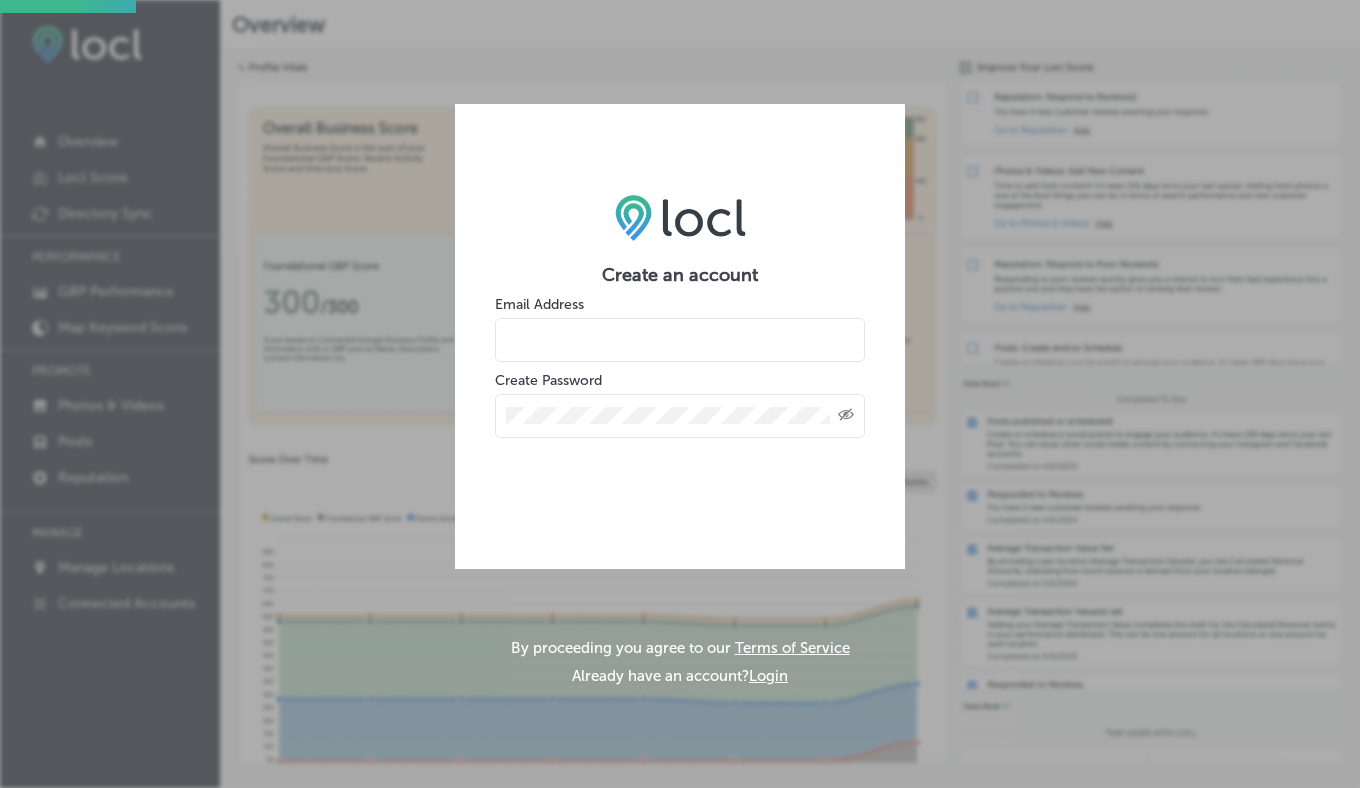 scroll, scrollTop: 0, scrollLeft: 0, axis: both 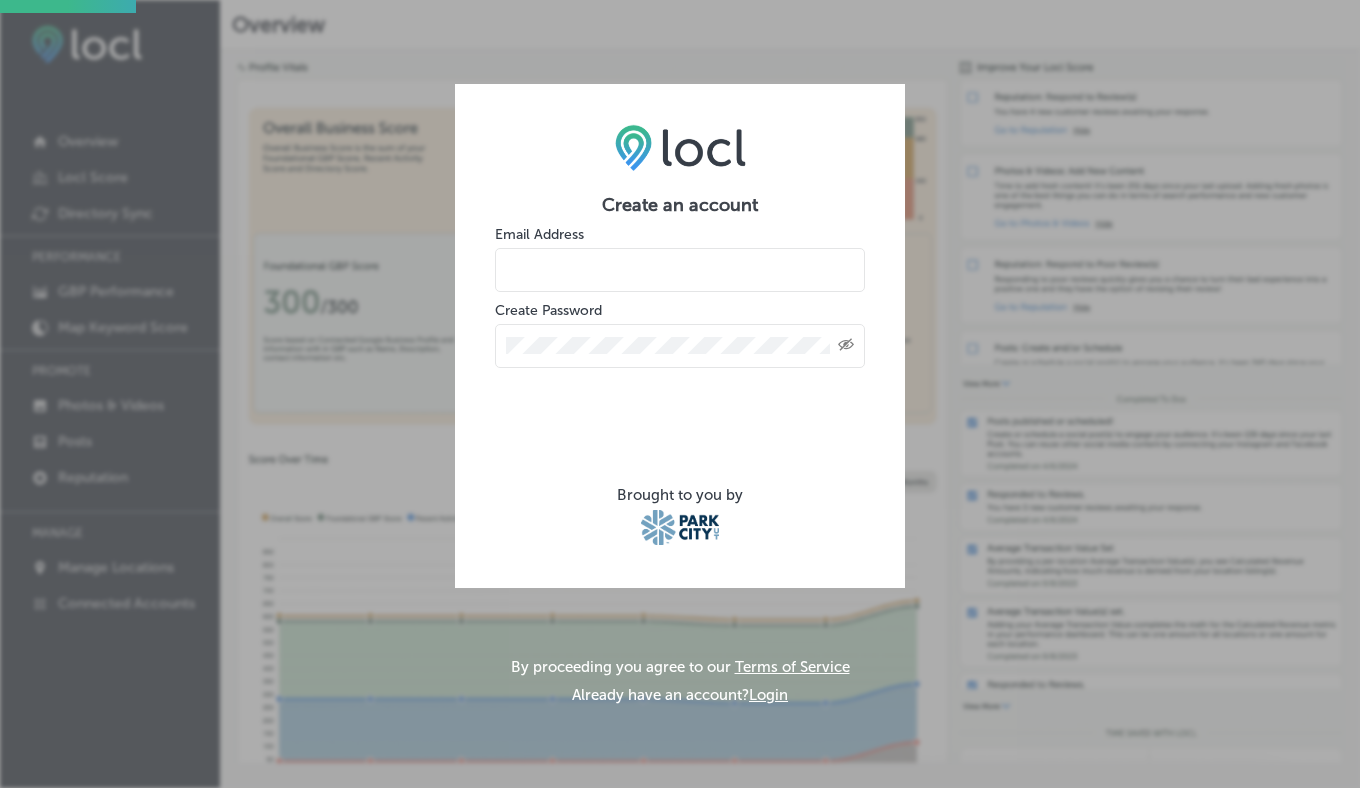 click at bounding box center [680, 270] 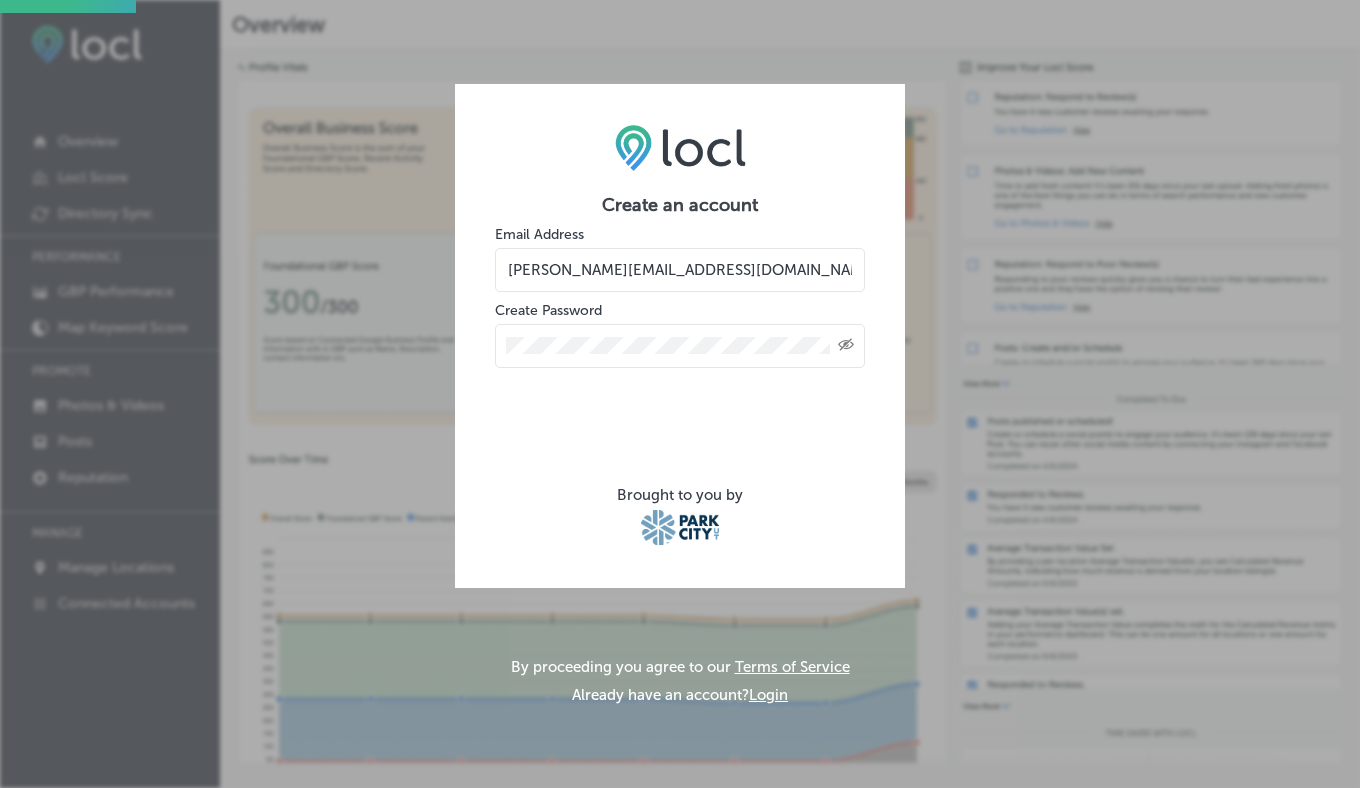 type on "[PERSON_NAME][EMAIL_ADDRESS][DOMAIN_NAME]" 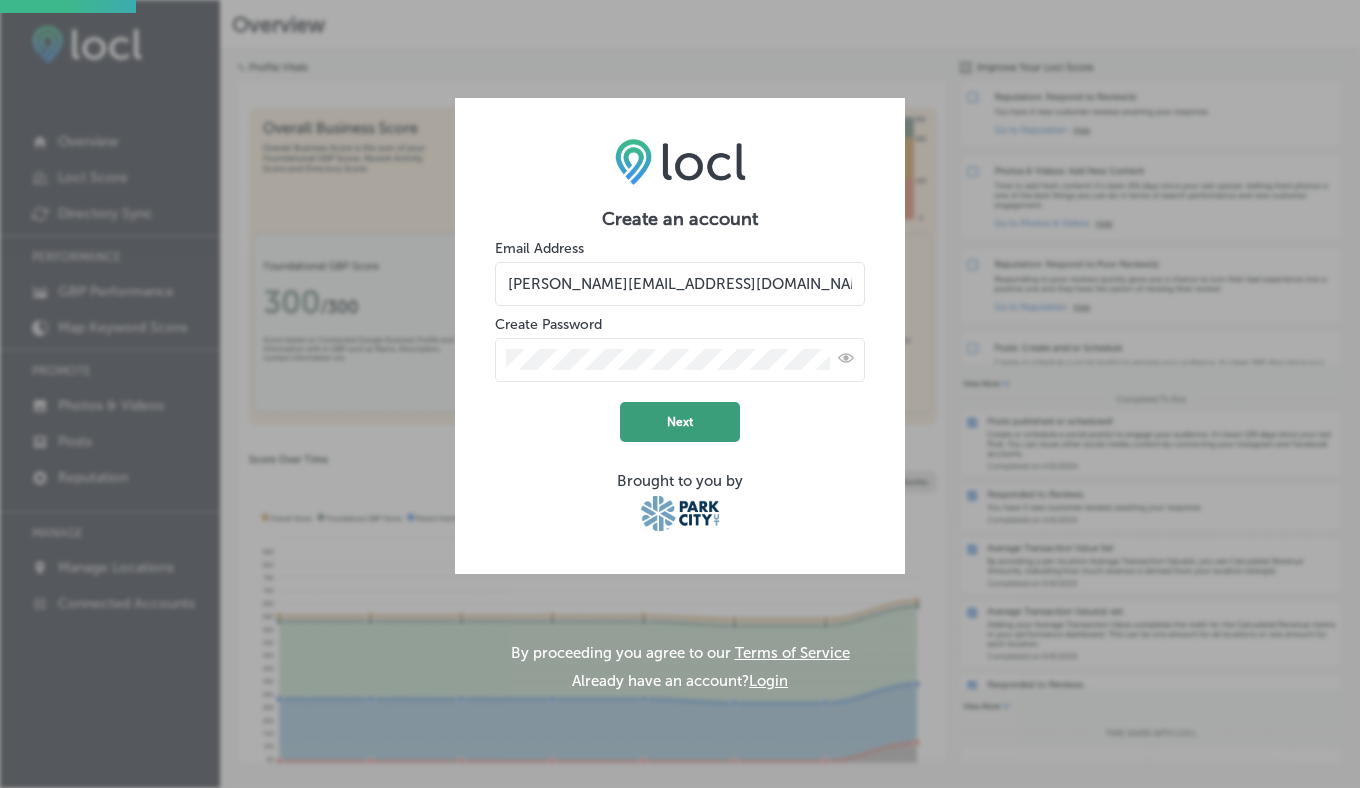 click on "Next" 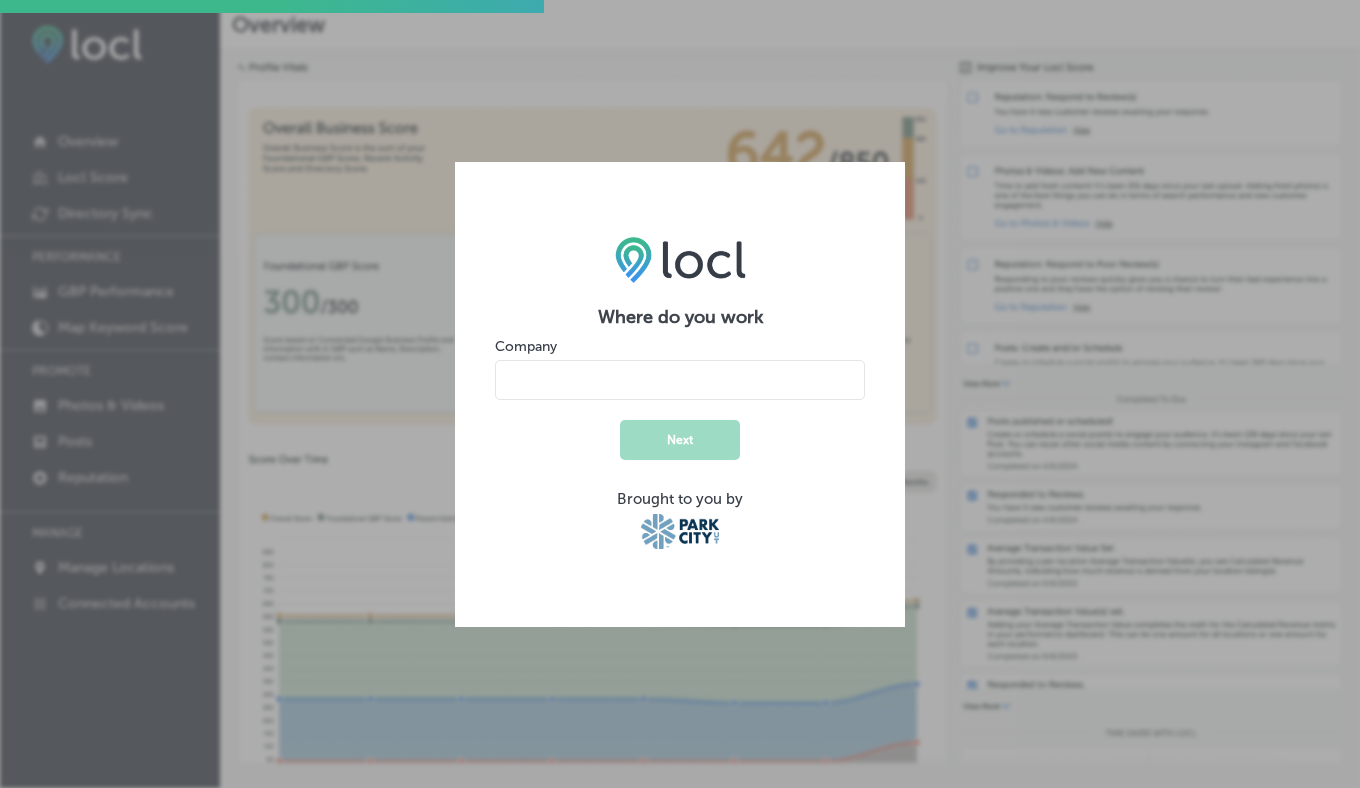 click at bounding box center [680, 380] 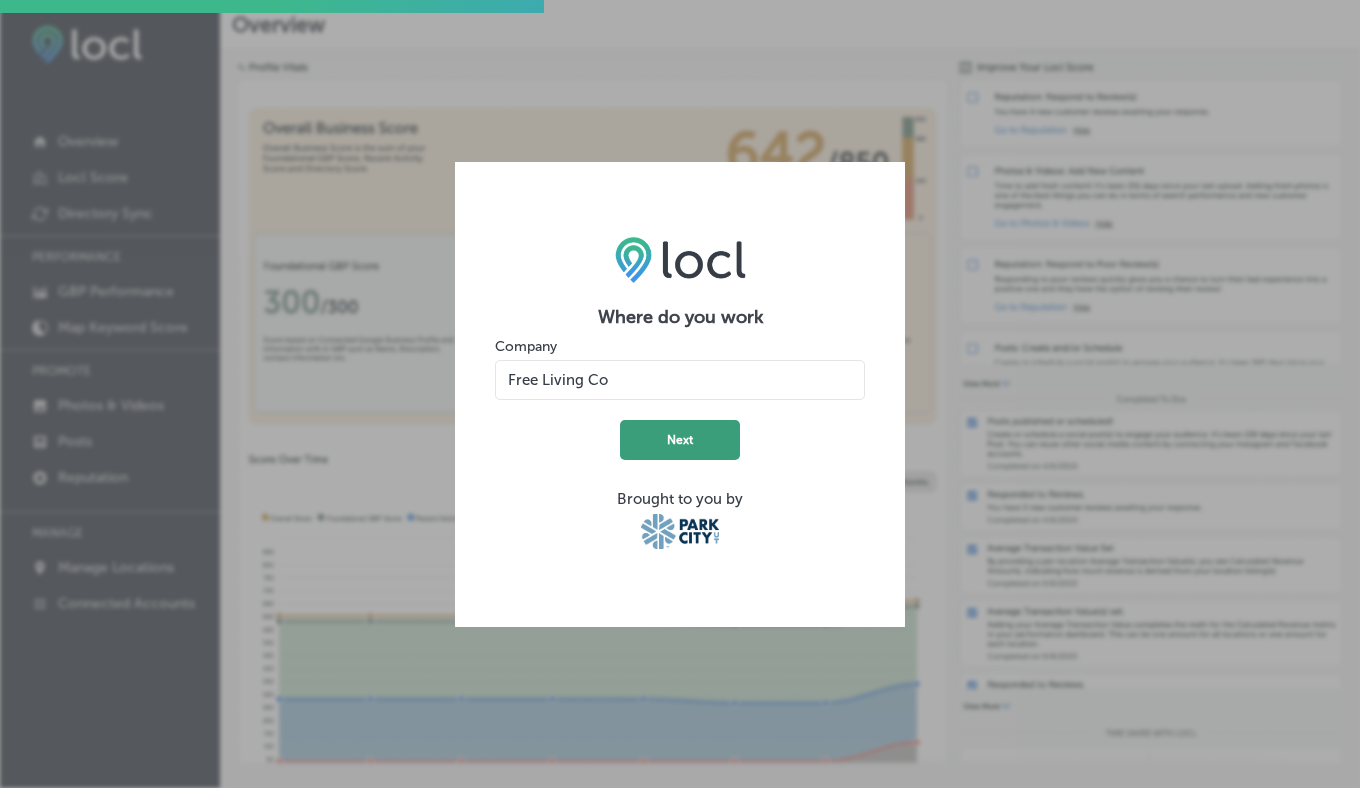 type on "Free Living Co" 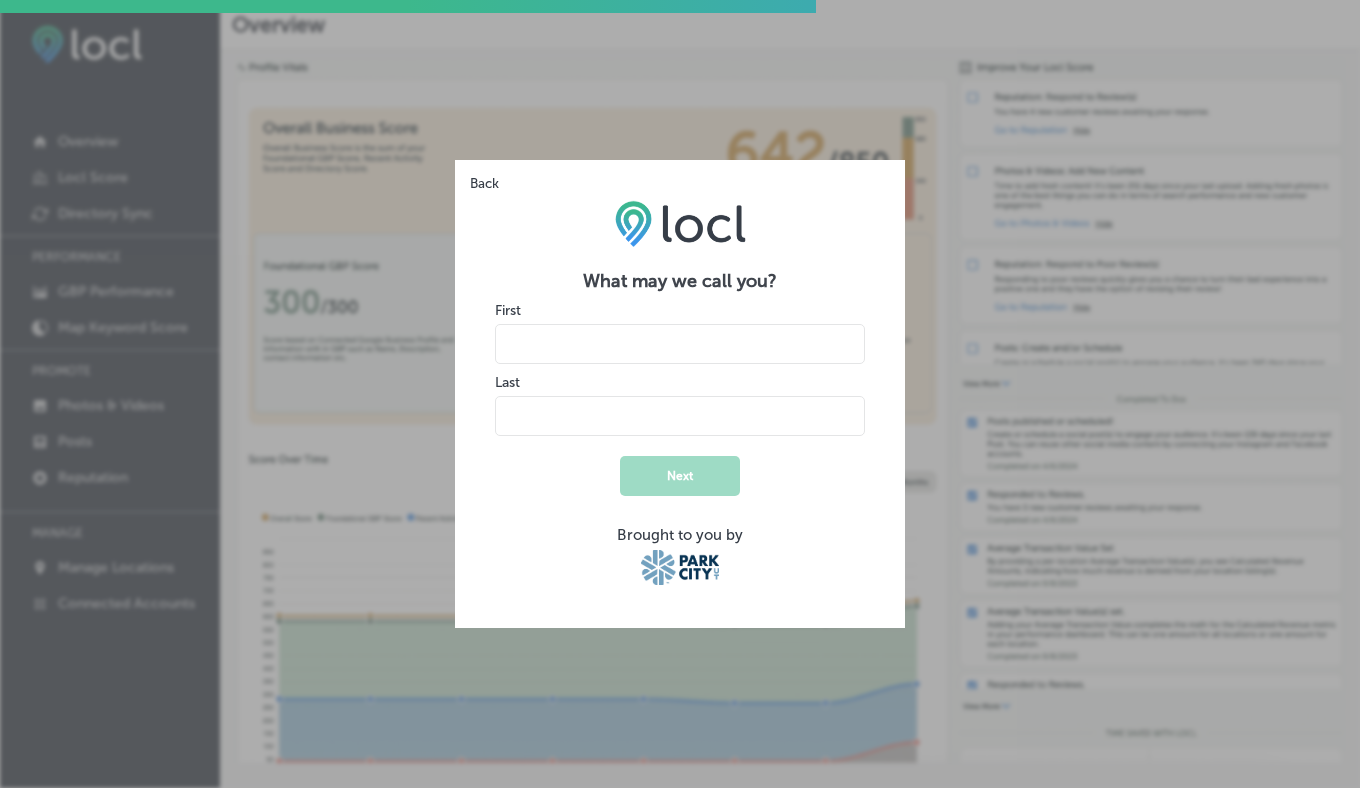click at bounding box center (680, 344) 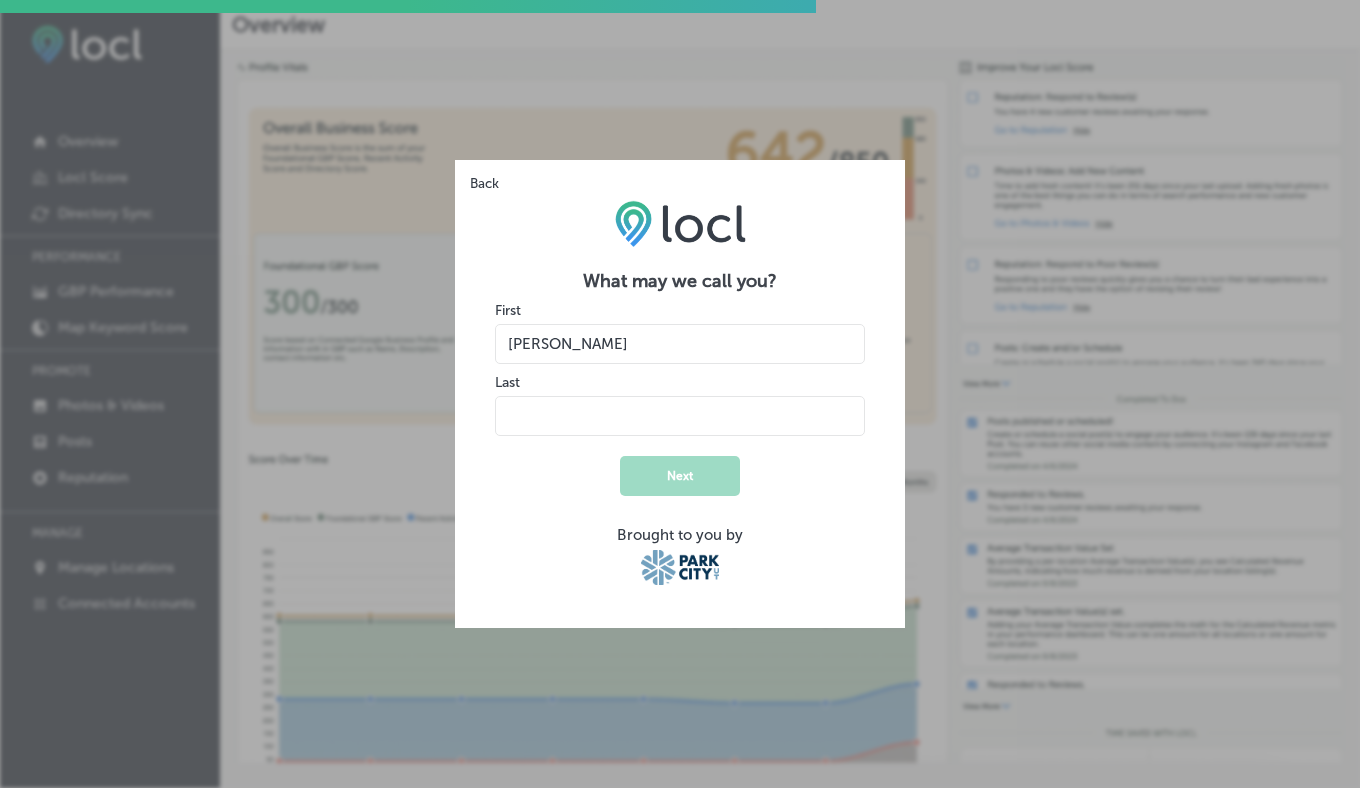 type on "[PERSON_NAME]" 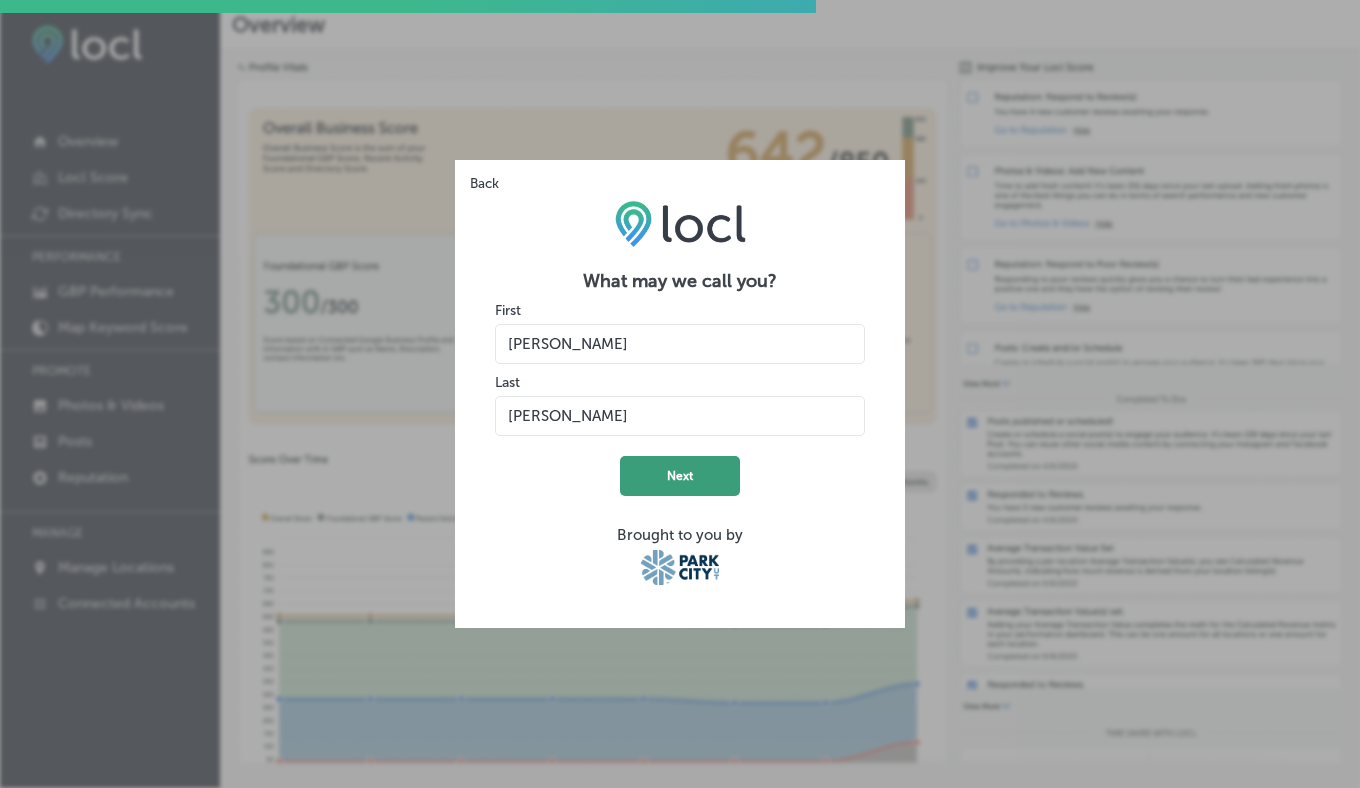 type on "[PERSON_NAME]" 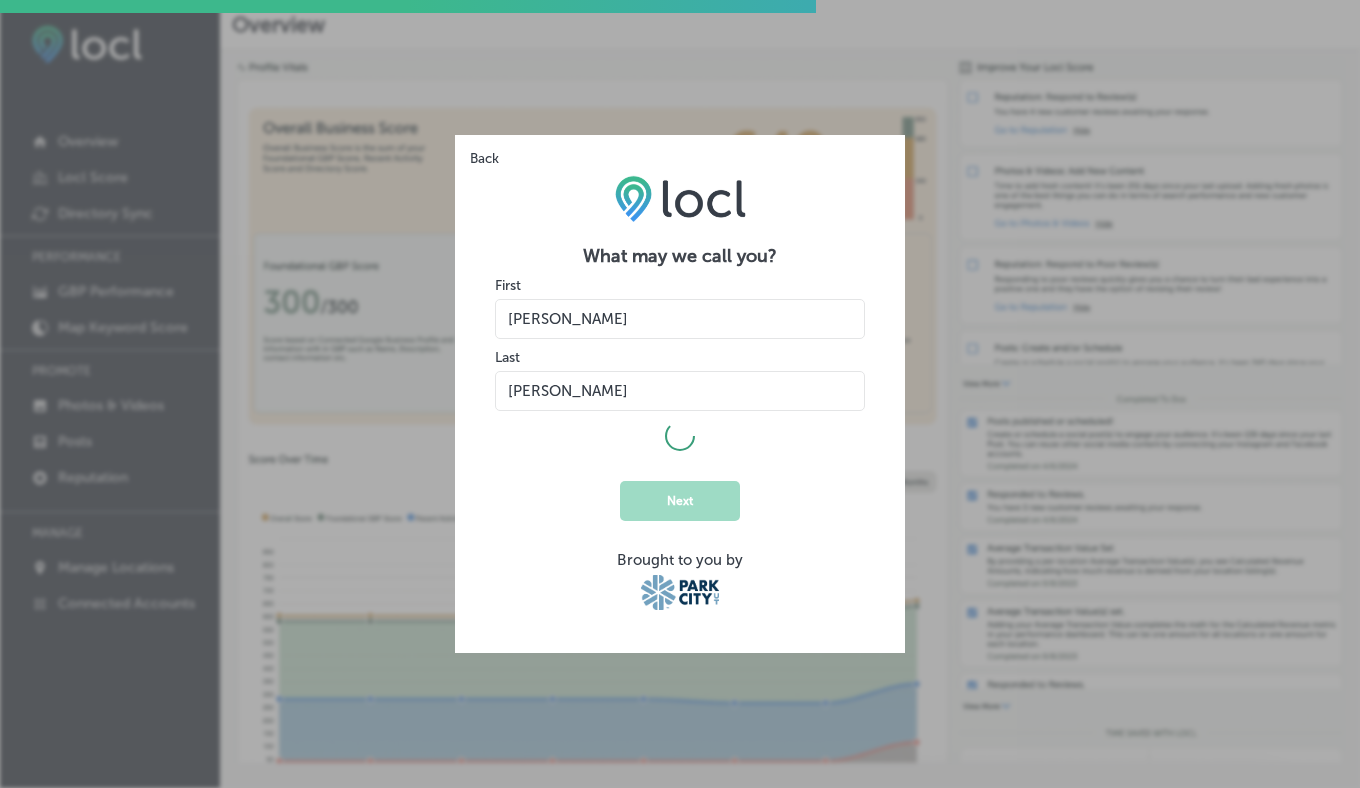 select on "US" 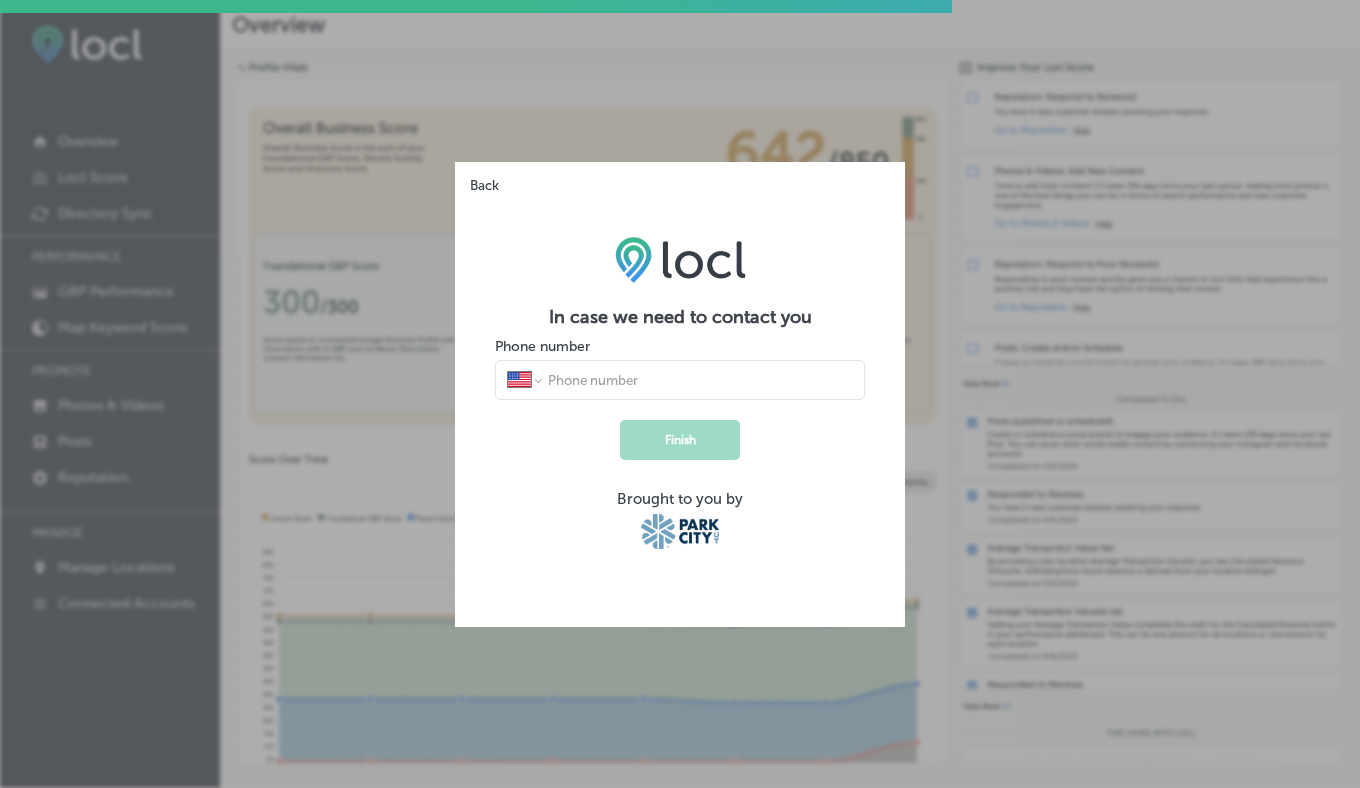 click at bounding box center [699, 380] 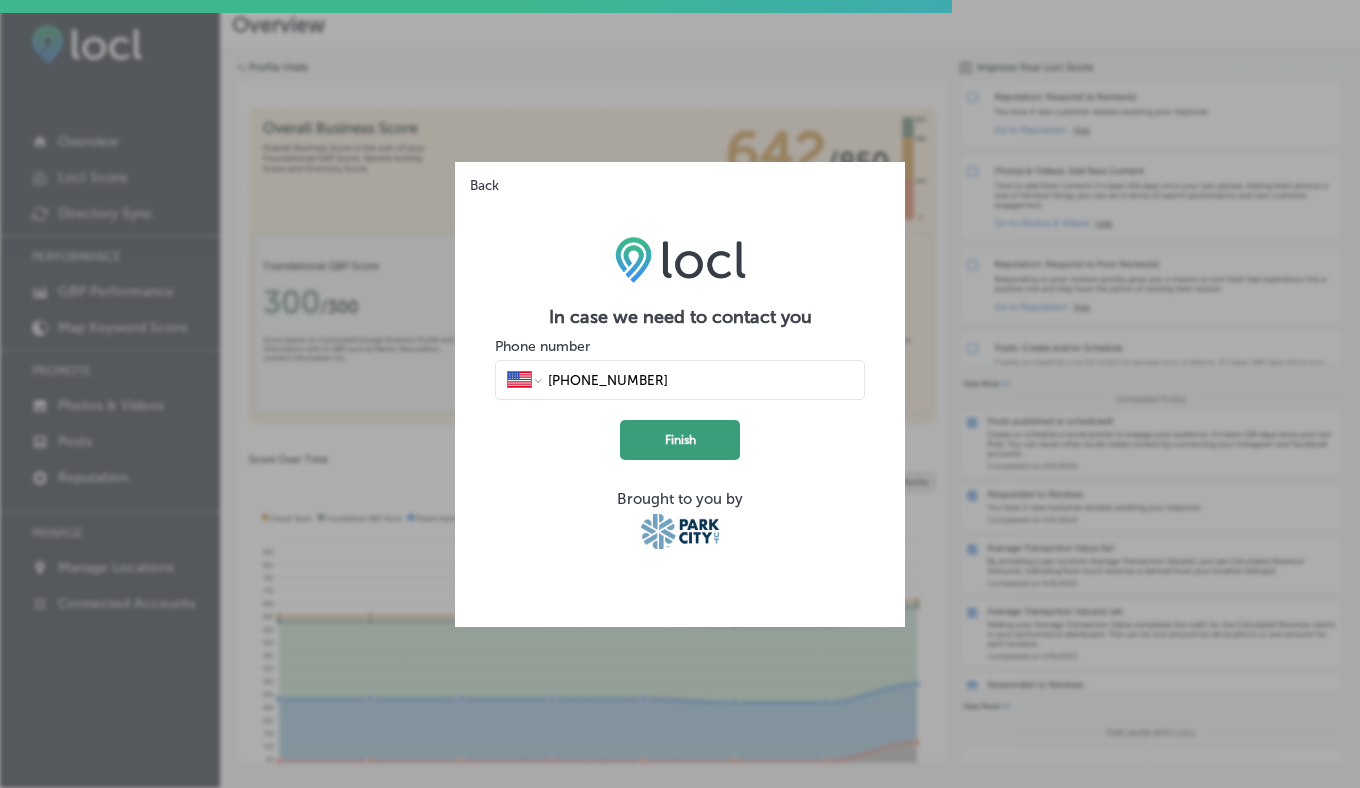 type on "(208) 869-6866" 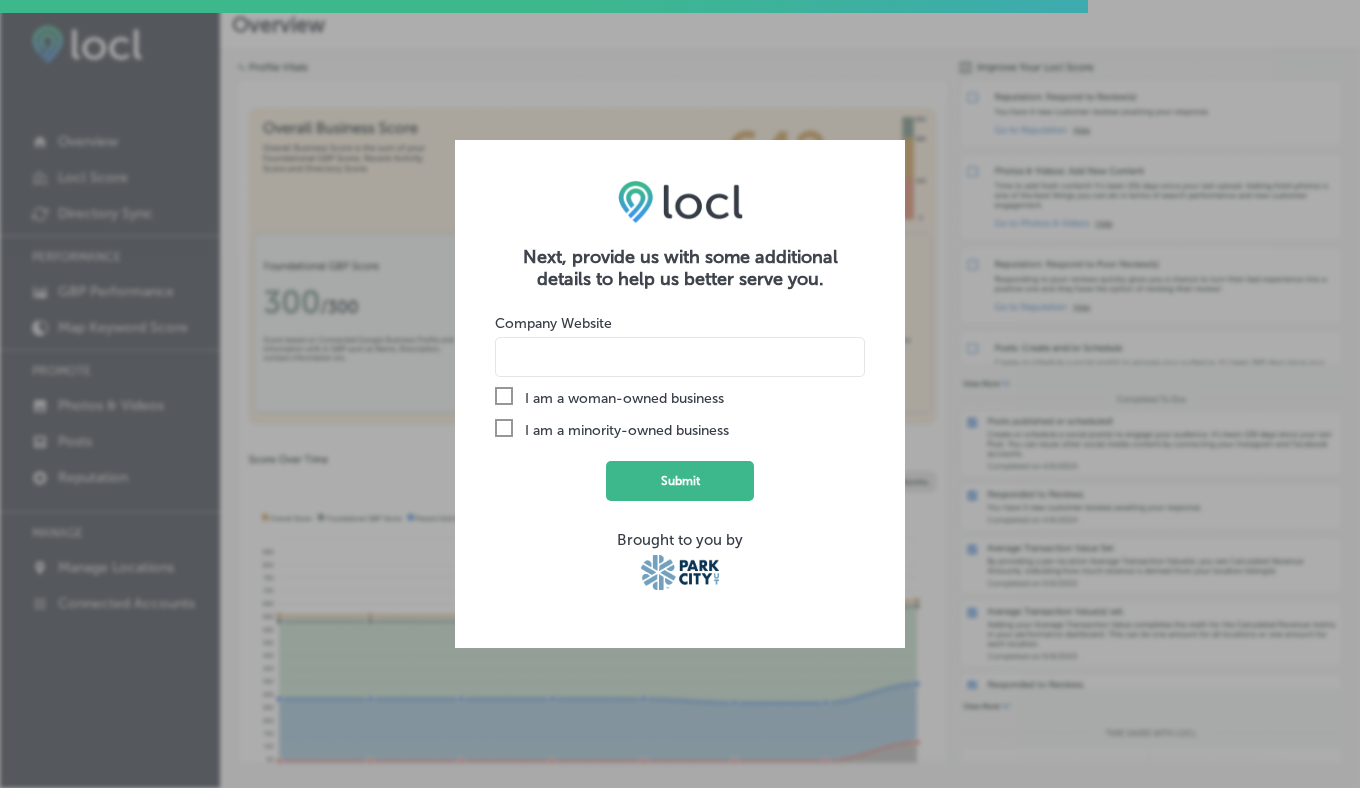 click on "Check
Created with Sketch." 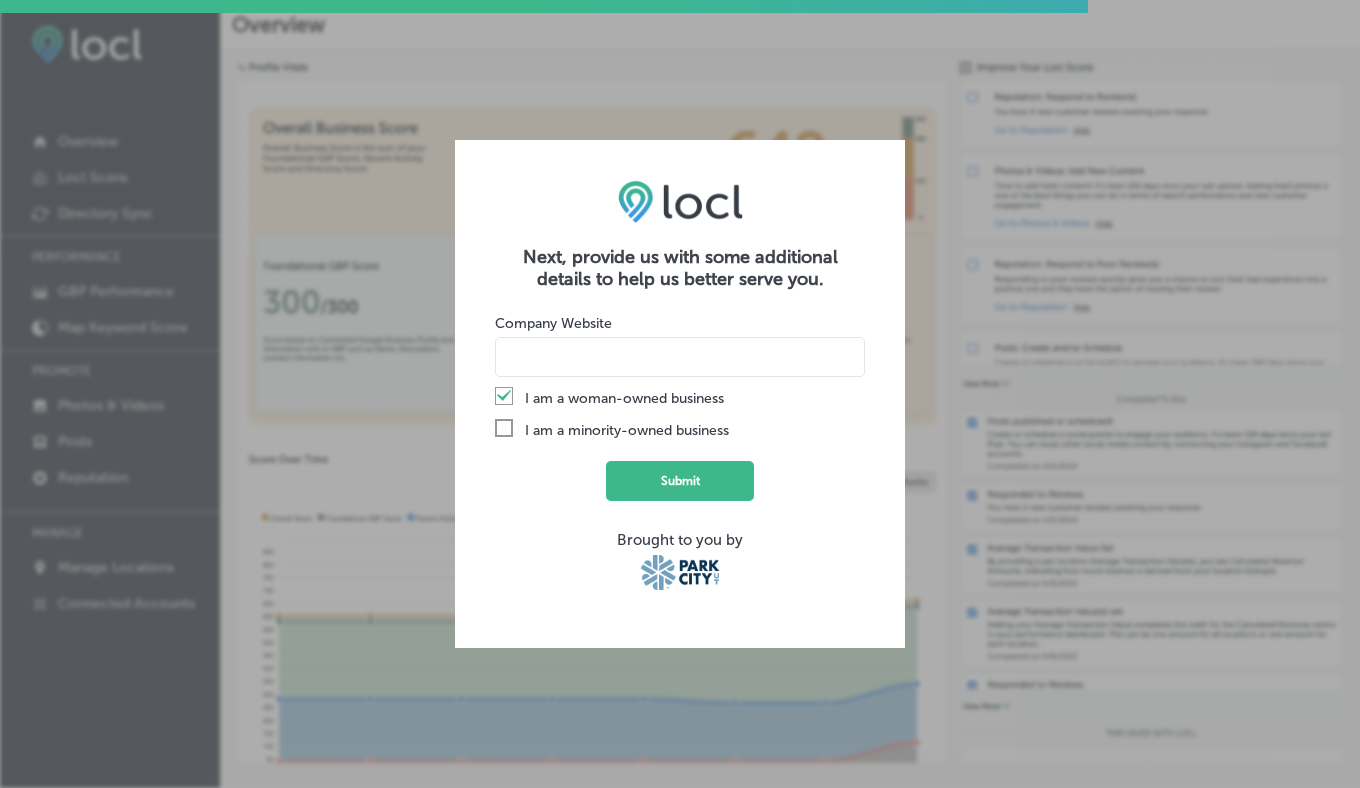 click at bounding box center (680, 357) 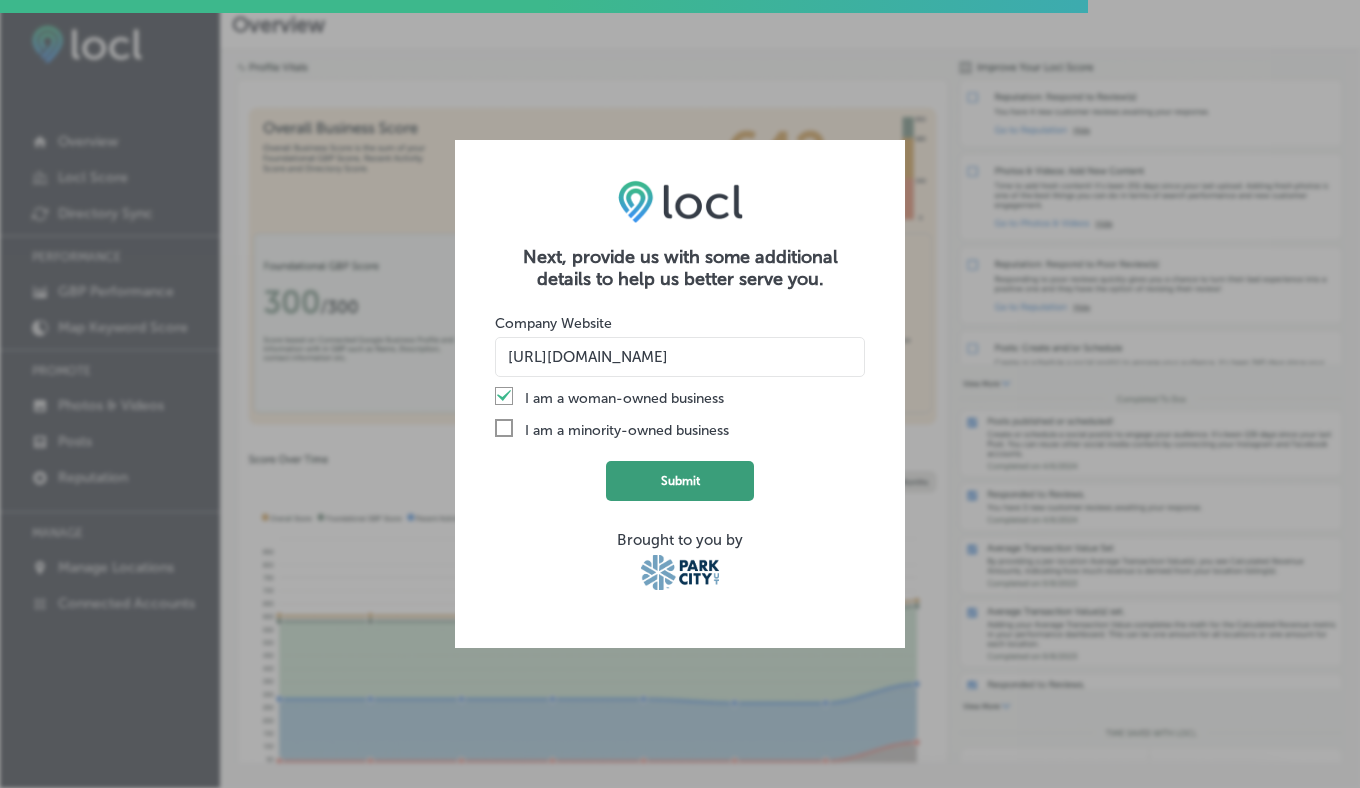 type on "https://freelivingco.co" 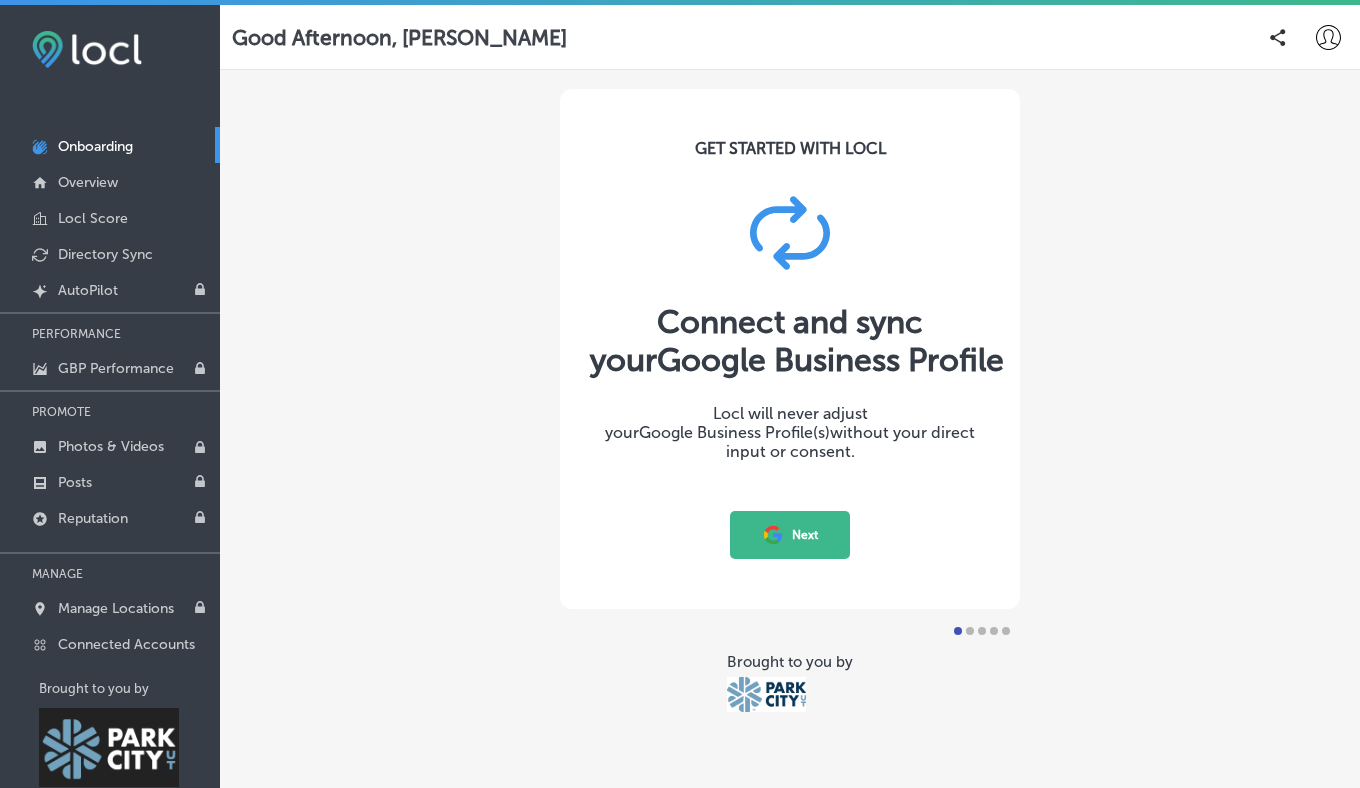 click on "Next" at bounding box center [790, 535] 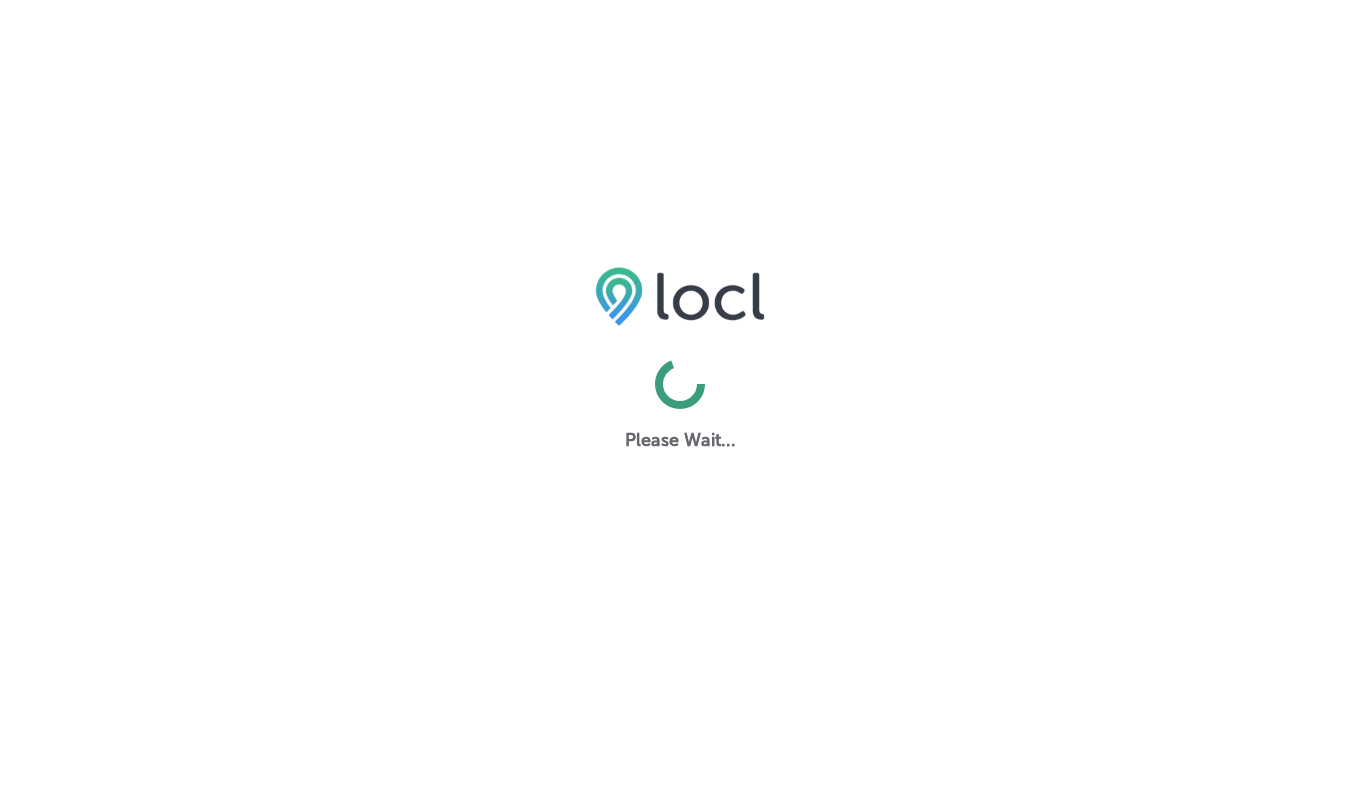 scroll, scrollTop: 0, scrollLeft: 0, axis: both 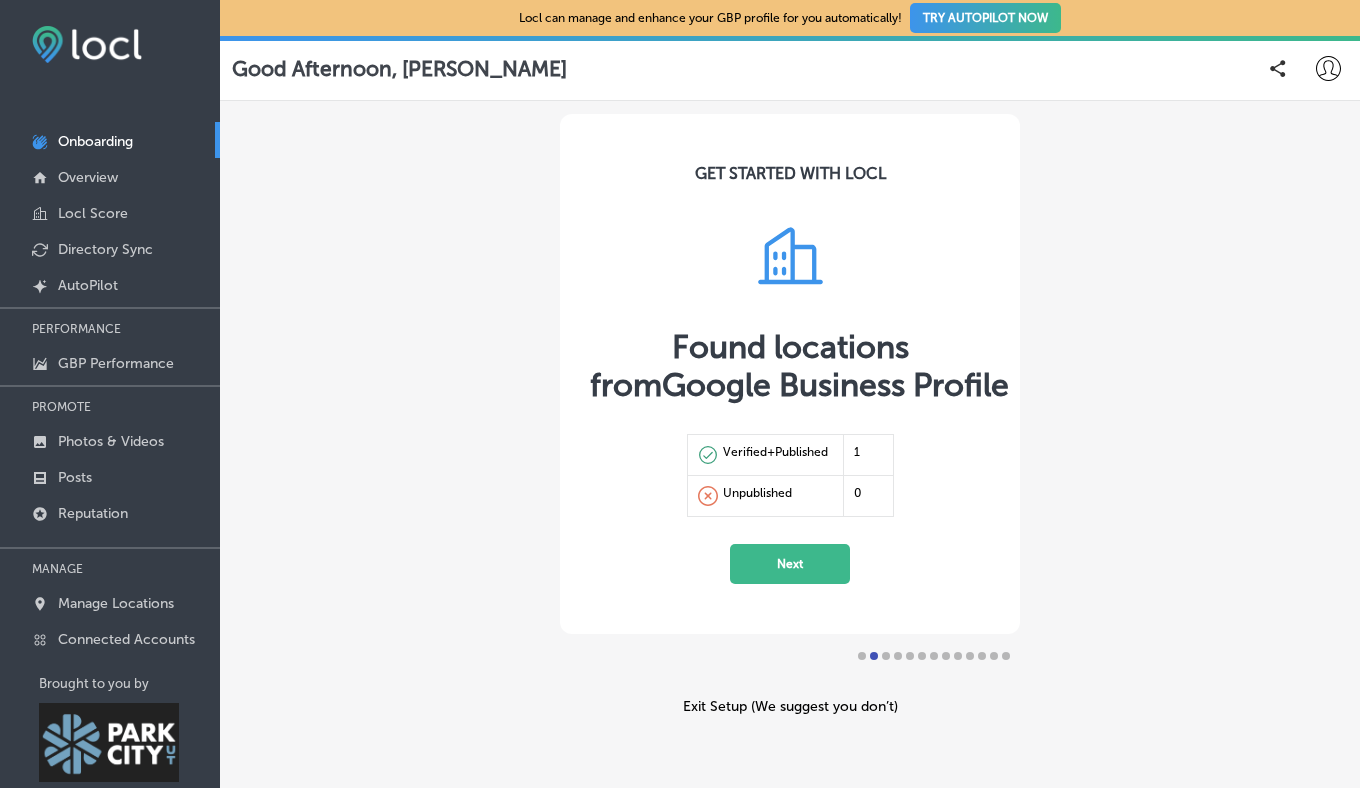 click on "Next" at bounding box center (790, 564) 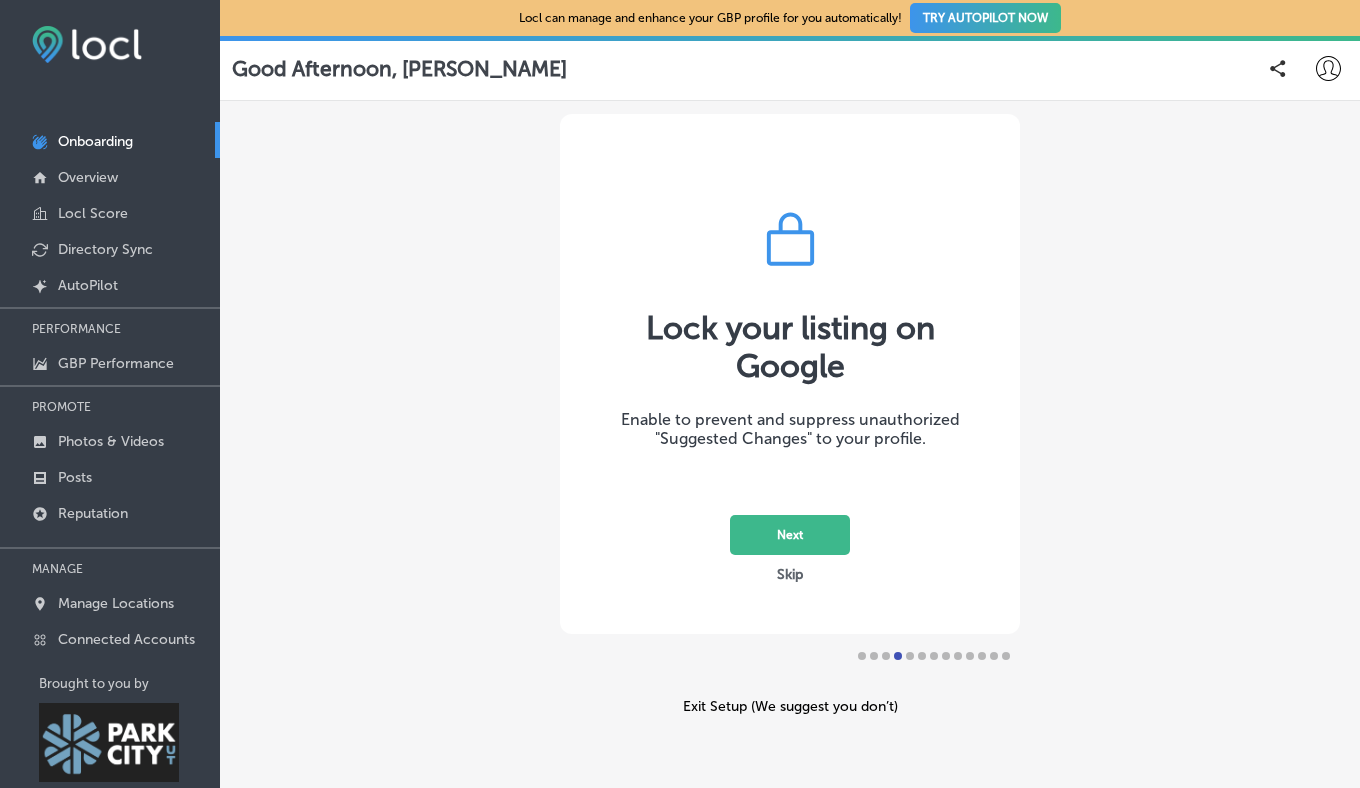 click on "Next" at bounding box center (790, 535) 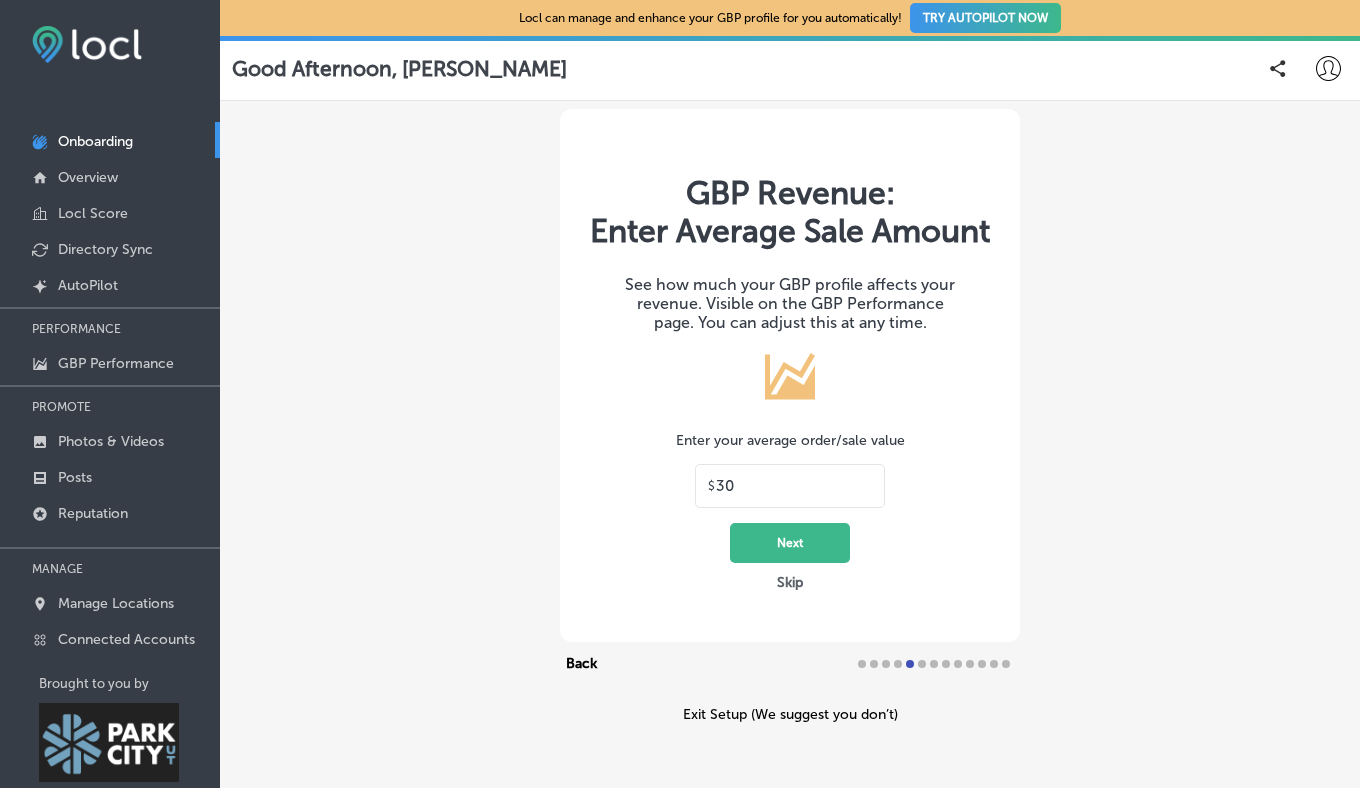 drag, startPoint x: 748, startPoint y: 521, endPoint x: 715, endPoint y: 514, distance: 33.734257 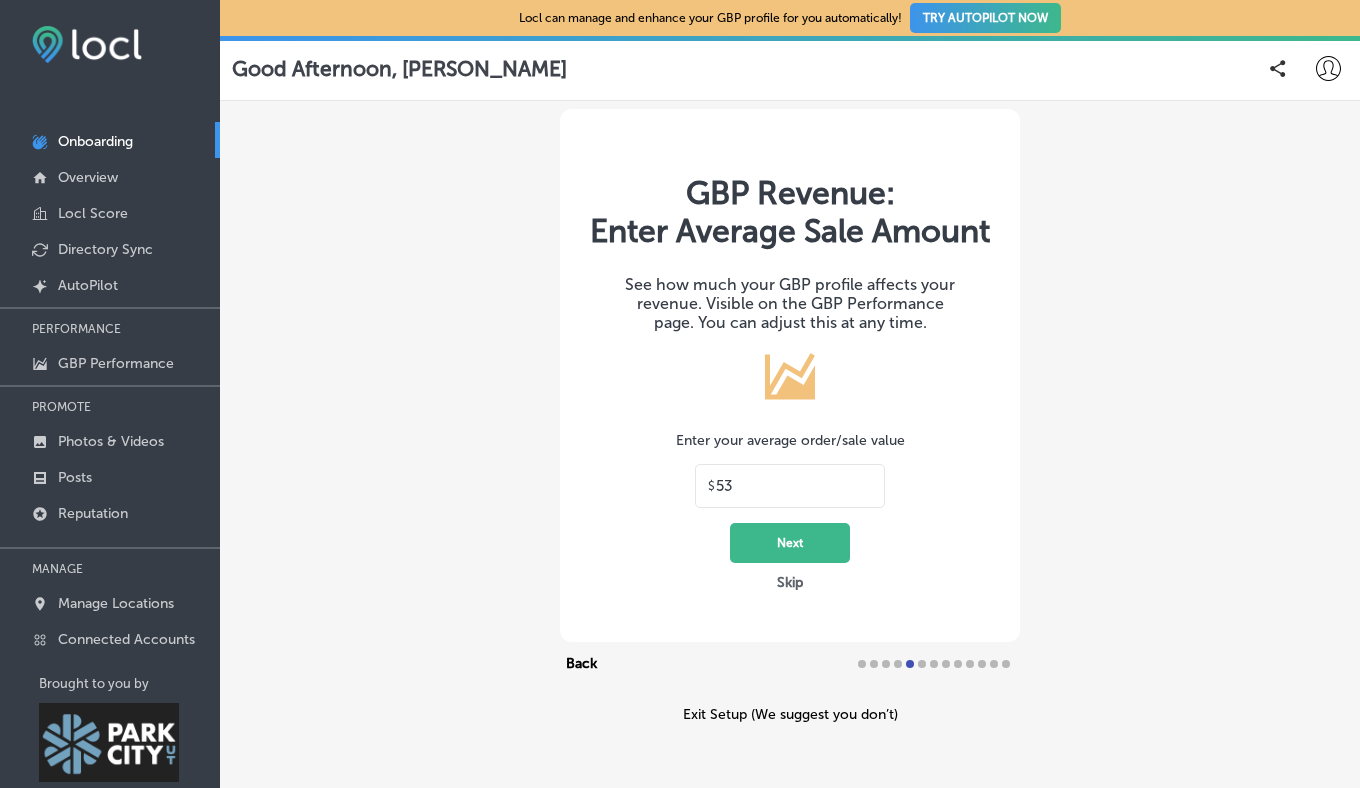 type on "53" 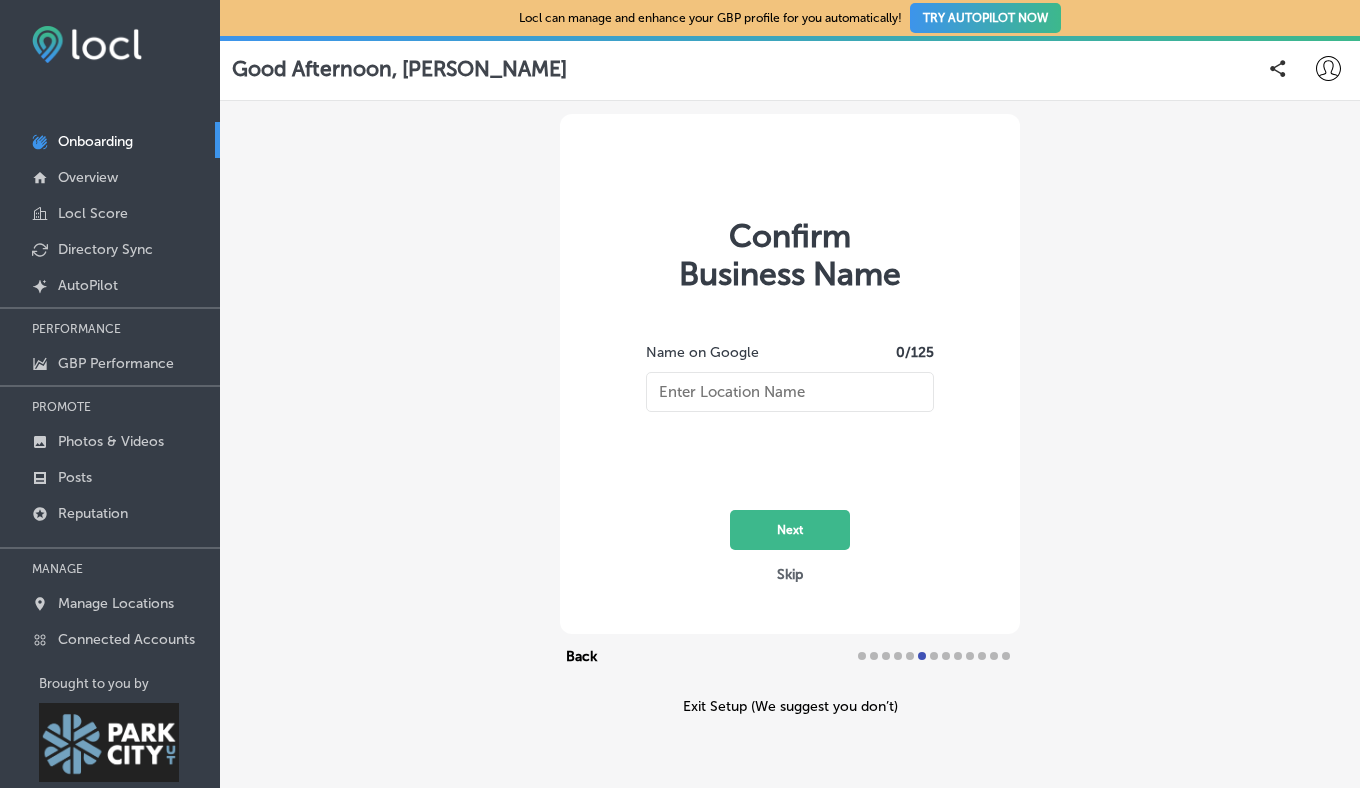 type on "Free Living Co" 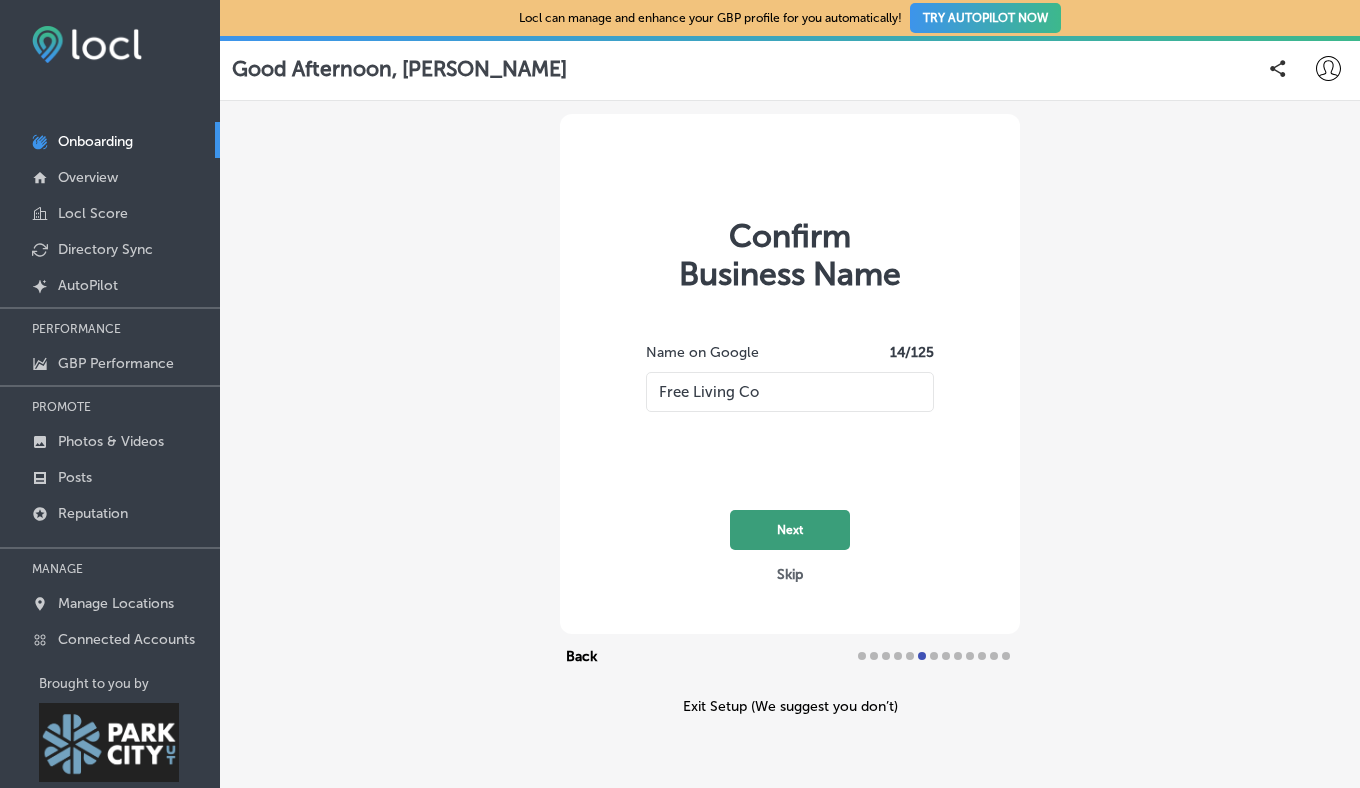 click on "Next" 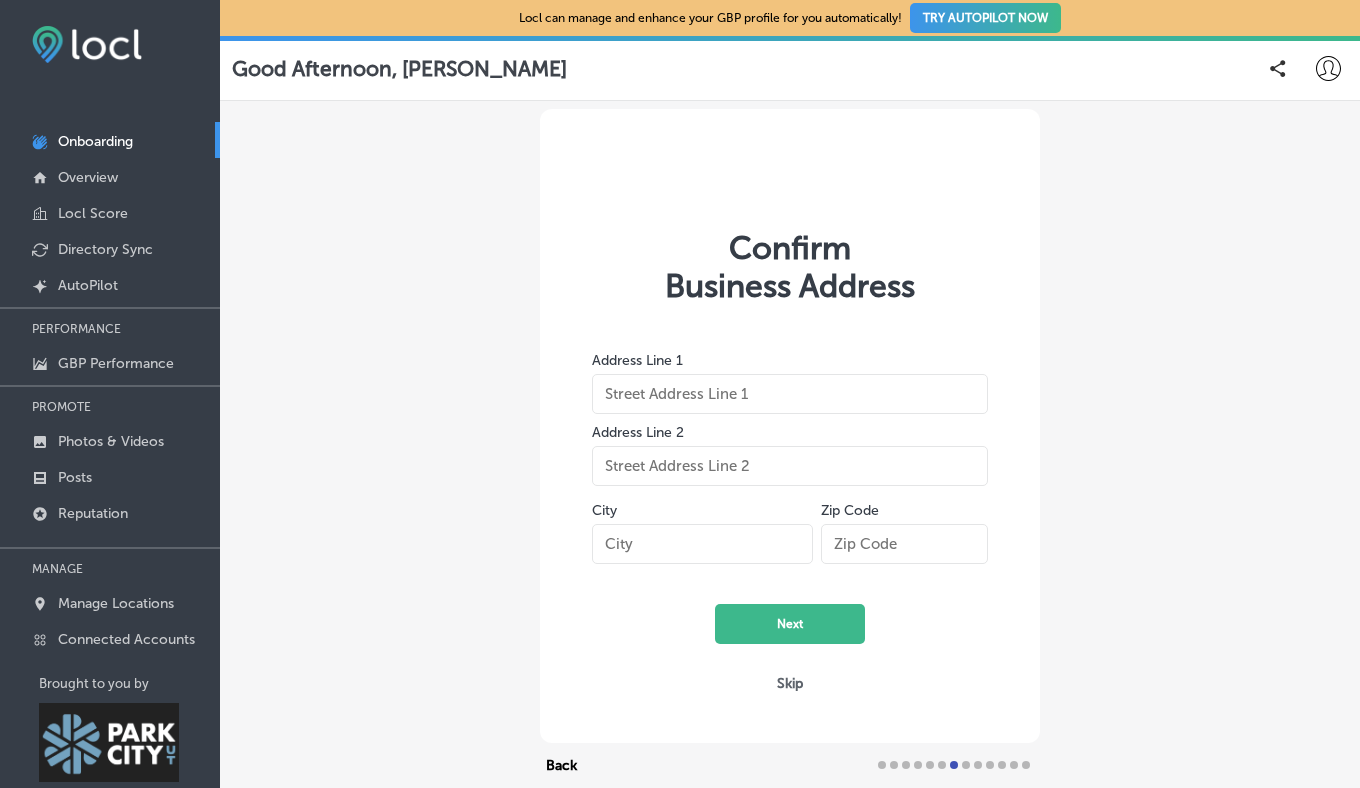 type on "1476 Newpark Blvd" 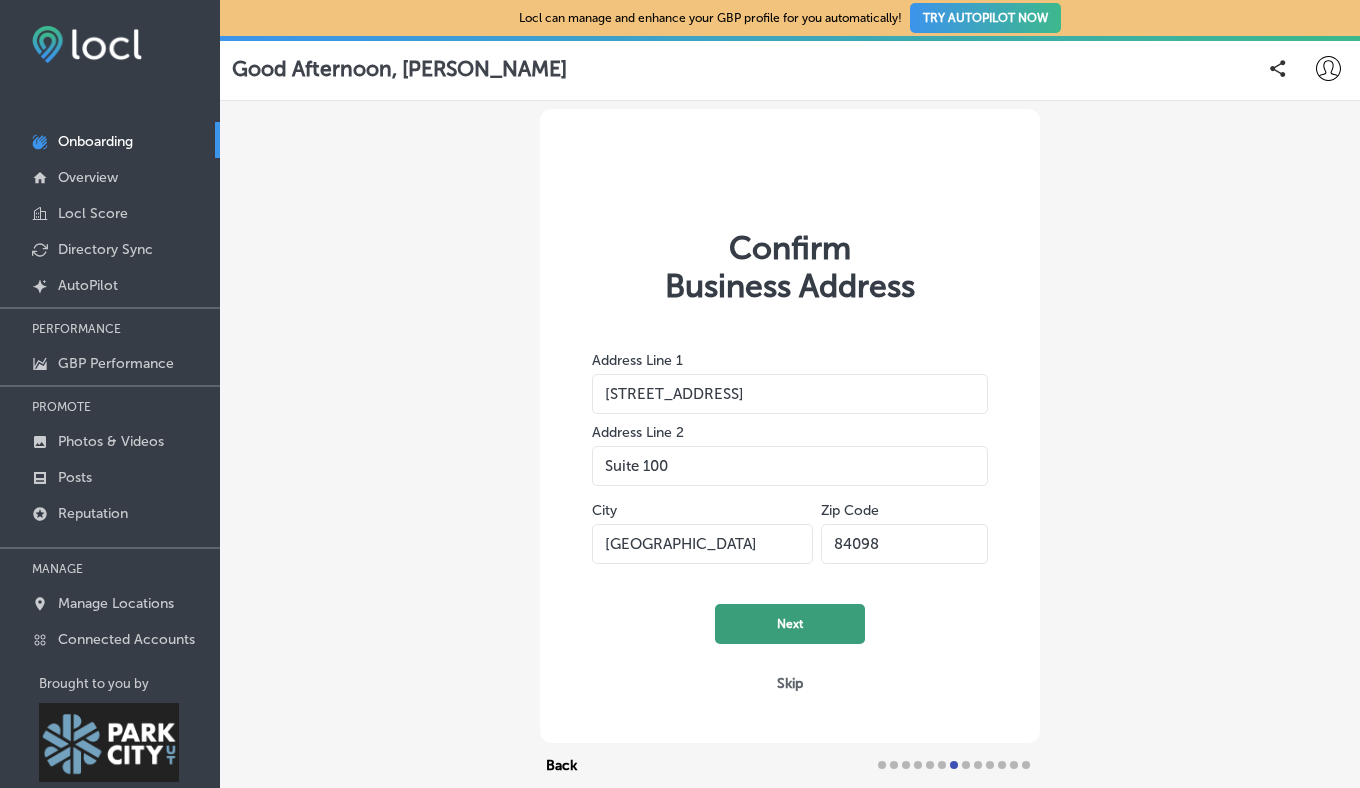 click on "Next" 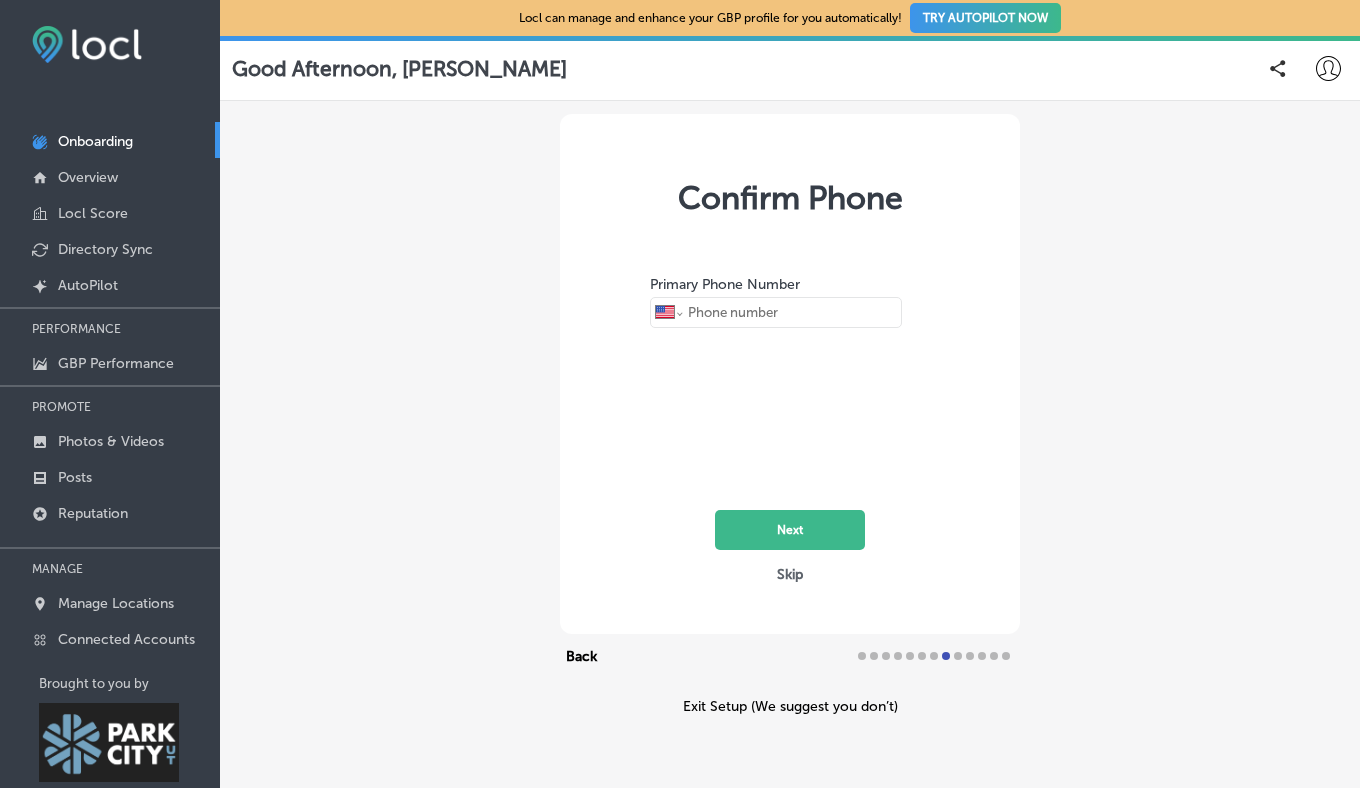 type on "+1 208 869 6866" 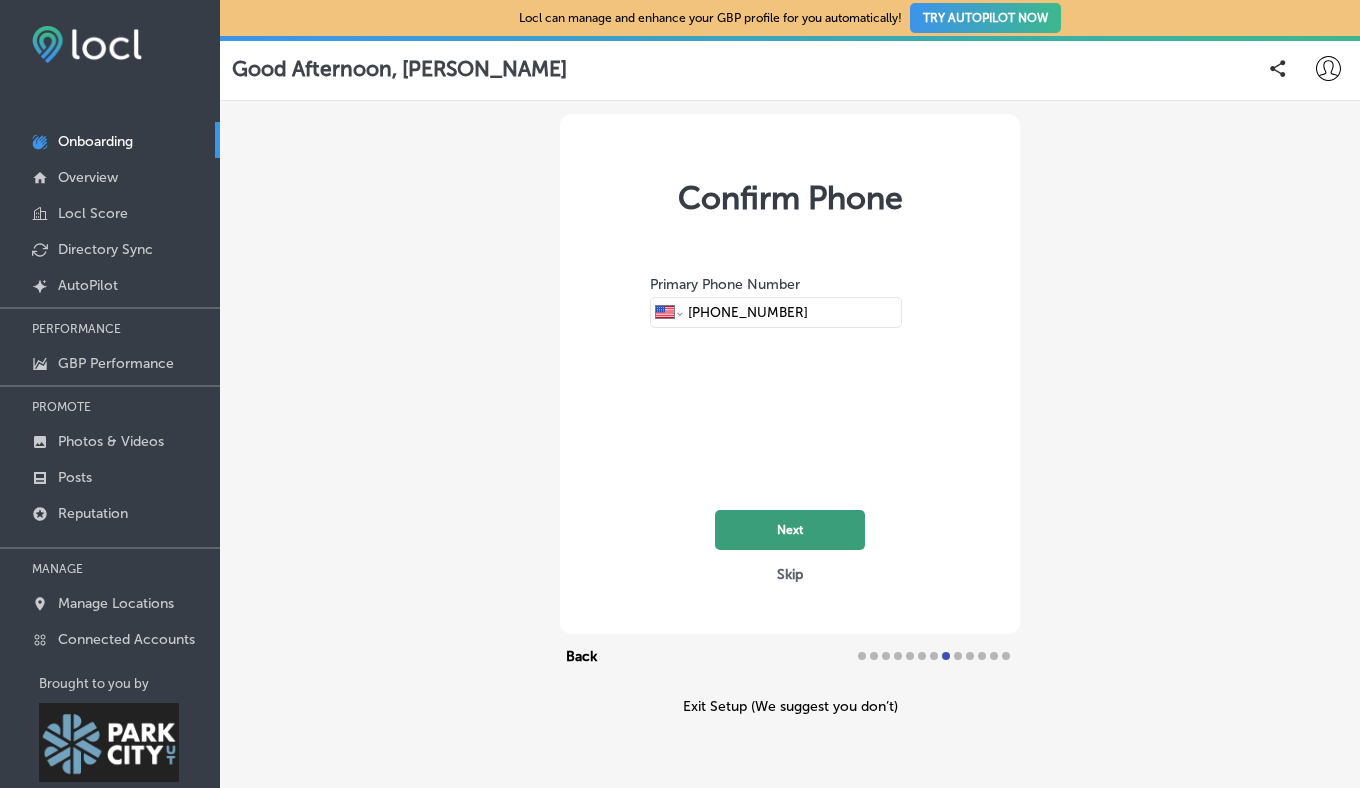 click on "Next" 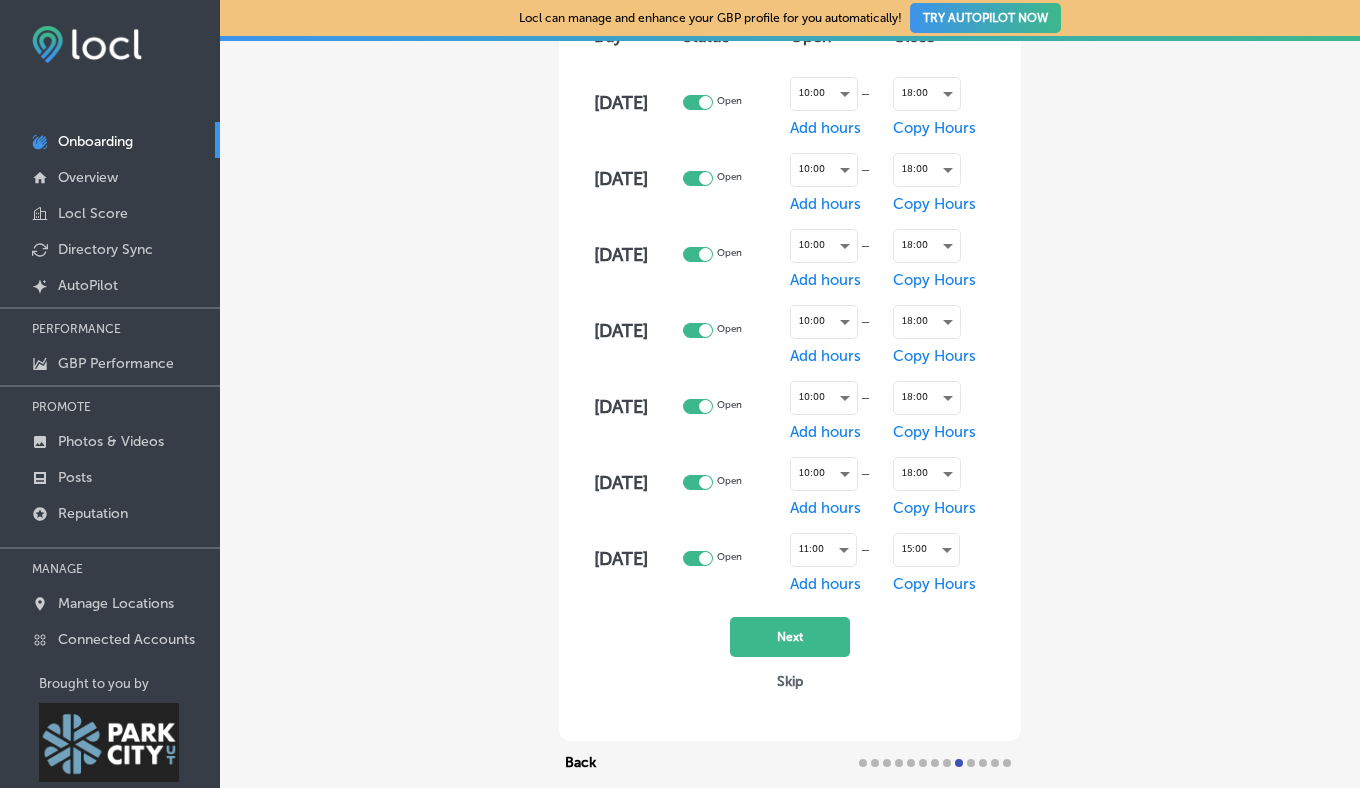 scroll, scrollTop: 239, scrollLeft: 0, axis: vertical 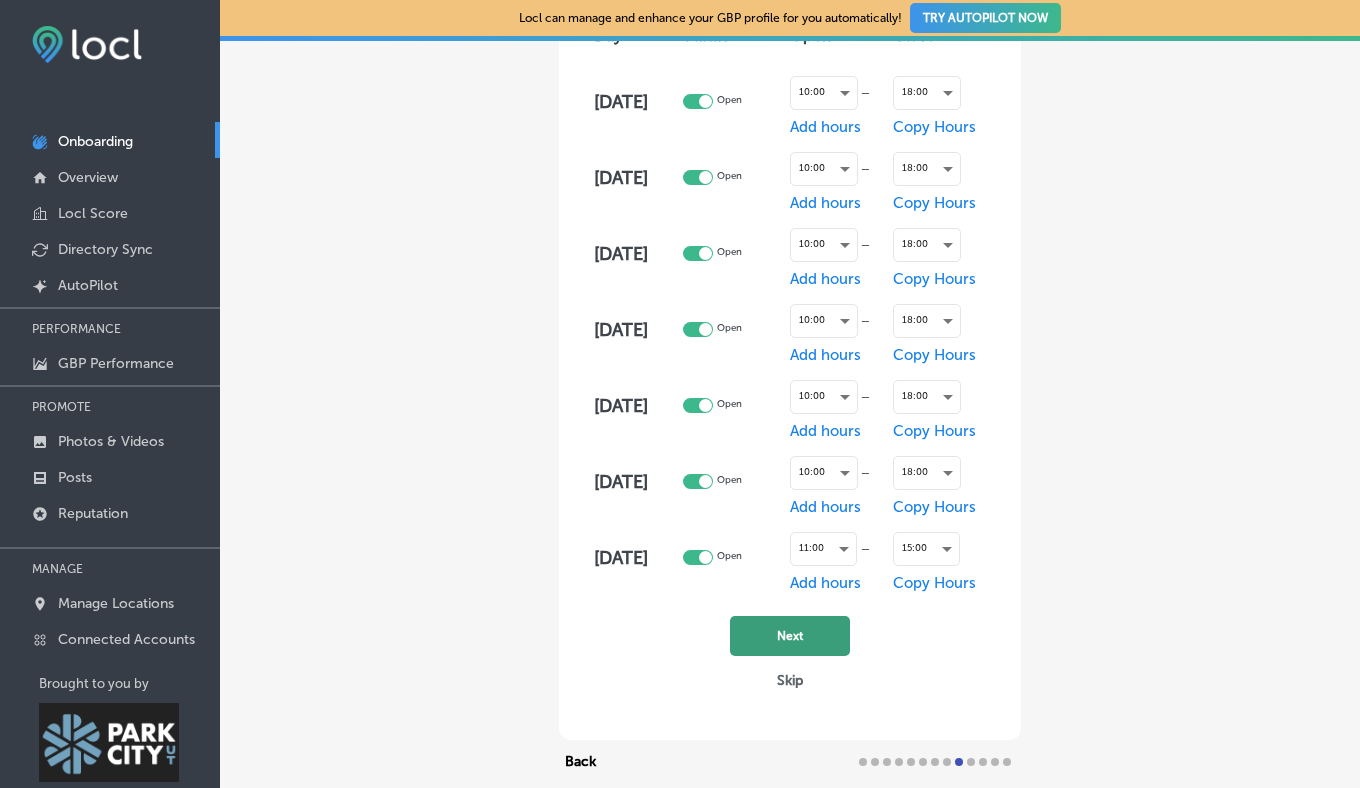 click on "Next" 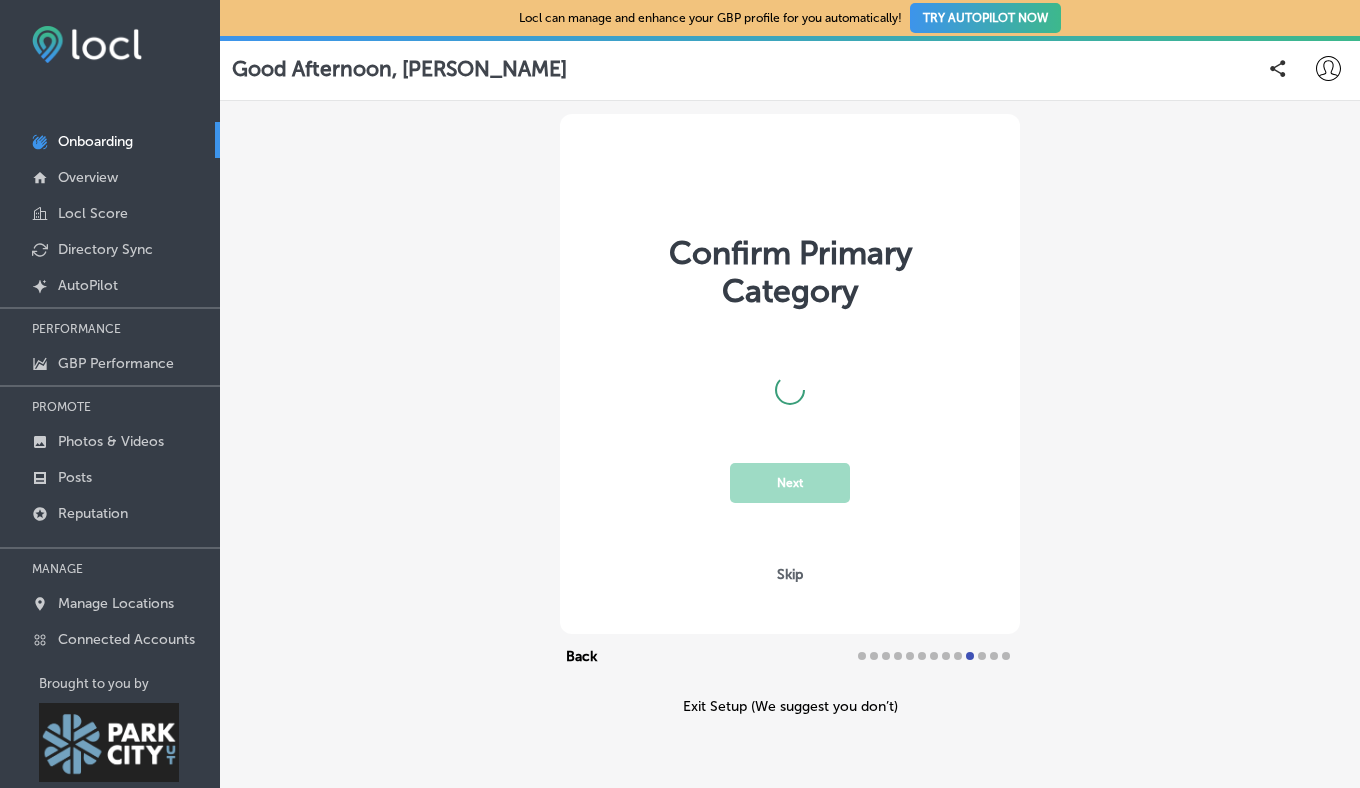 scroll, scrollTop: 0, scrollLeft: 0, axis: both 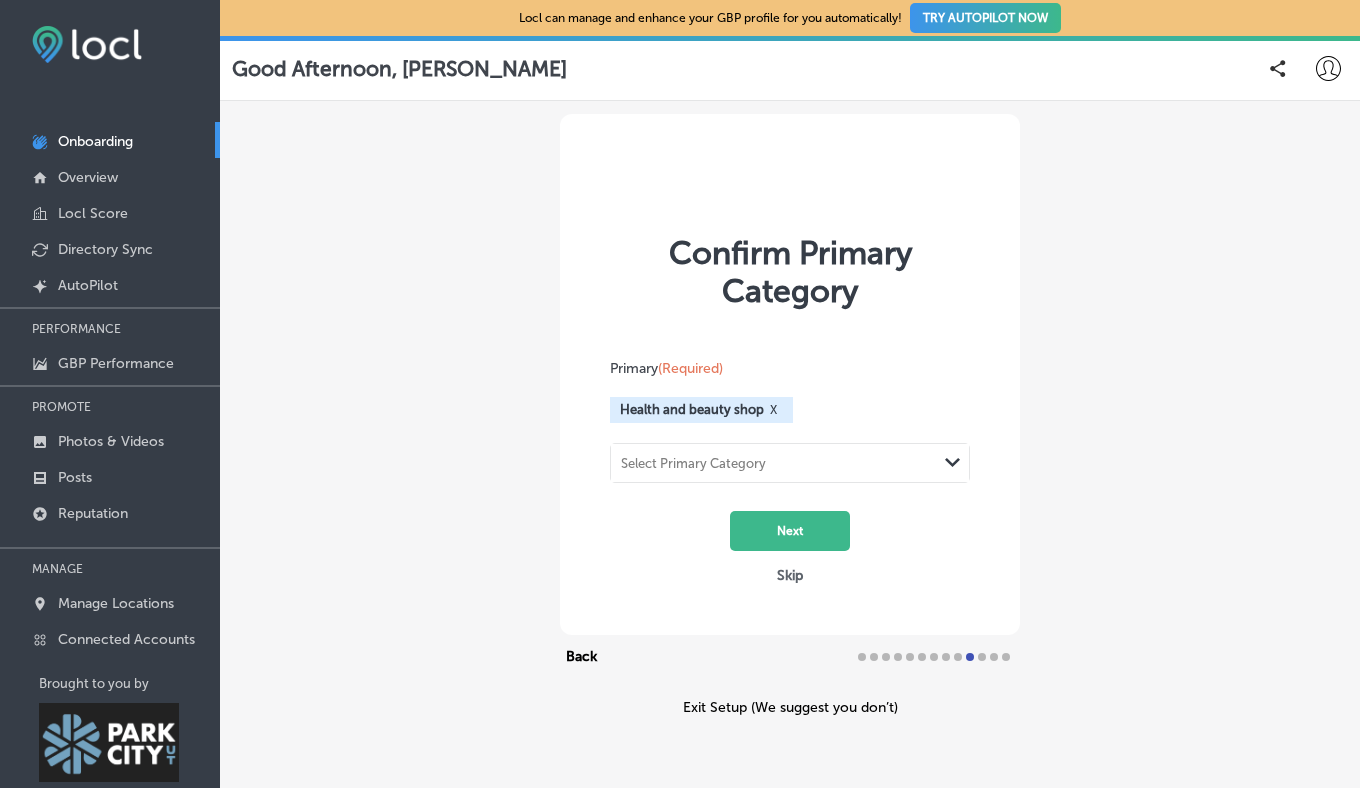 click on "Select Primary Category" at bounding box center (693, 462) 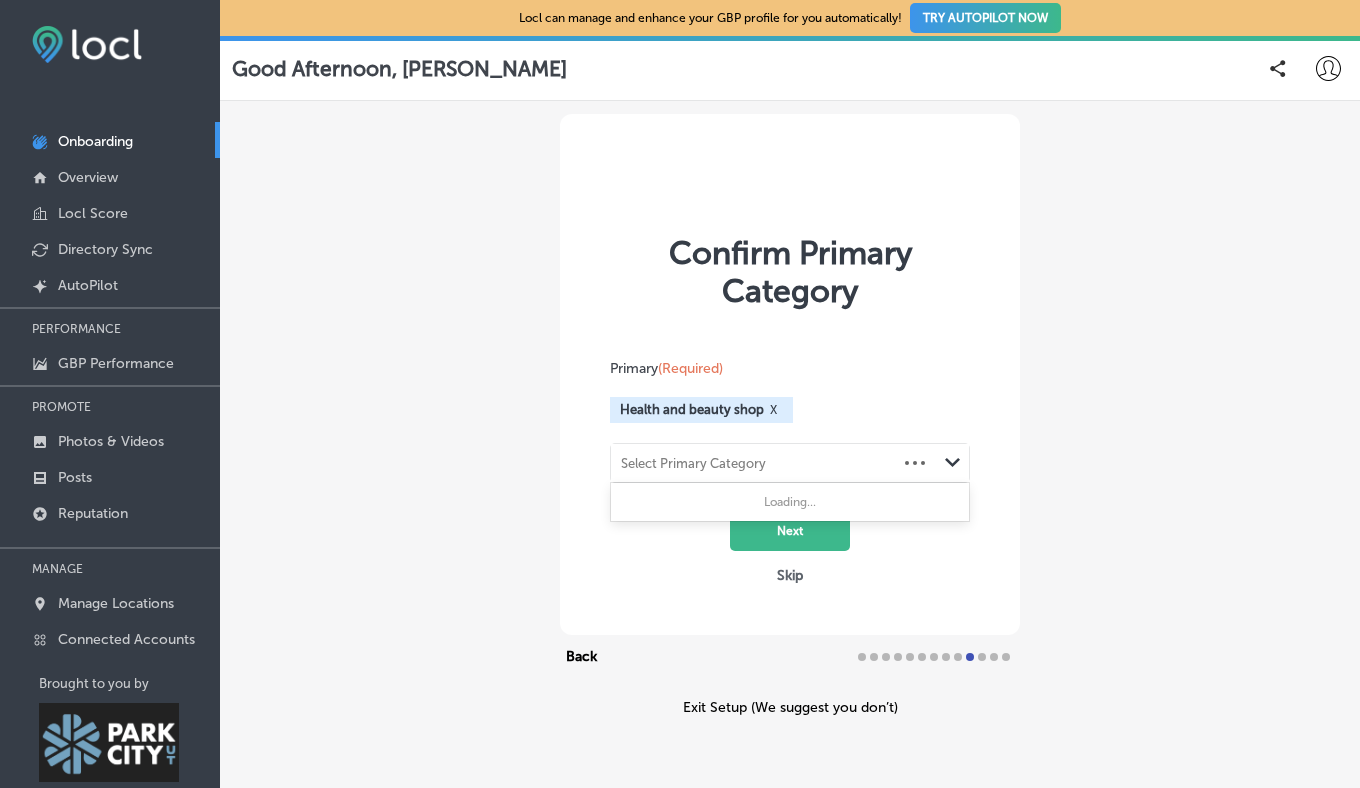 click on "Select Primary Category" at bounding box center (693, 462) 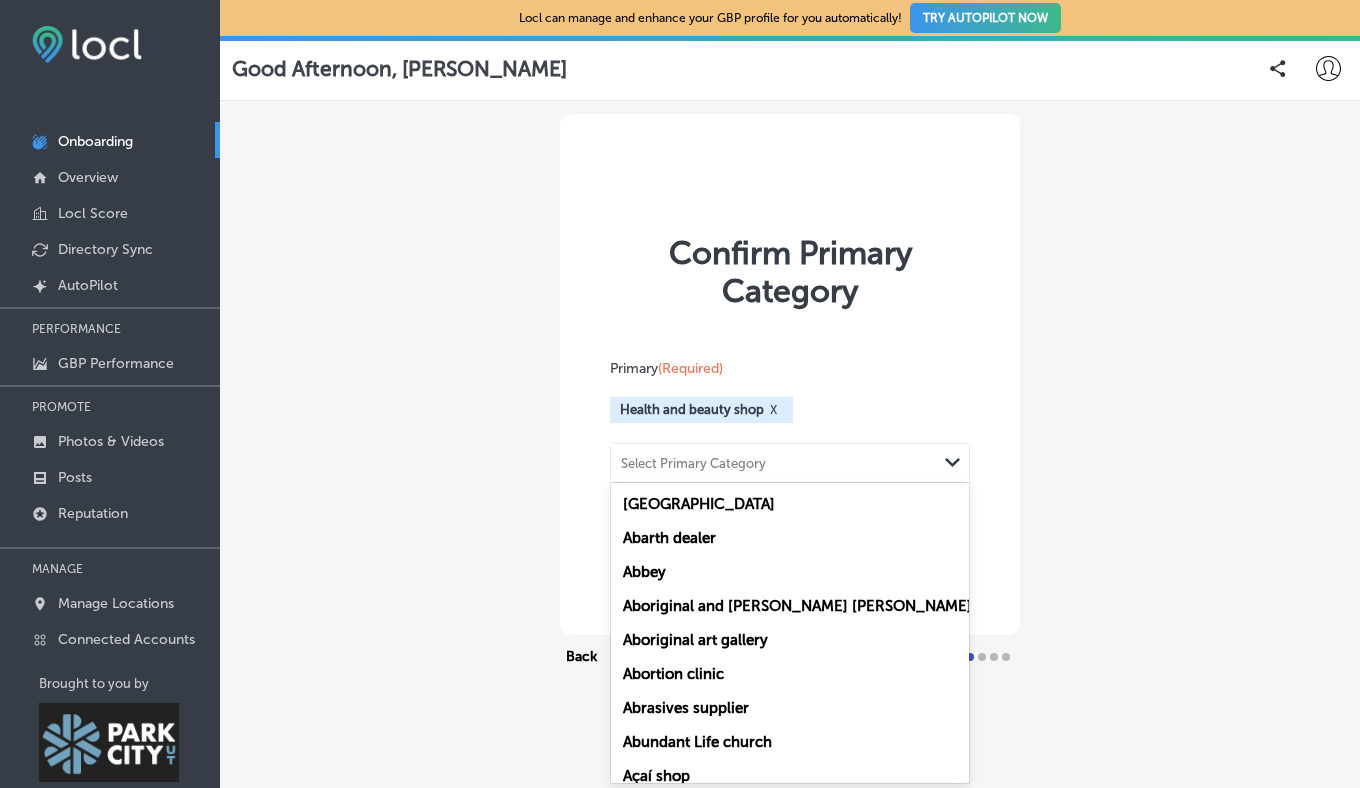 click on "Select Primary Category" at bounding box center (774, 462) 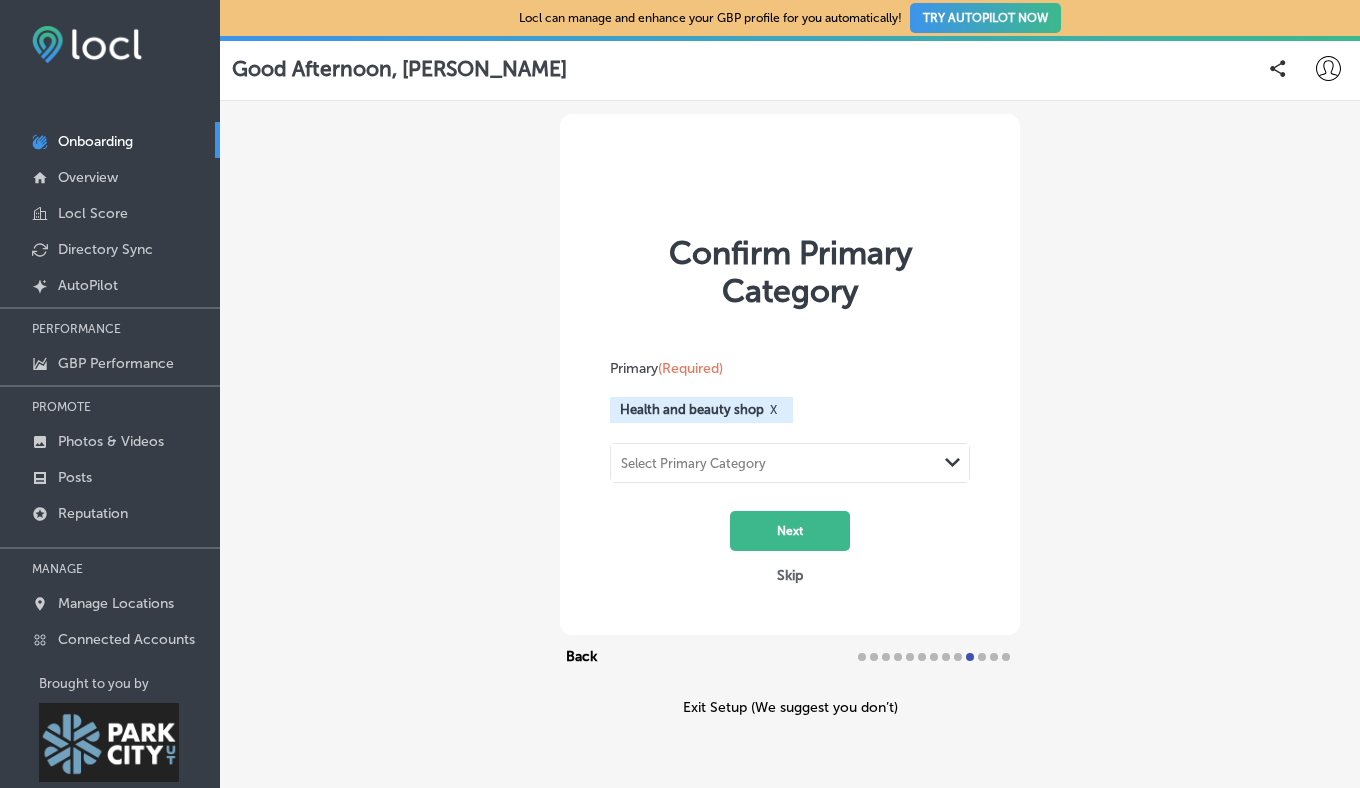 click on "Confirm Primary  Category Primary  (Required) Health and beauty shop X Select Primary Category
Path
Created with Sketch.
Next Skip Back Exit Setup (We suggest you don’t)" at bounding box center [790, 414] 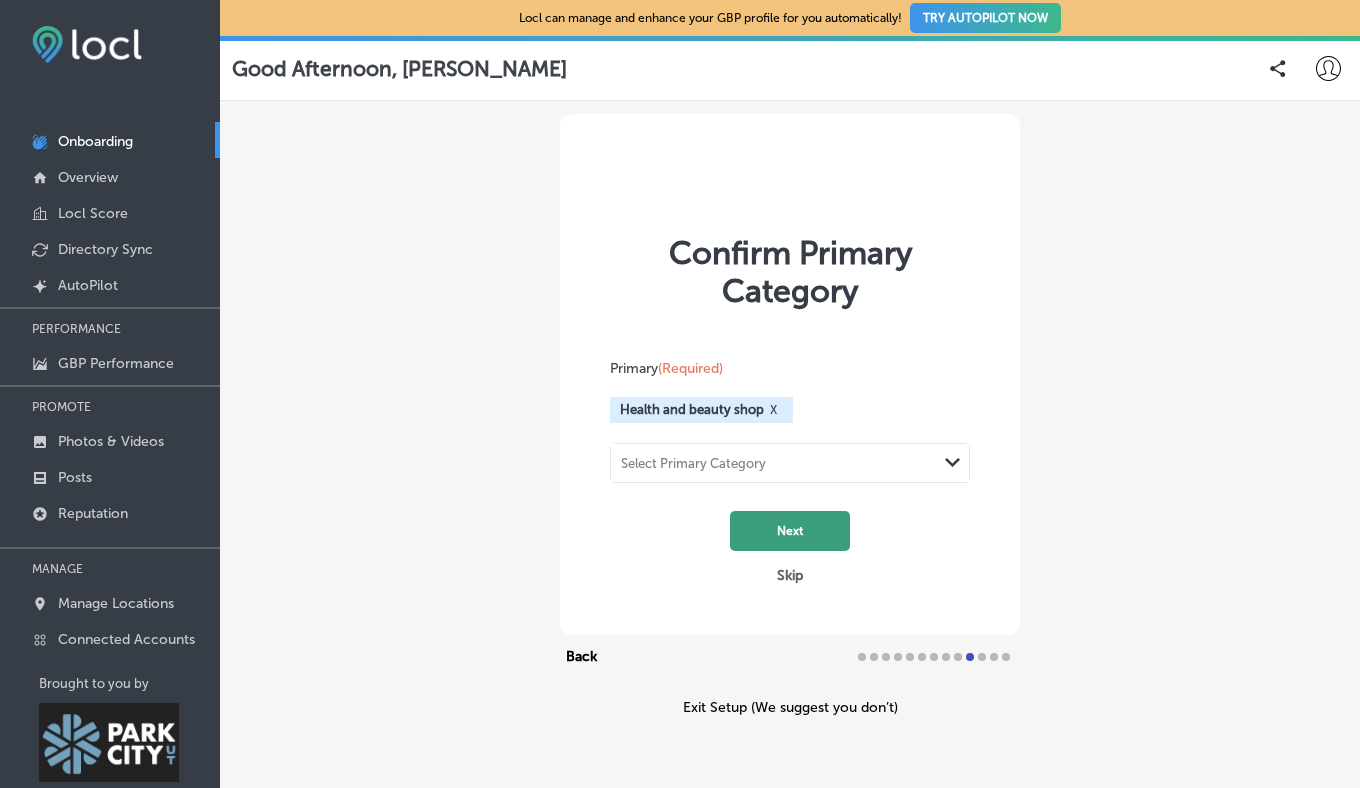 click on "Next" 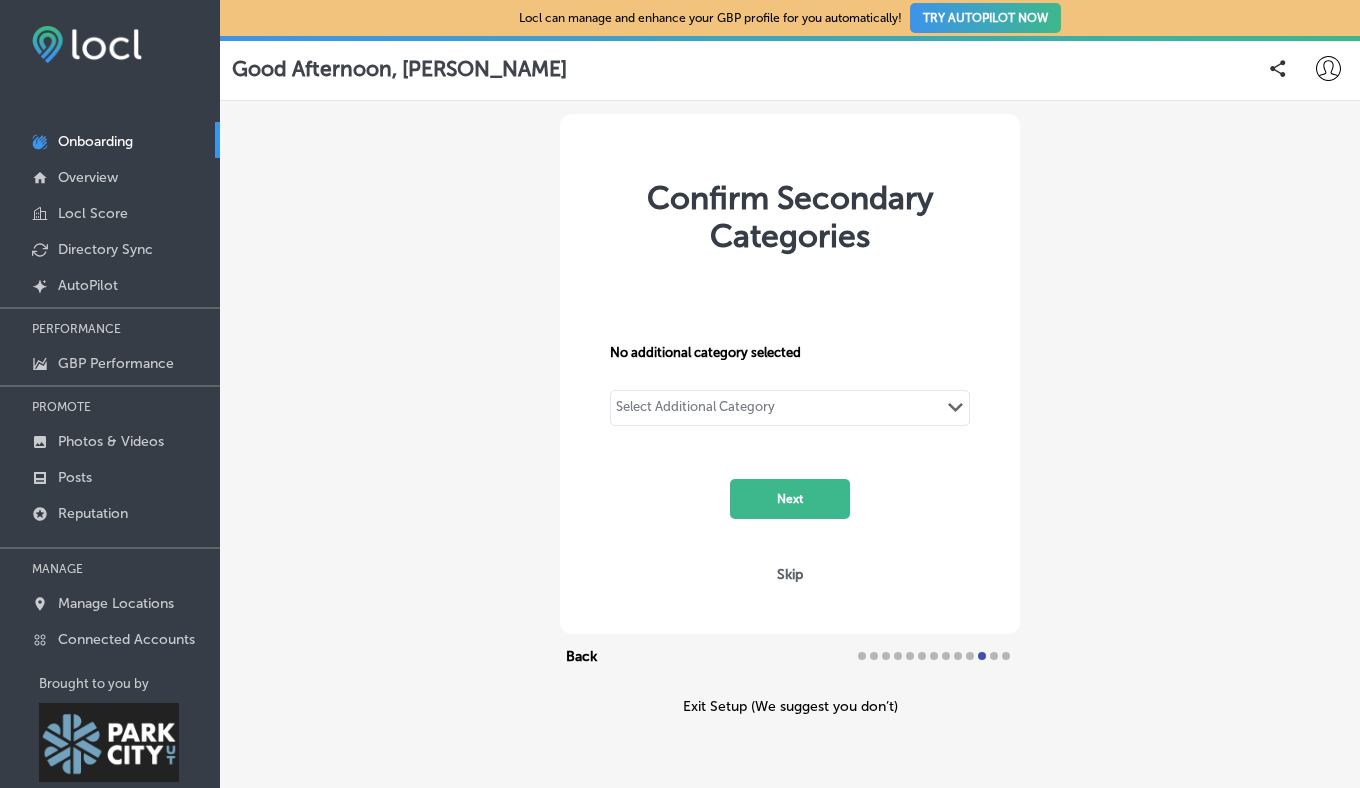 click on "Select Additional Category" at bounding box center [695, 410] 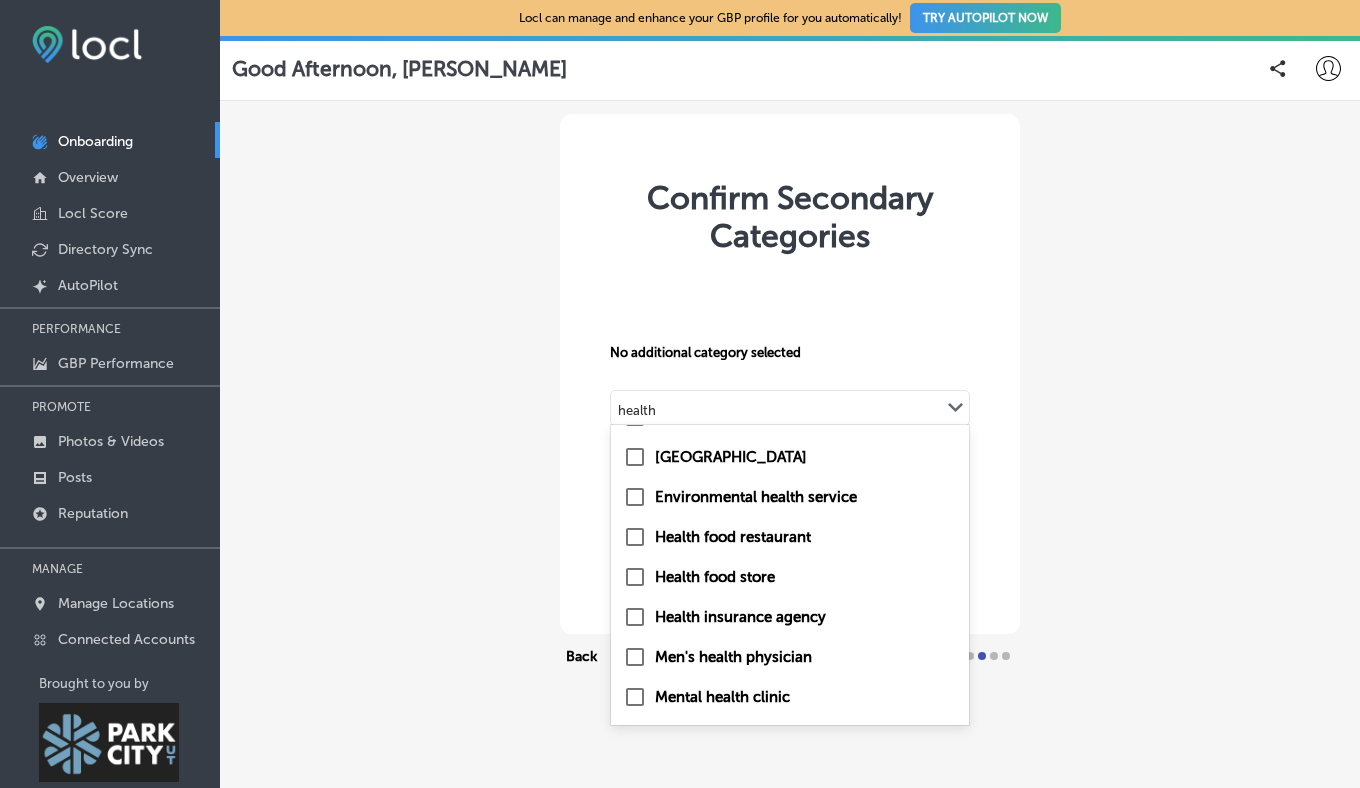 scroll, scrollTop: 159, scrollLeft: 0, axis: vertical 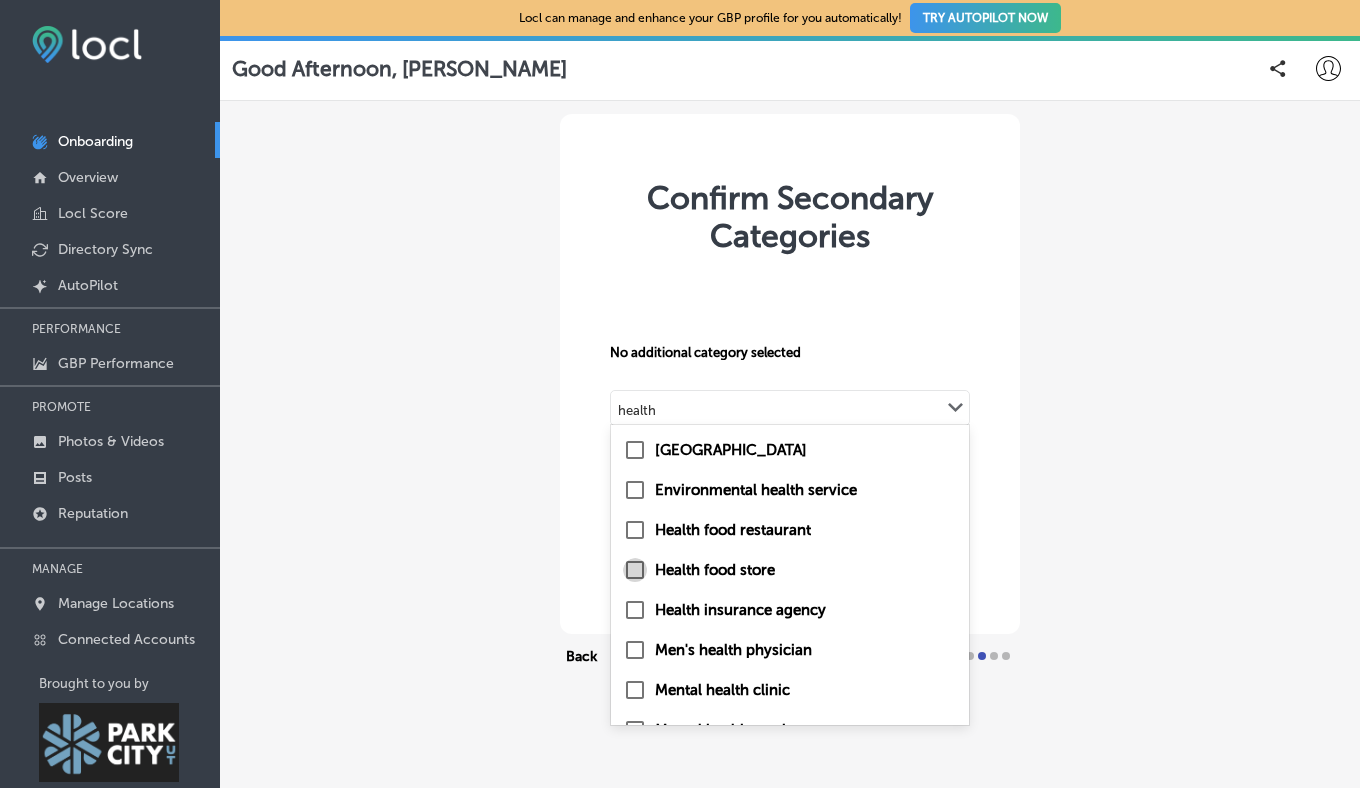 click at bounding box center [635, 570] 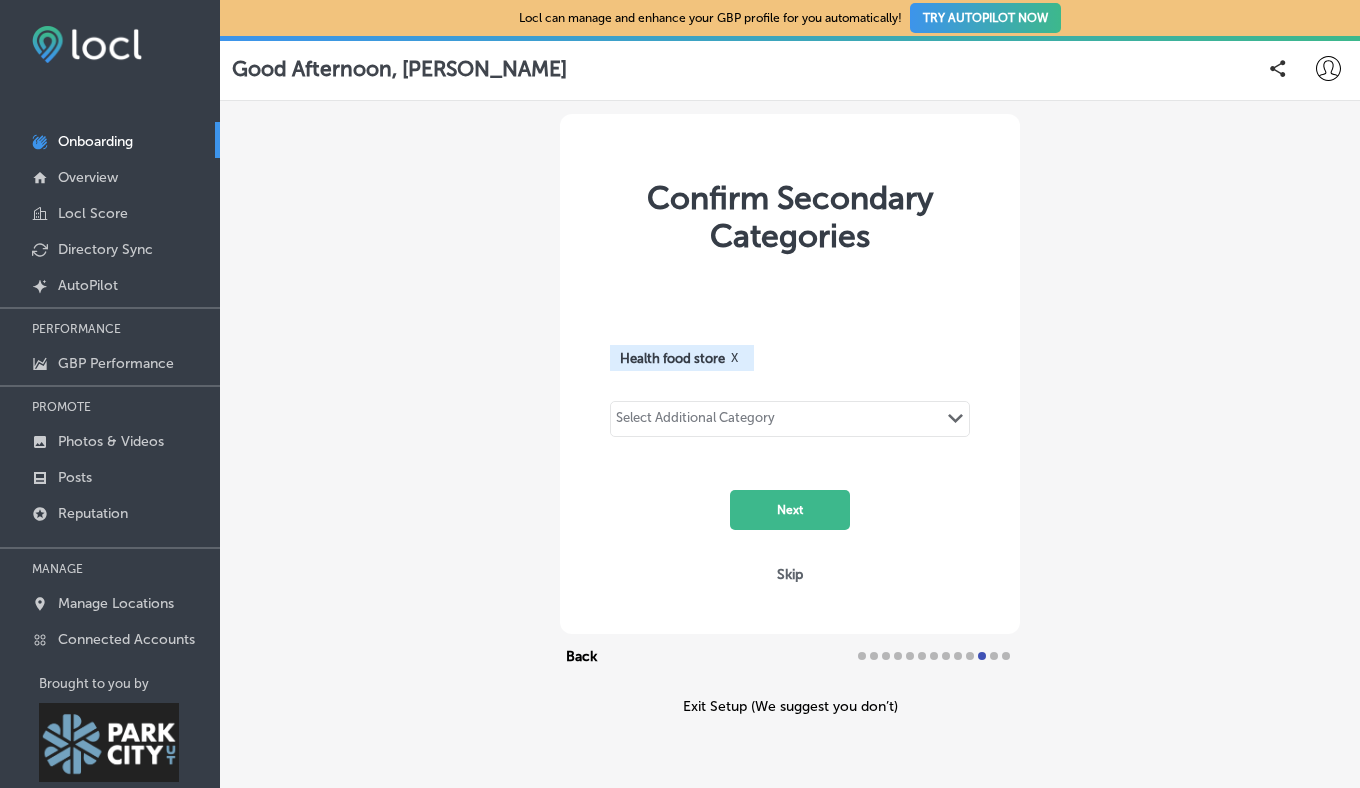 click on "Select Additional Category
Path
Created with Sketch." at bounding box center (790, 419) 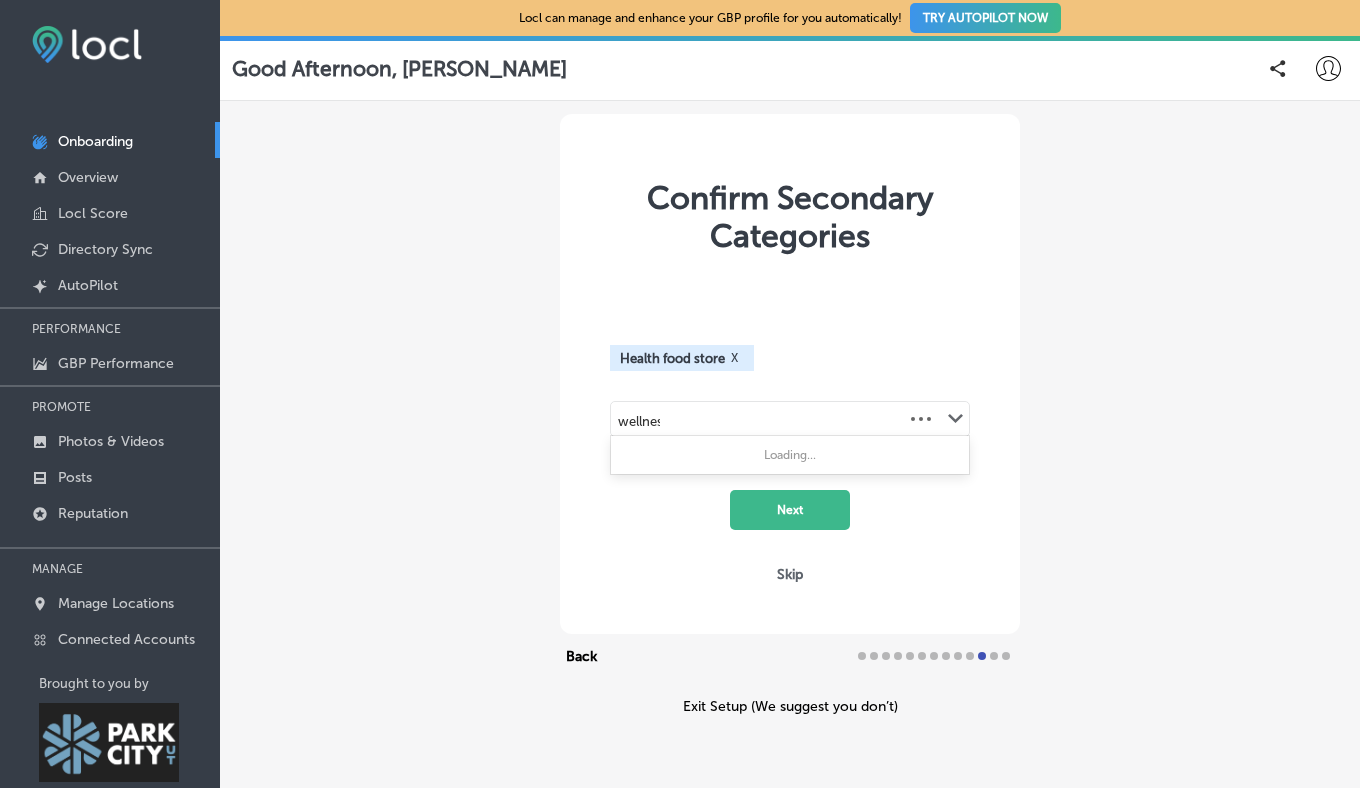 type on "wellness" 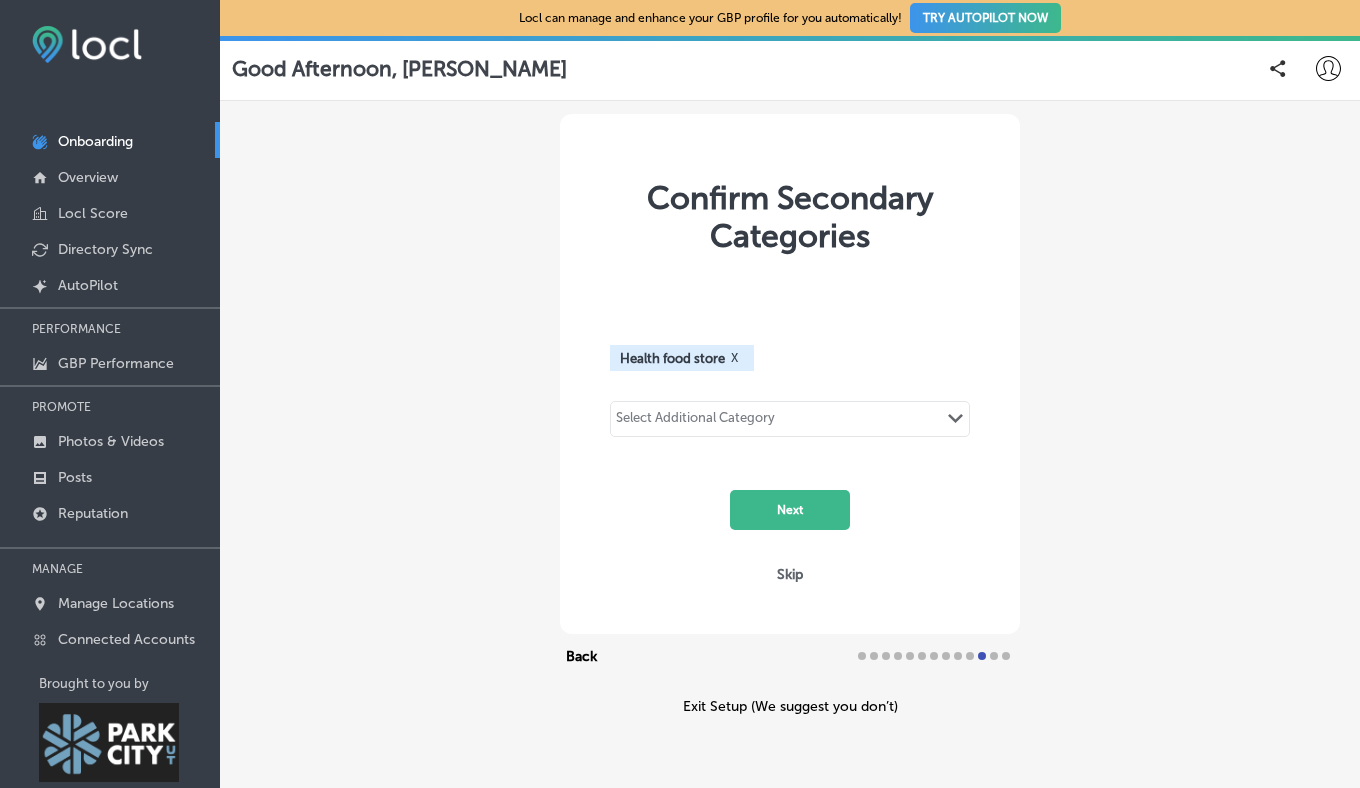 drag, startPoint x: 688, startPoint y: 412, endPoint x: 611, endPoint y: 411, distance: 77.00649 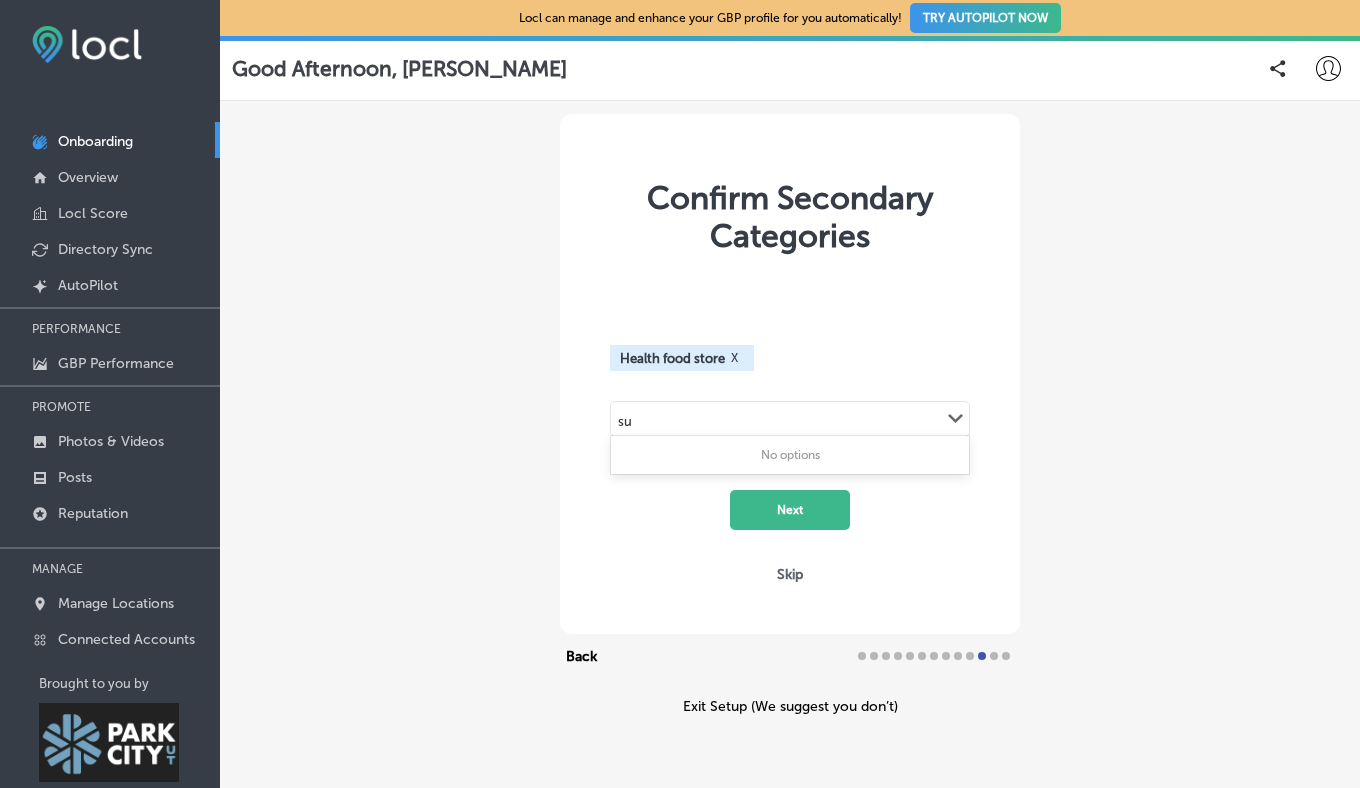 type on "s" 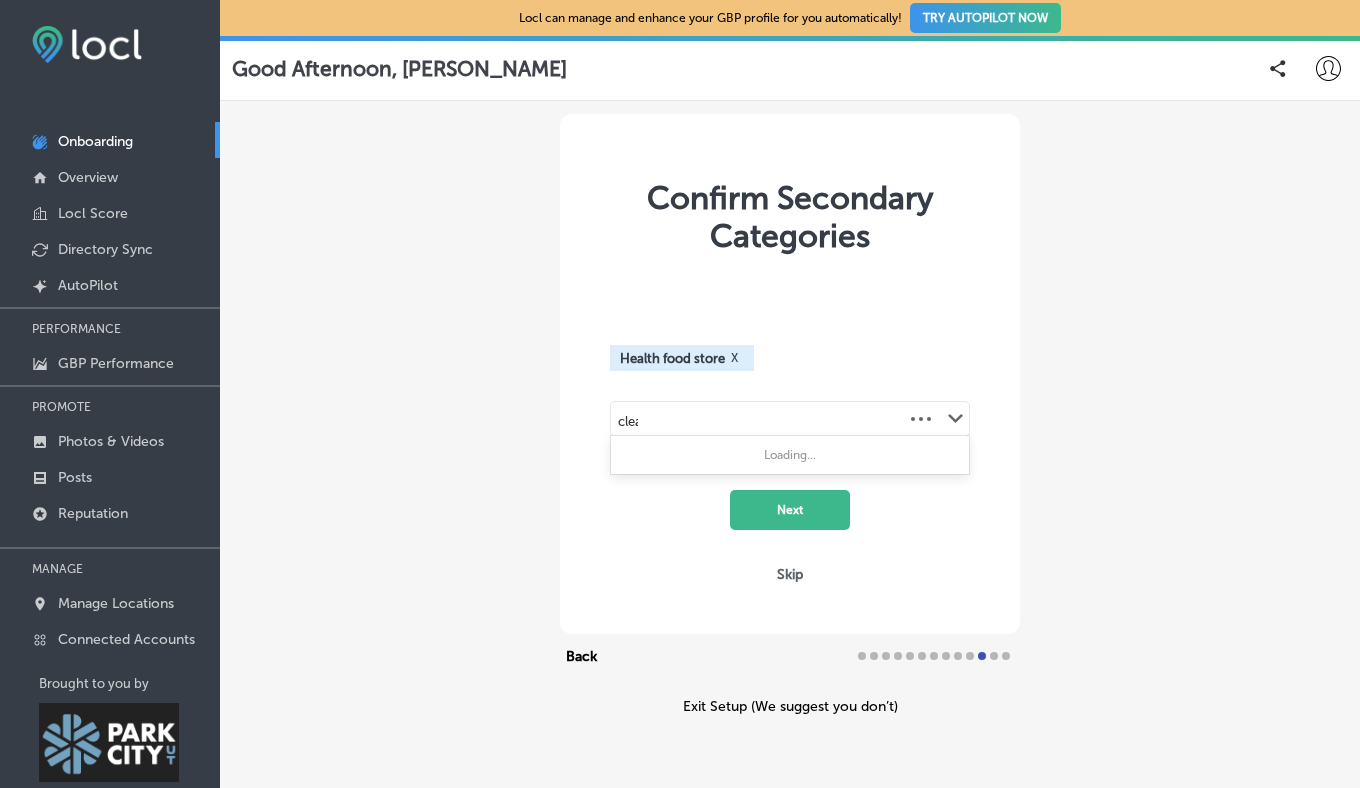 type on "clean" 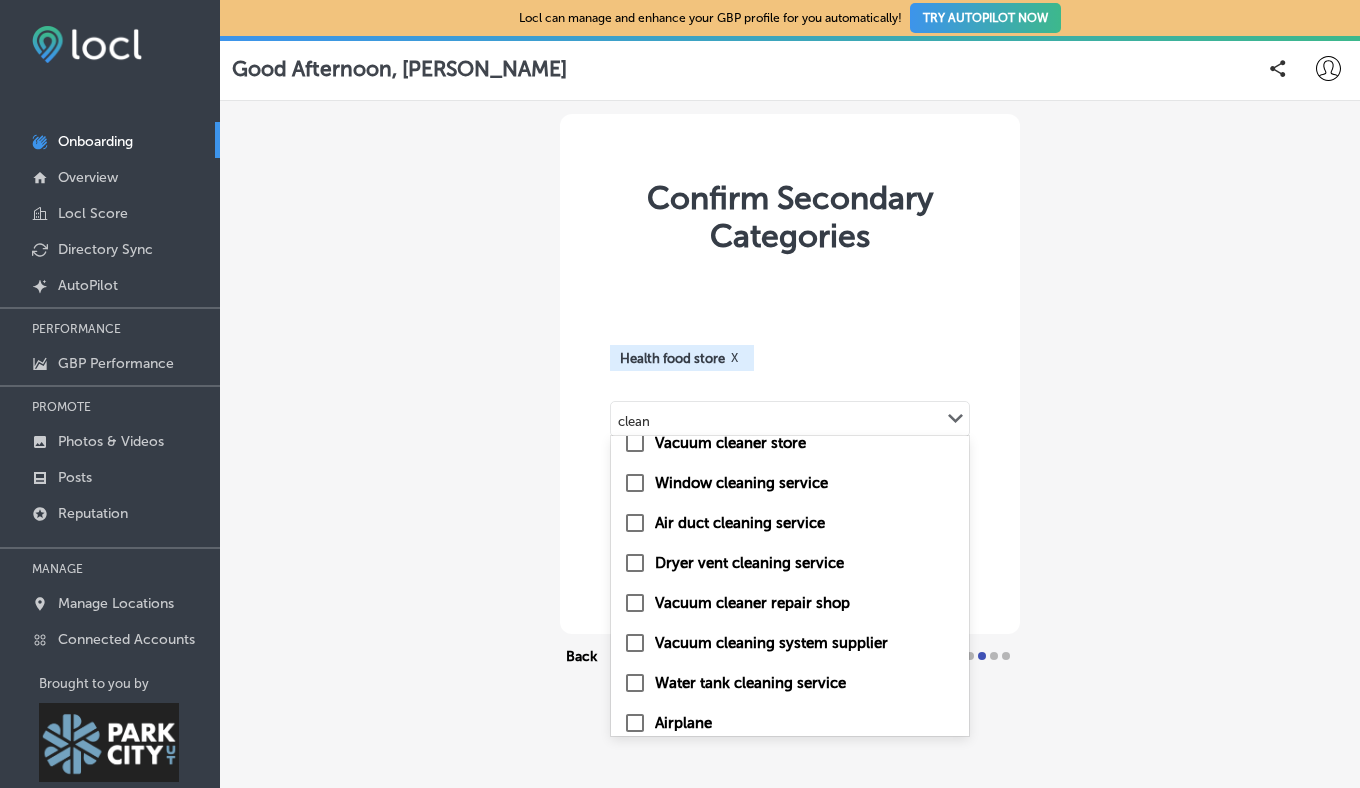 scroll, scrollTop: 548, scrollLeft: 0, axis: vertical 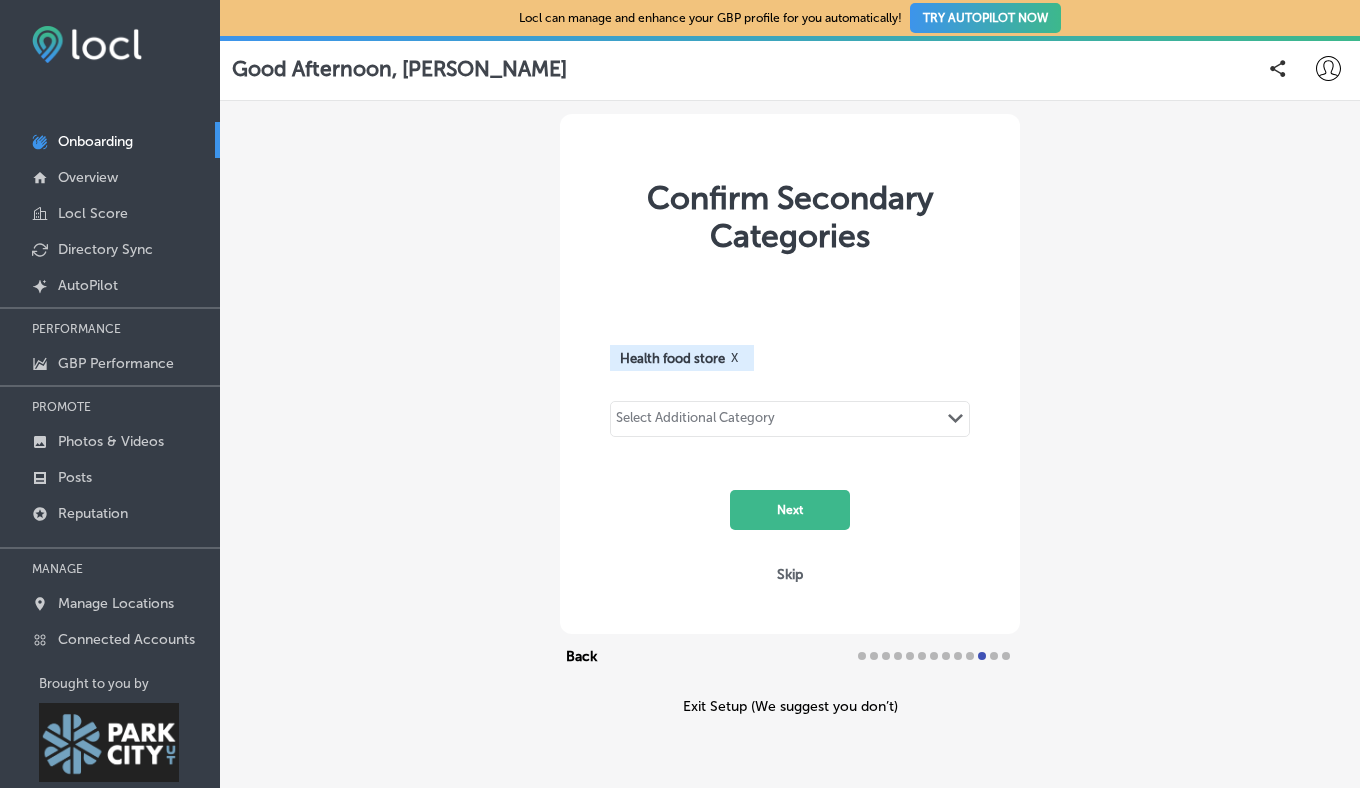drag, startPoint x: 657, startPoint y: 410, endPoint x: 591, endPoint y: 406, distance: 66.1211 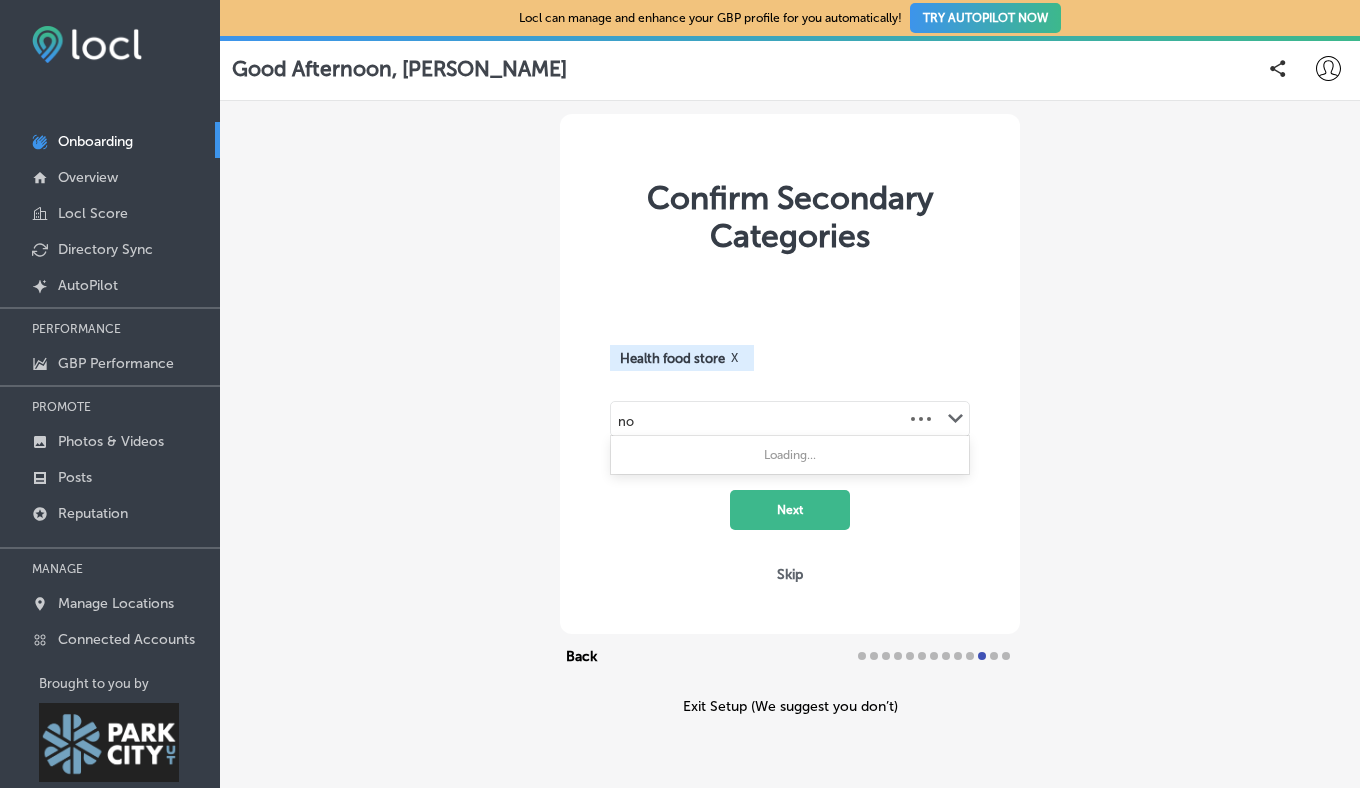type on "n" 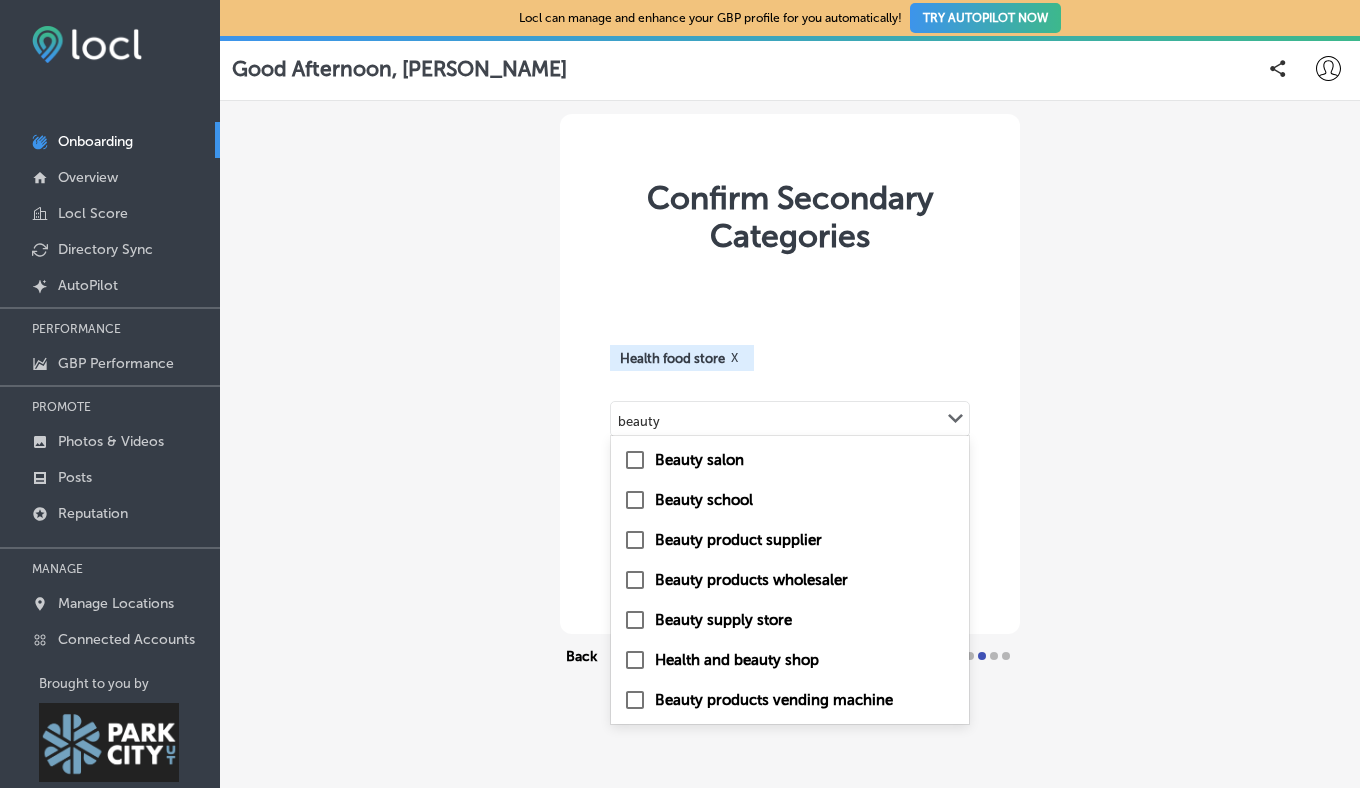 drag, startPoint x: 660, startPoint y: 412, endPoint x: 610, endPoint y: 407, distance: 50.24938 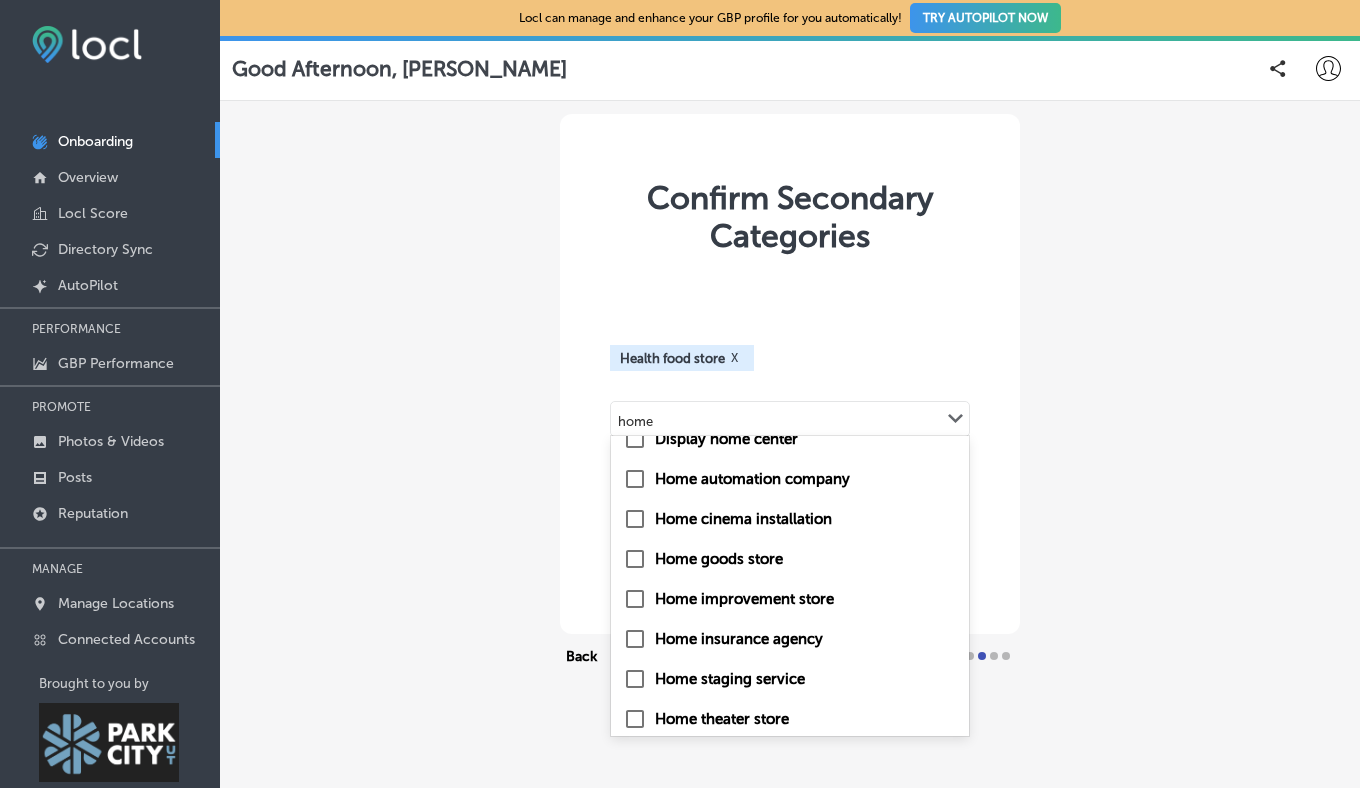 scroll, scrollTop: 707, scrollLeft: 0, axis: vertical 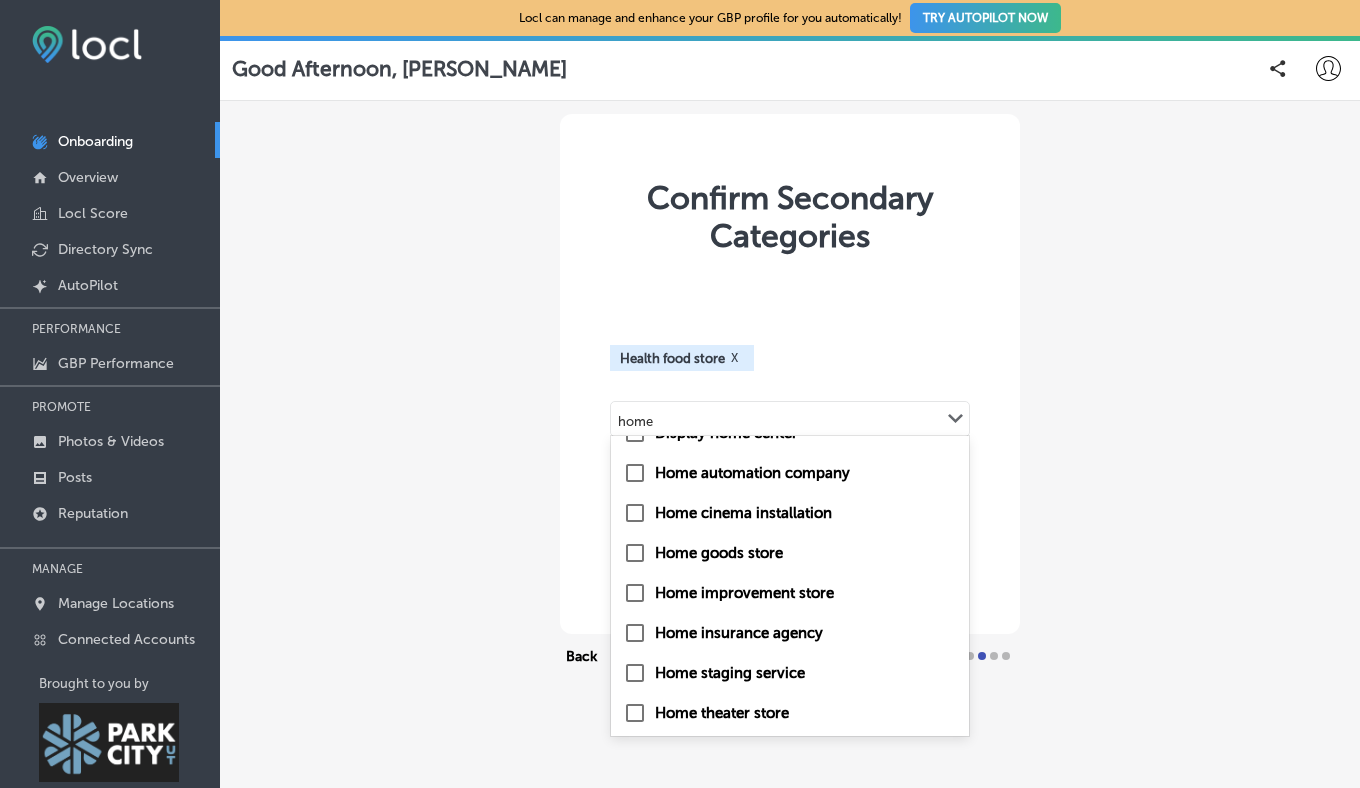 click at bounding box center [635, 553] 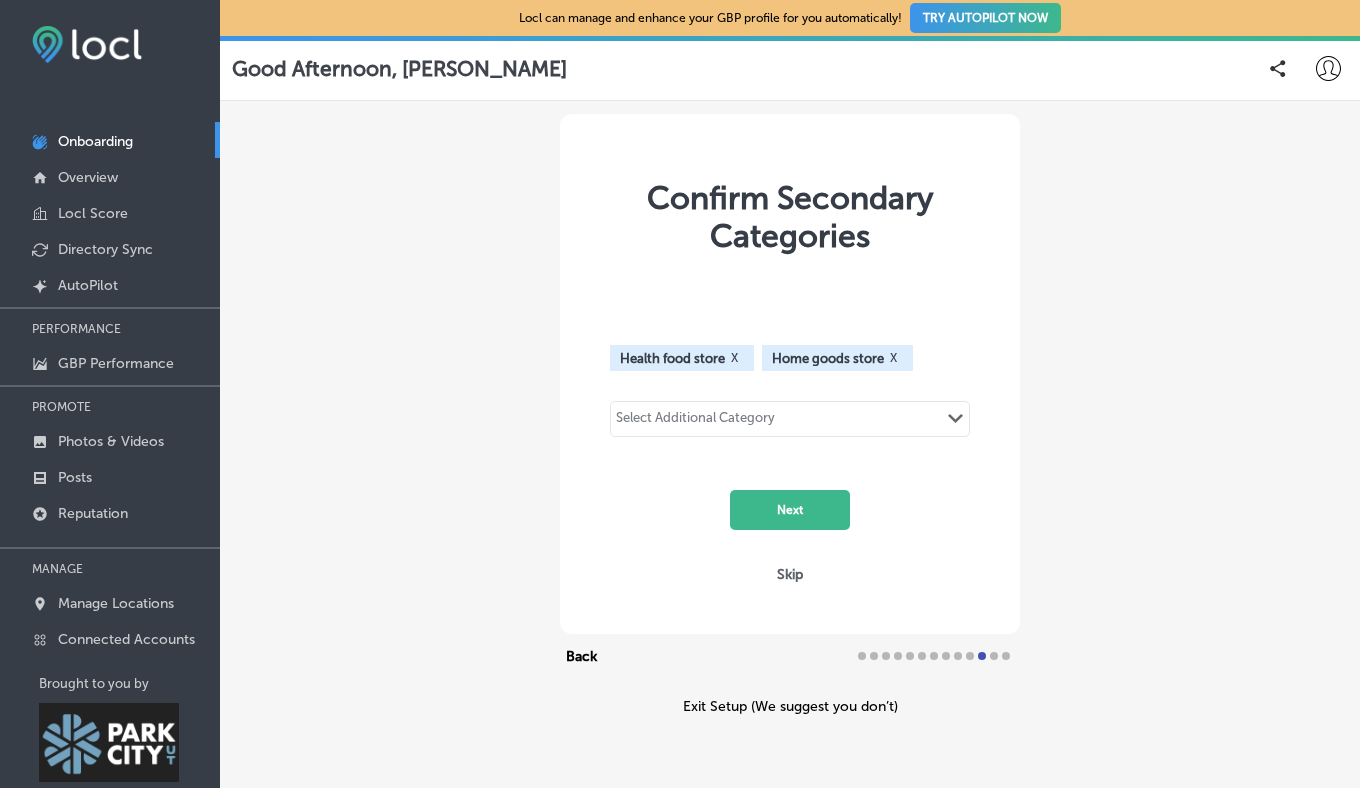 click on "Select Additional Category" at bounding box center (695, 421) 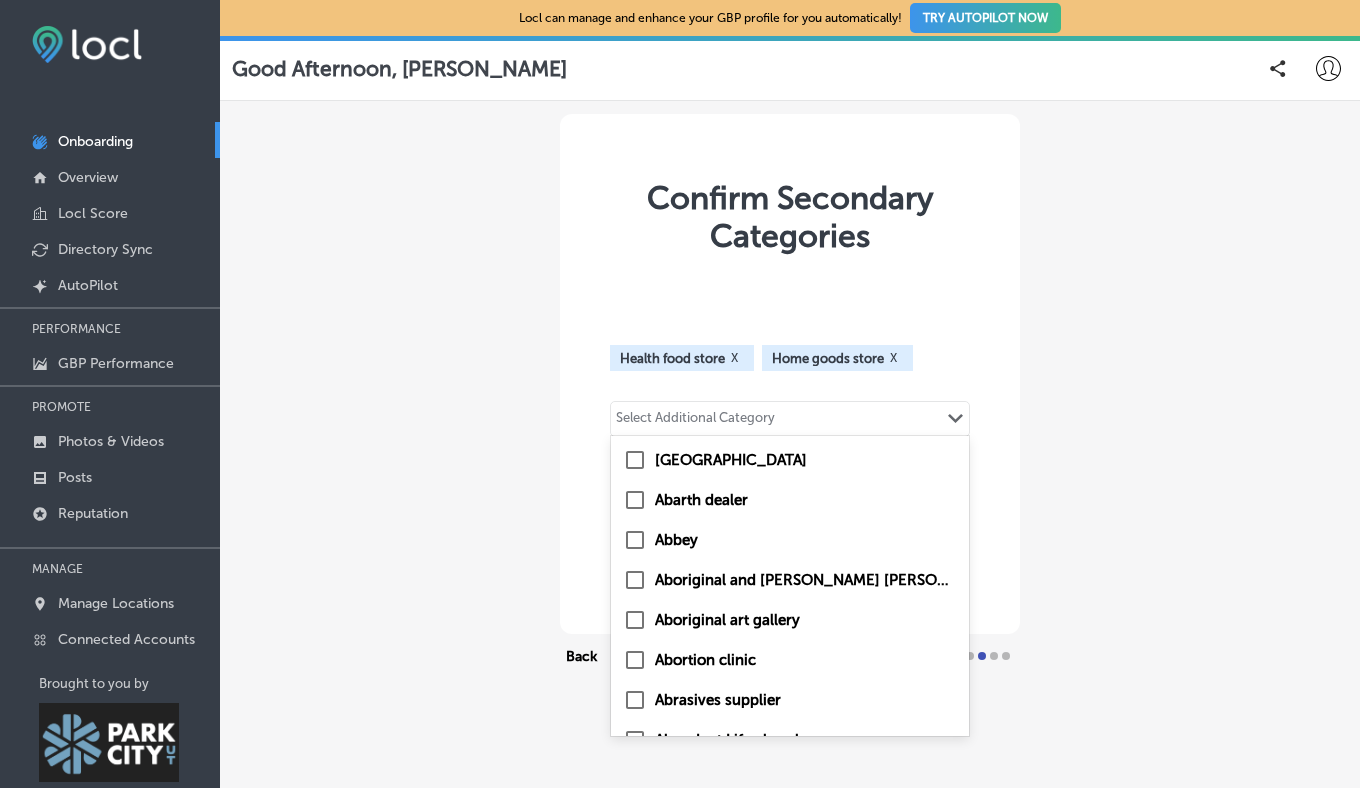 click on "Select Additional Category" at bounding box center [695, 421] 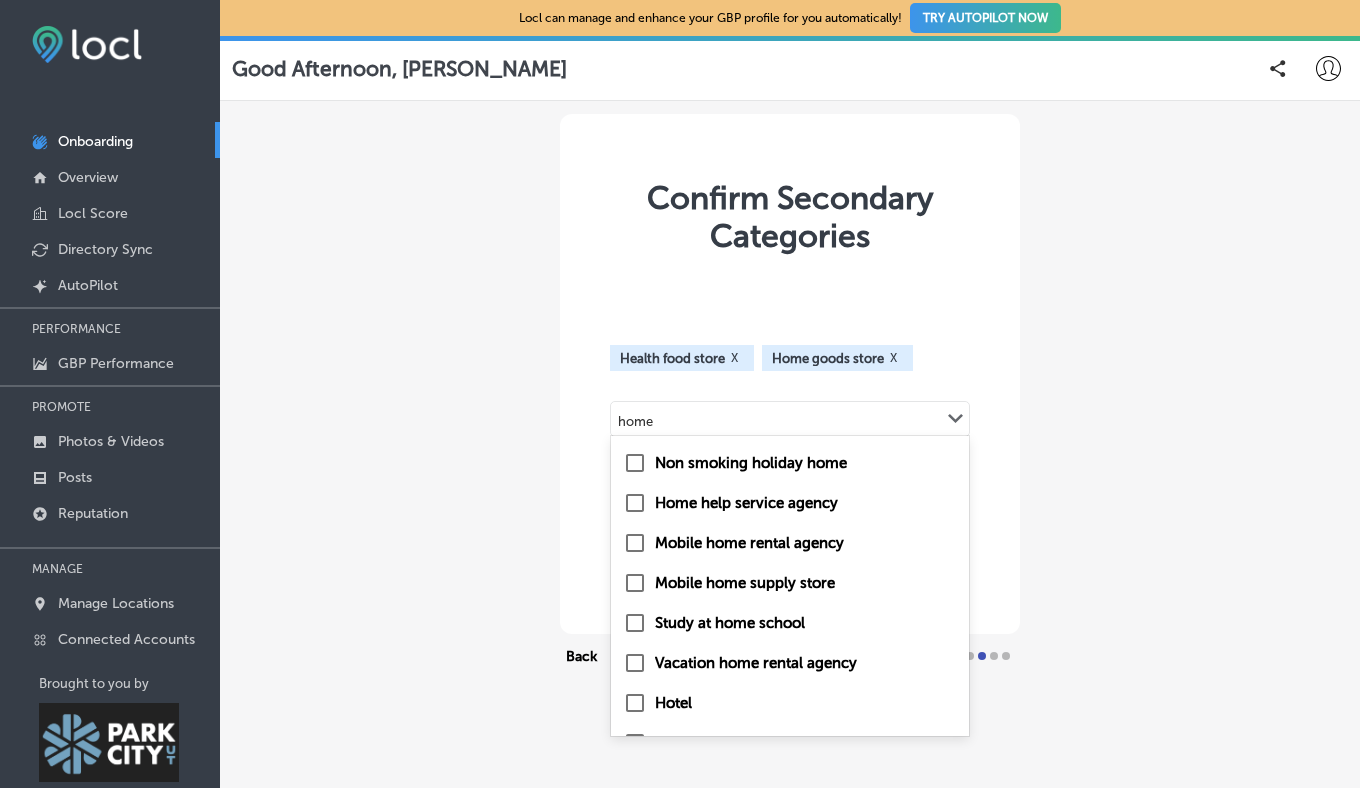 scroll, scrollTop: 1348, scrollLeft: 0, axis: vertical 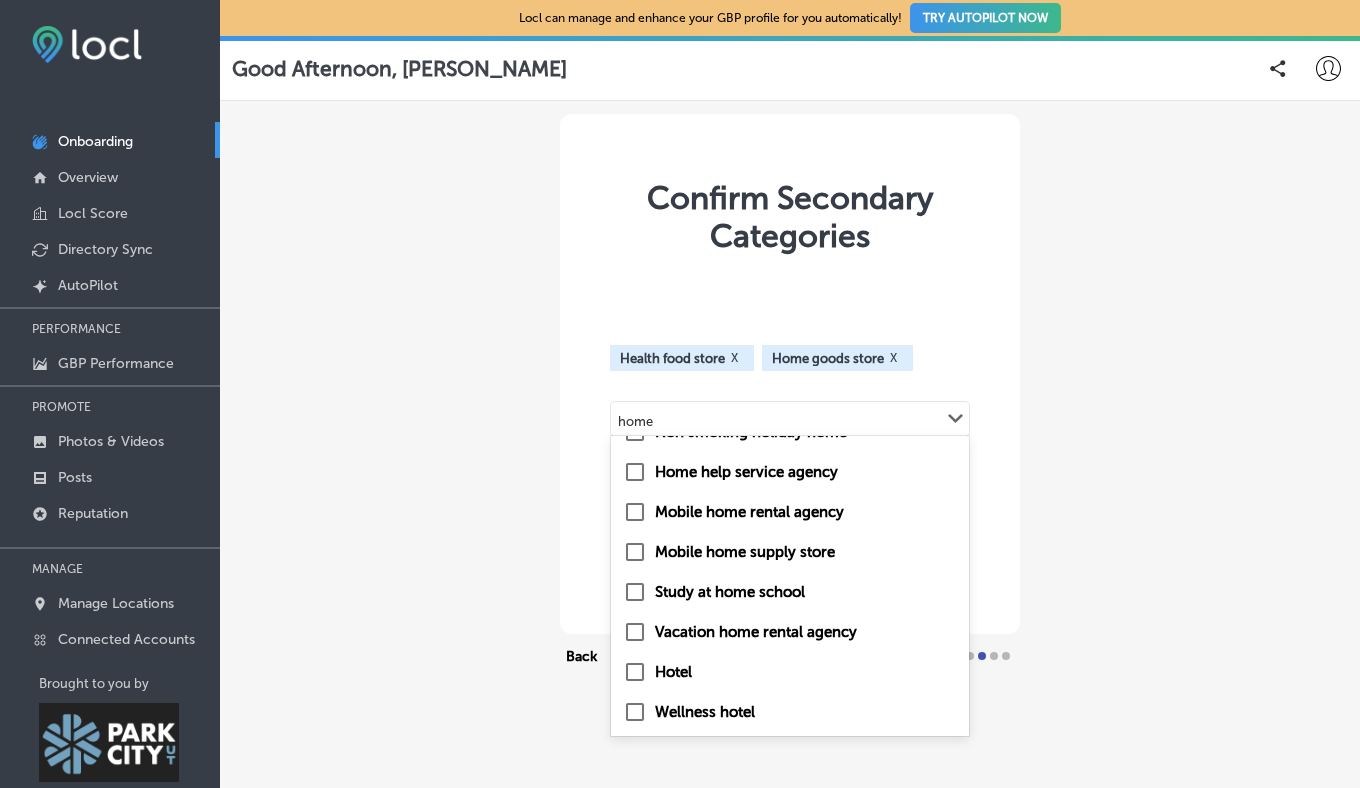 type on "home" 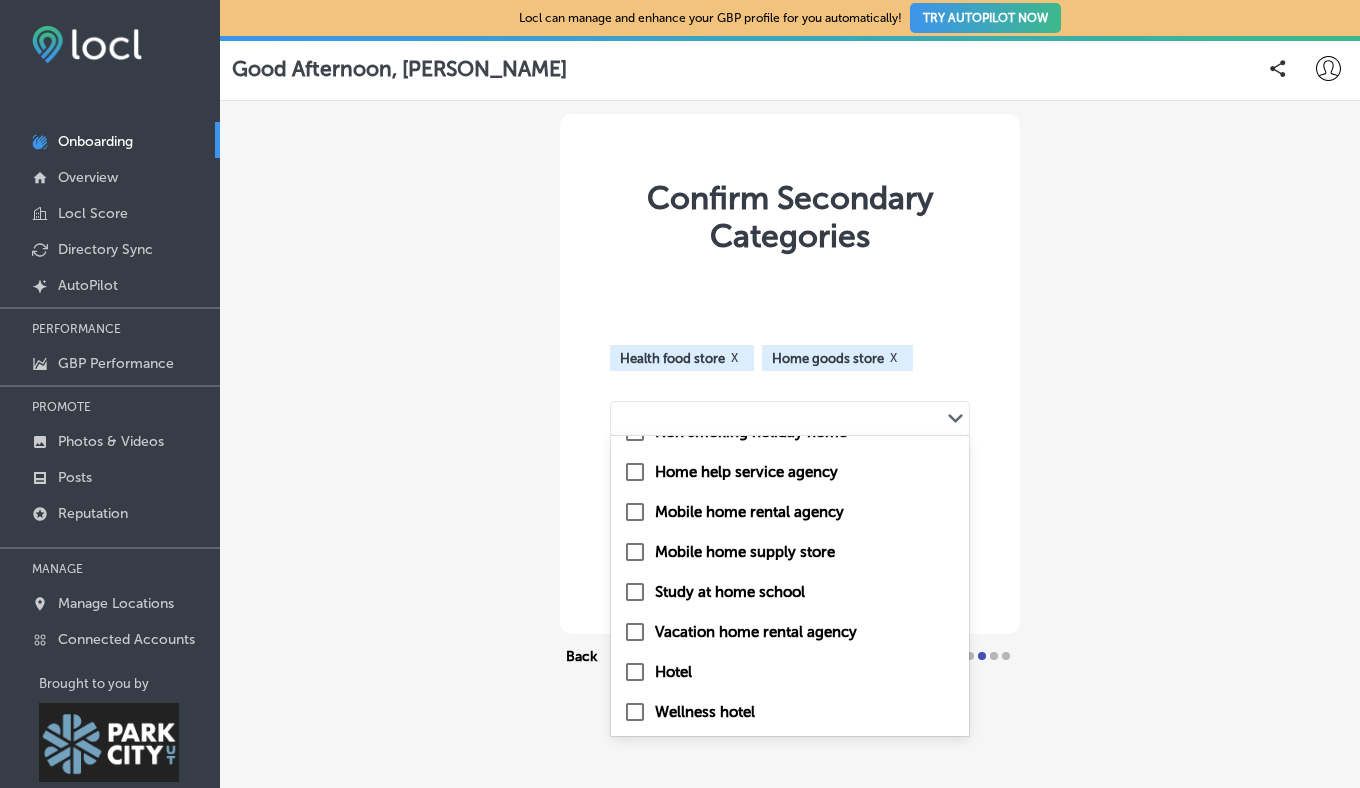 click on "Confirm Secondary Categories Health food store X Home goods store X   option Home goods store, selected.    option Mobile home supply store focused, 37 of 41. 41 results available for search term home. Select is focused ,type to refine list, press Down to open the menu,  press left to focus selected values home
Path
Created with Sketch.
Homeopath Children's home Funeral home Group home Holiday home Home builder Home help Home inspector Homekill service Homeless service Homeless shelter Homeopathic pharmacy Homeowners' association Nursing home Retirement home Scout home Custom home builder Display home center Home automation company Home cinema installation Home goods store Home improvement store Home insurance agency Home staging service Home theater store Log home builder Manufactured home transporter Mobile home dealer Mobile home park Modular home builder Modular home dealer Home audio store Hotel Next" at bounding box center [790, 414] 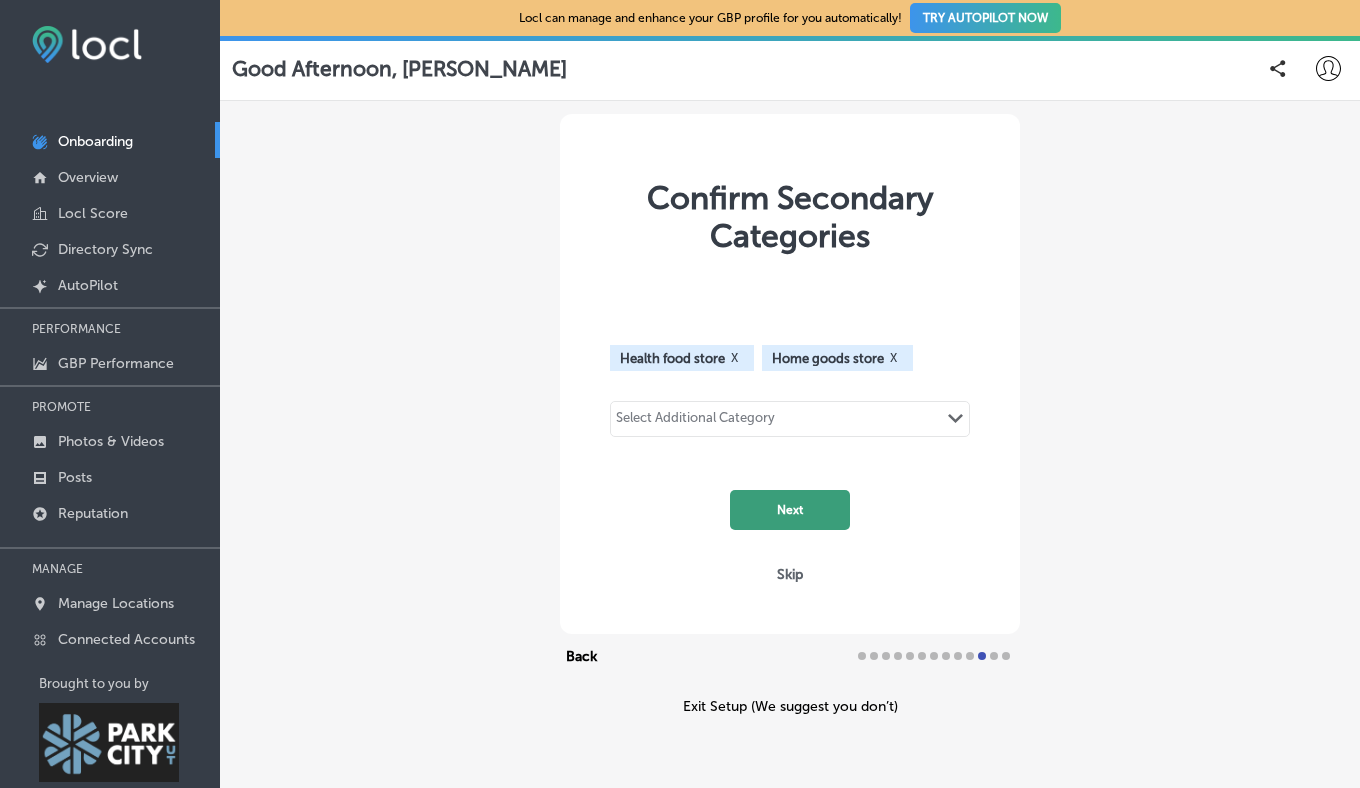 click on "Next" 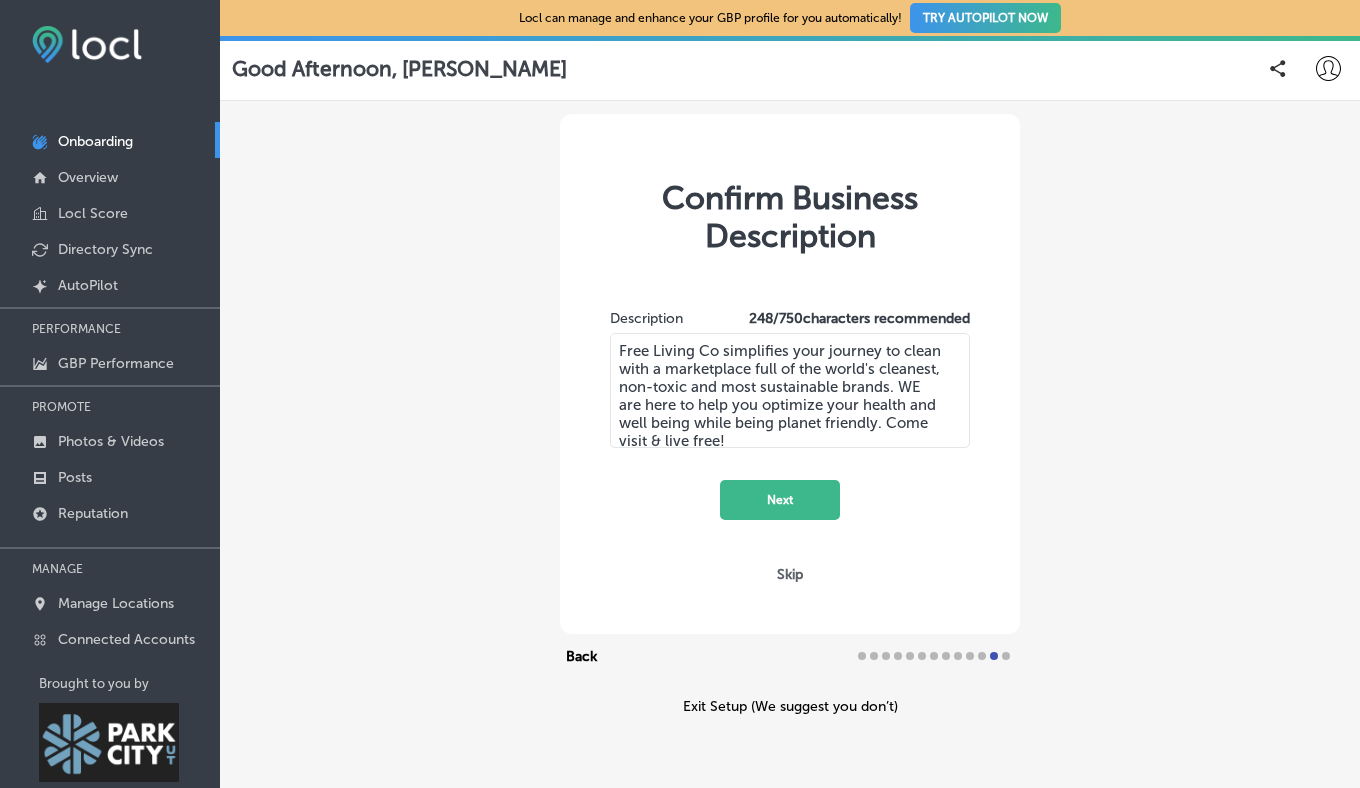 click on "Free Living Co simplifies your journey to clean with a marketplace full of the world's cleanest, non-toxic and most sustainable brands. WE are here to help you optimize your health and well being while being planet friendly. Come visit & live free!" at bounding box center [790, 390] 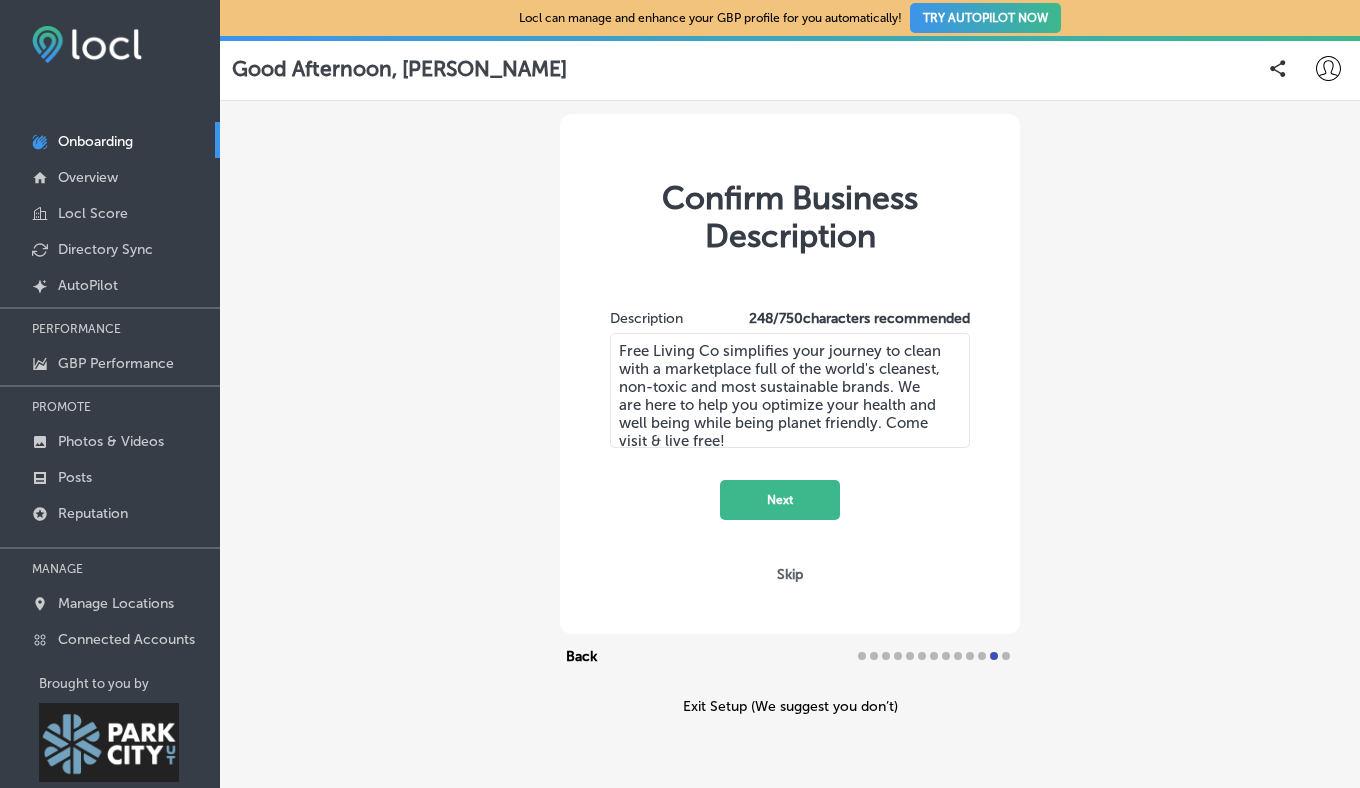 drag, startPoint x: 615, startPoint y: 339, endPoint x: 796, endPoint y: 423, distance: 199.54198 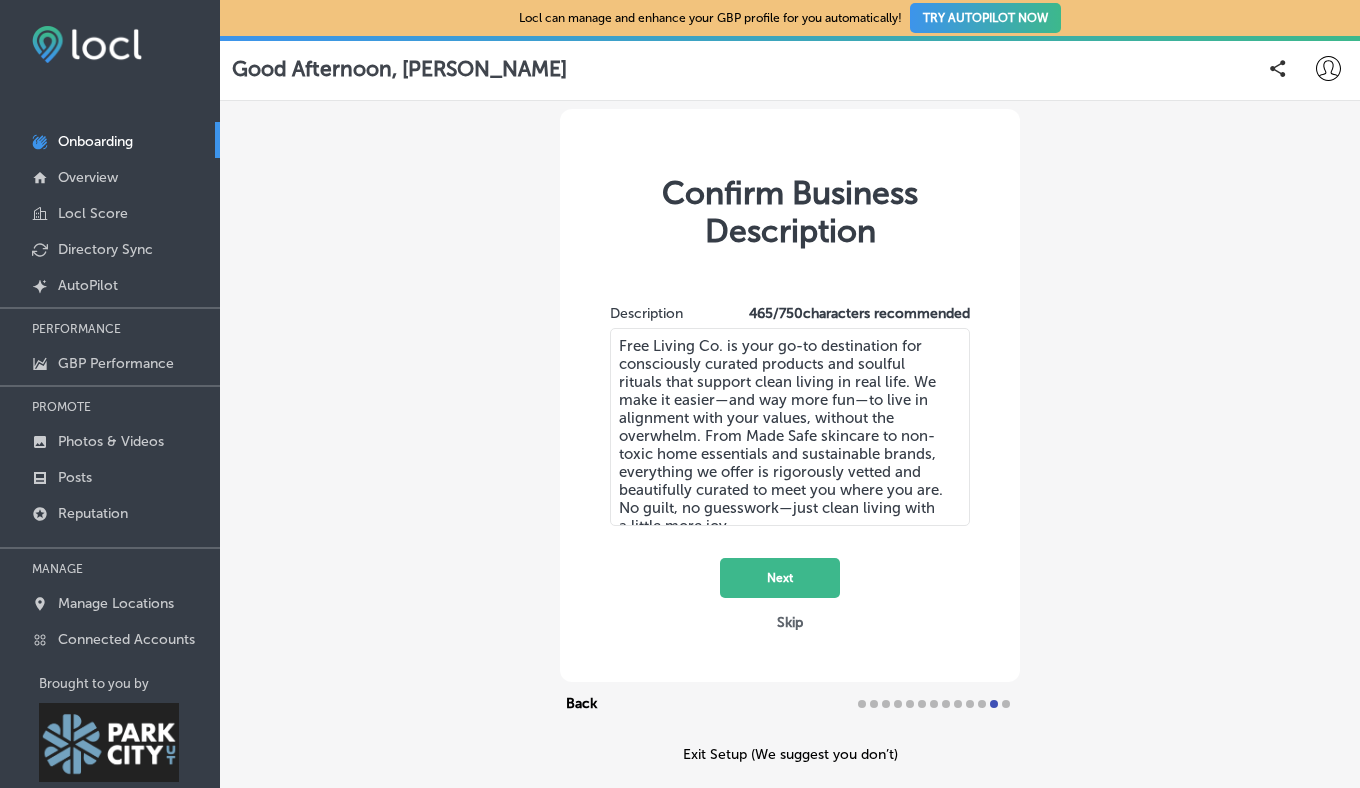 click on "Free Living Co. is your go-to destination for consciously curated products and soulful rituals that support clean living in real life. We make it easier—and way more fun—to live in alignment with your values, without the overwhelm. From Made Safe skincare to non-toxic home essentials and sustainable brands, everything we offer is rigorously vetted and beautifully curated to meet you where you are. No guilt, no guesswork—just clean living with a little more joy." at bounding box center (790, 427) 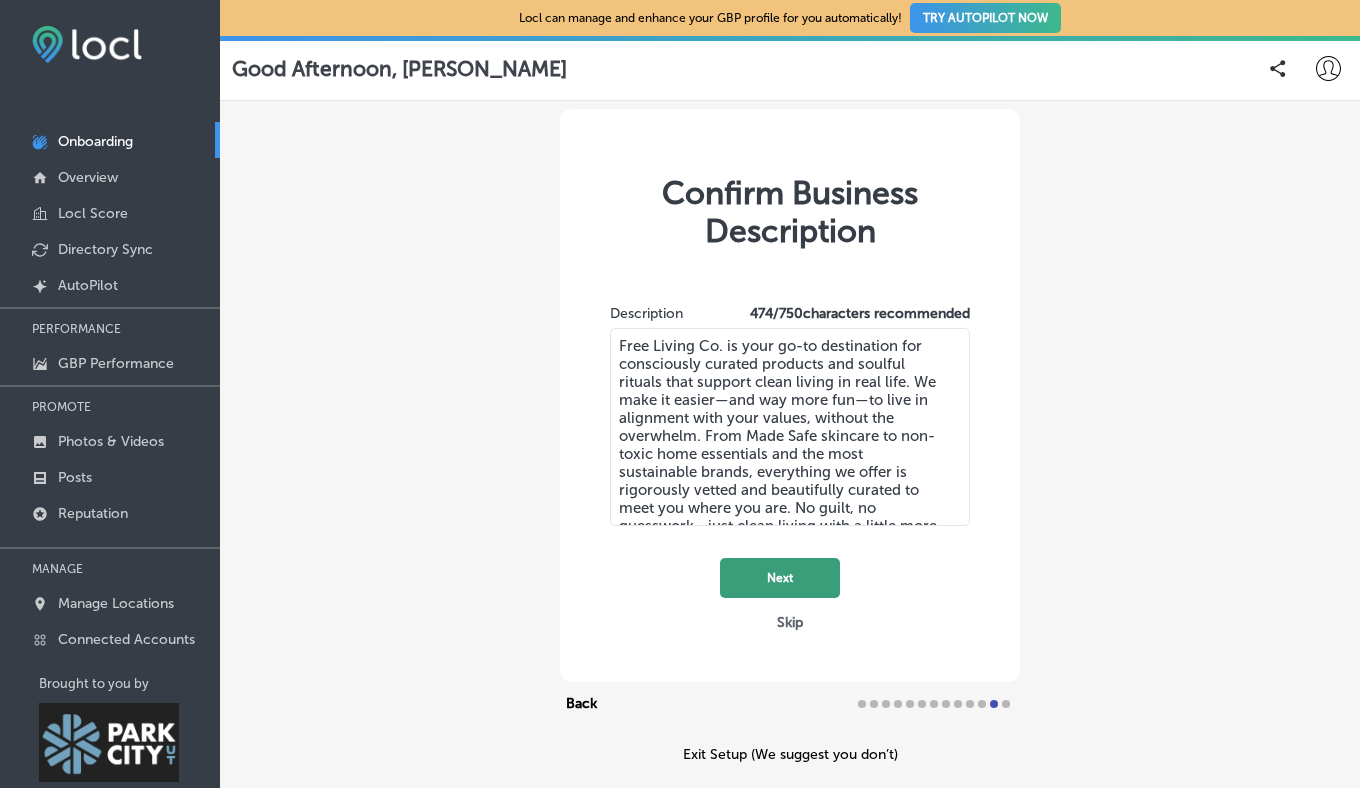 type on "Free Living Co. is your go-to destination for consciously curated products and soulful rituals that support clean living in real life. We make it easier—and way more fun—to live in alignment with your values, without the overwhelm. From Made Safe skincare to non-toxic home essentials and the most sustainable brands, everything we offer is rigorously vetted and beautifully curated to meet you where you are. No guilt, no guesswork—just clean living with a little more joy." 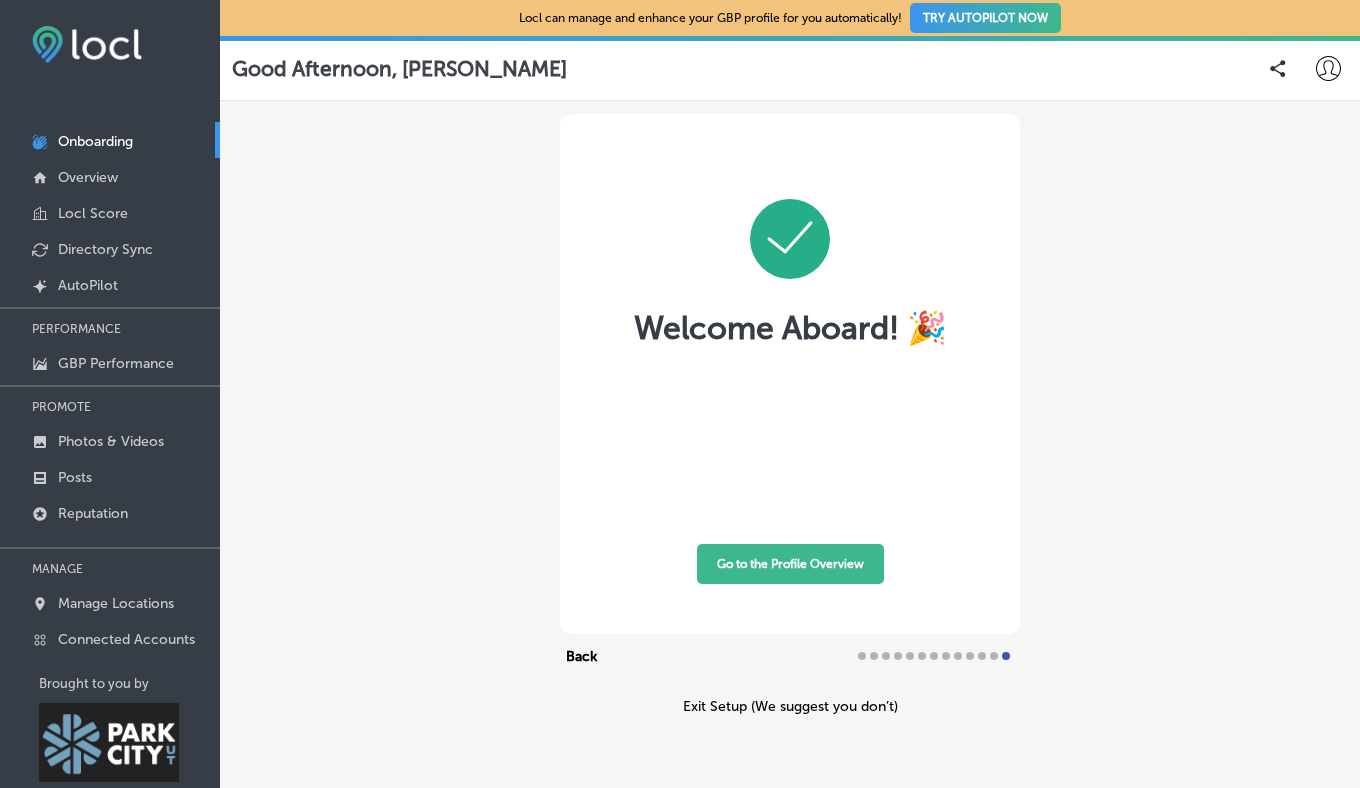 click on "Go to the Profile Overview" at bounding box center (790, 564) 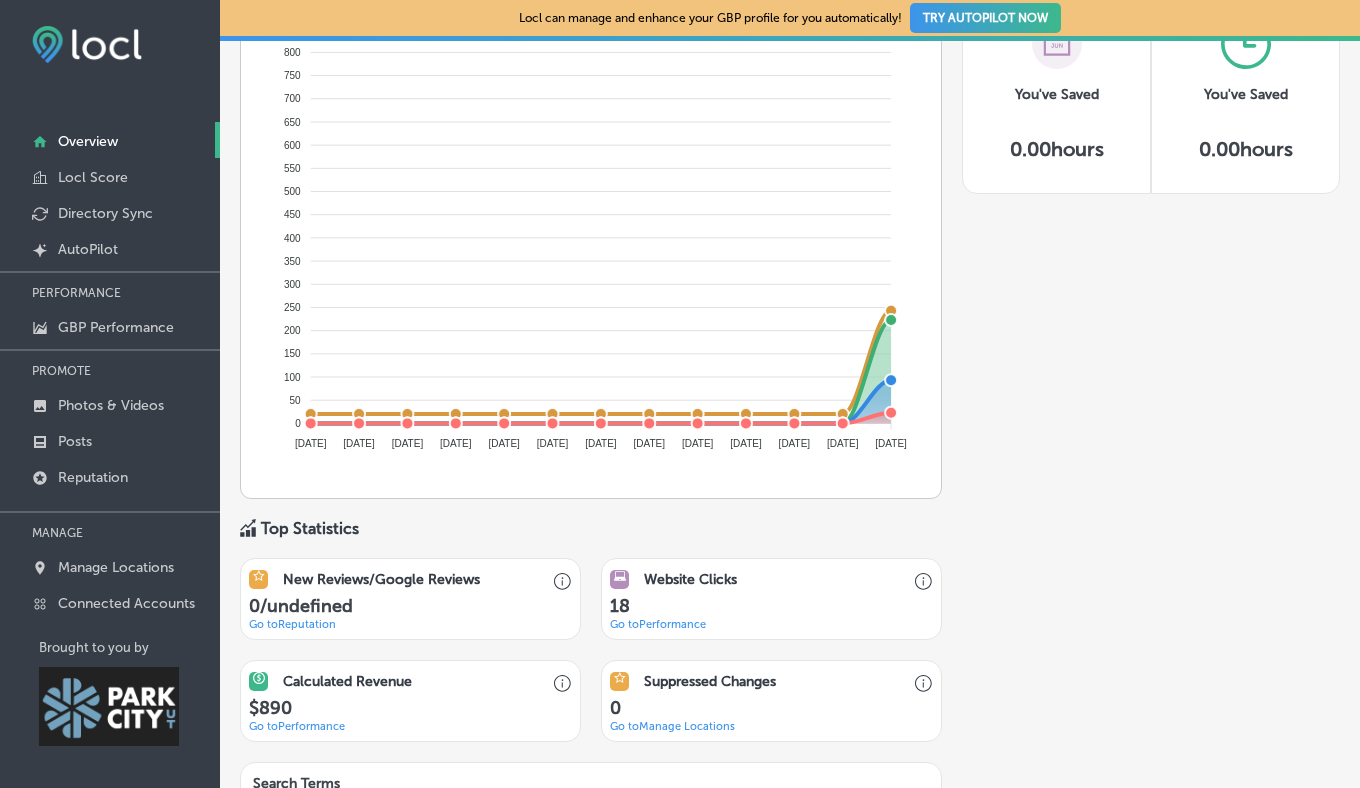 scroll, scrollTop: 0, scrollLeft: 0, axis: both 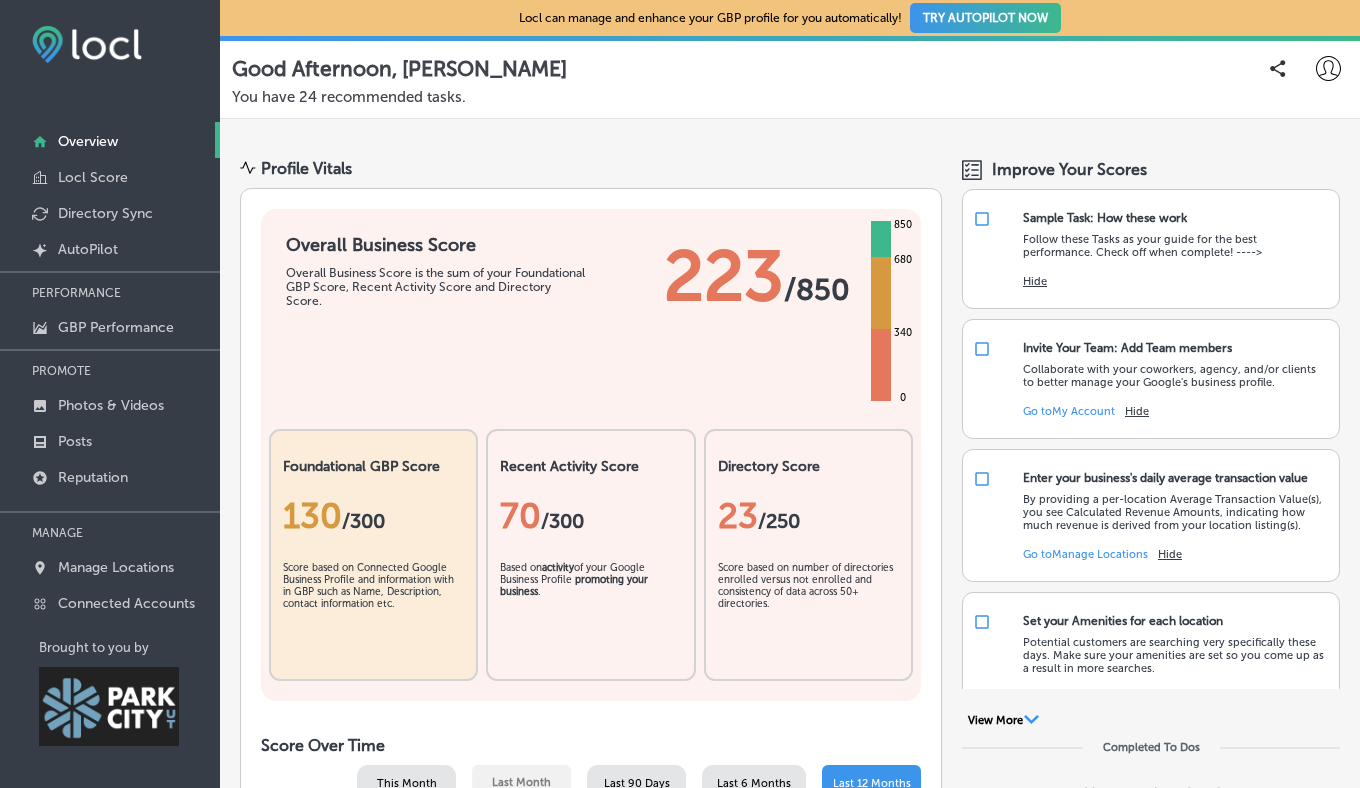 click on "TRY AUTOPILOT NOW" at bounding box center (985, 18) 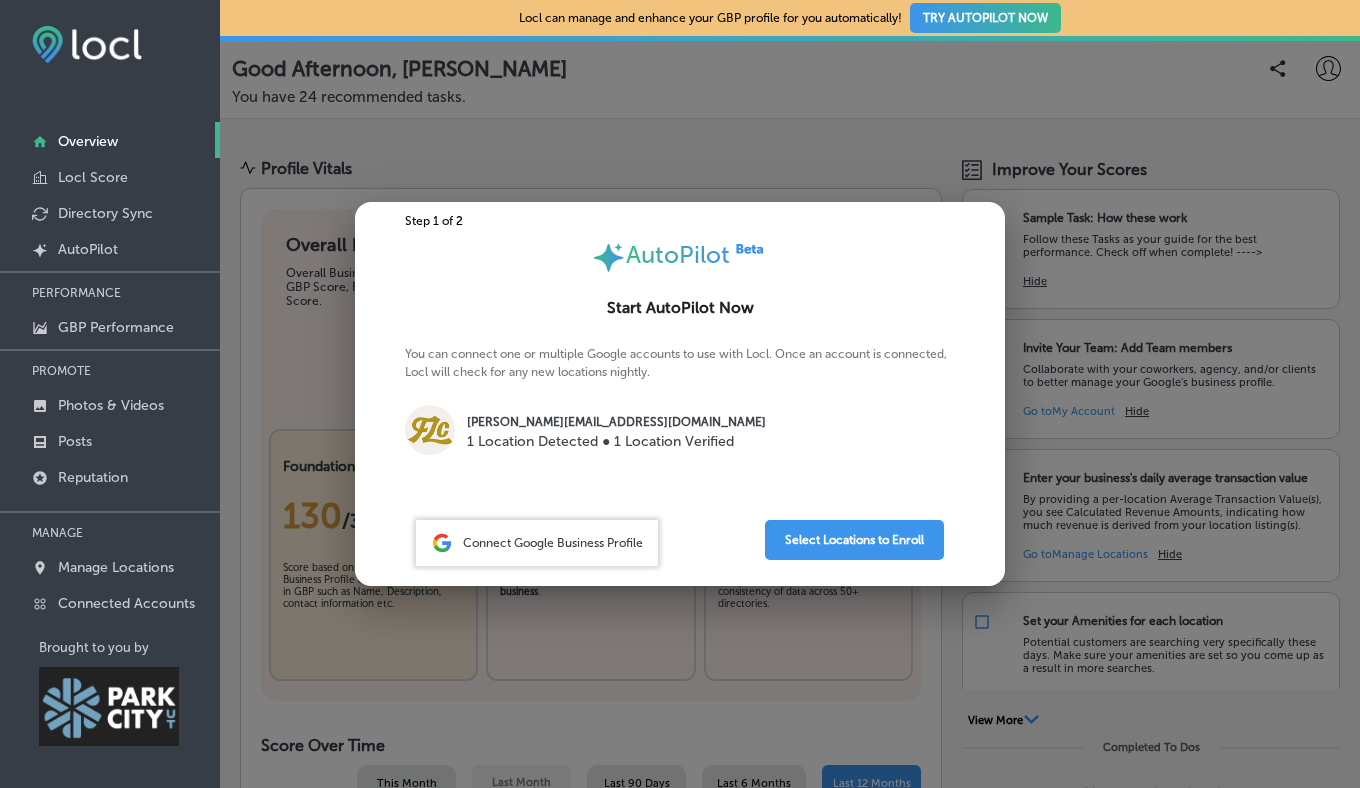 click on "Connect Google Business Profile" at bounding box center (553, 543) 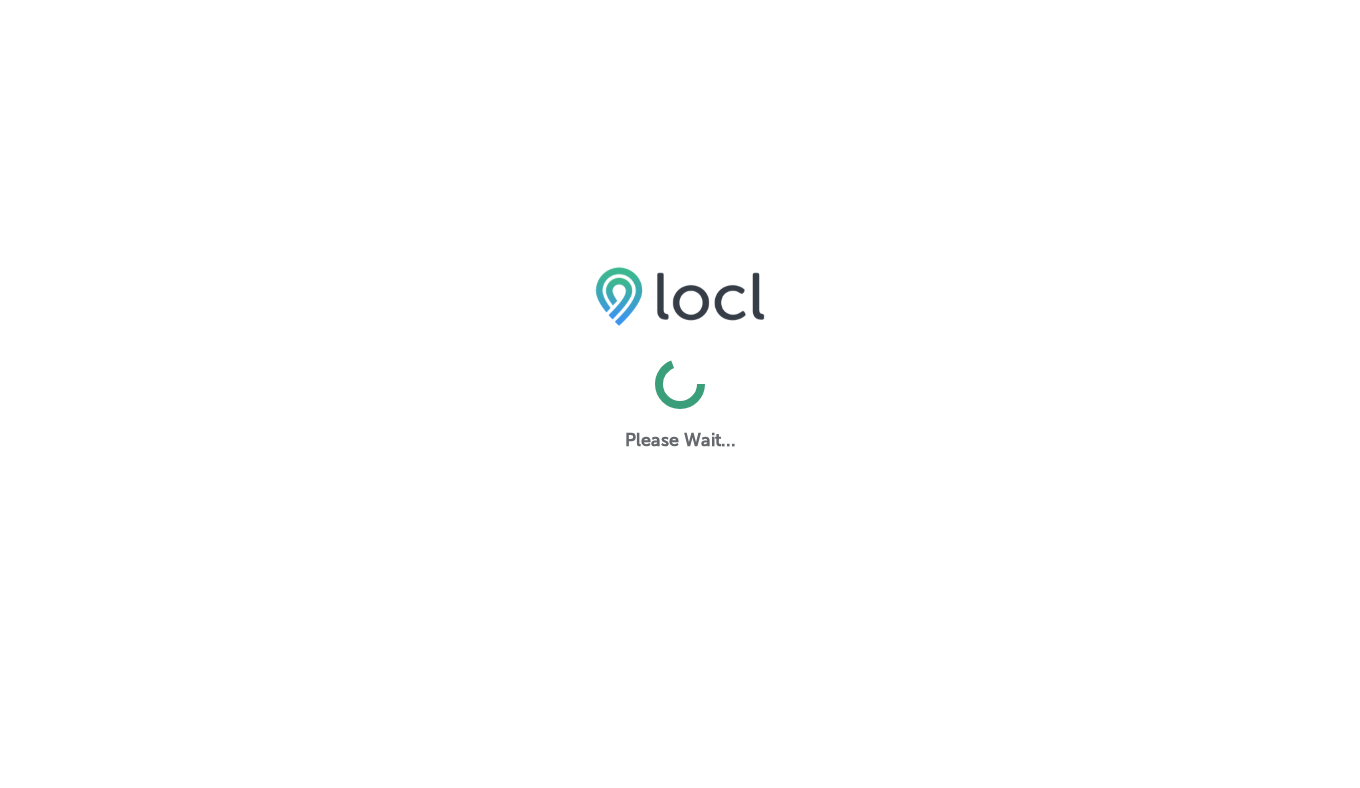 scroll, scrollTop: 0, scrollLeft: 0, axis: both 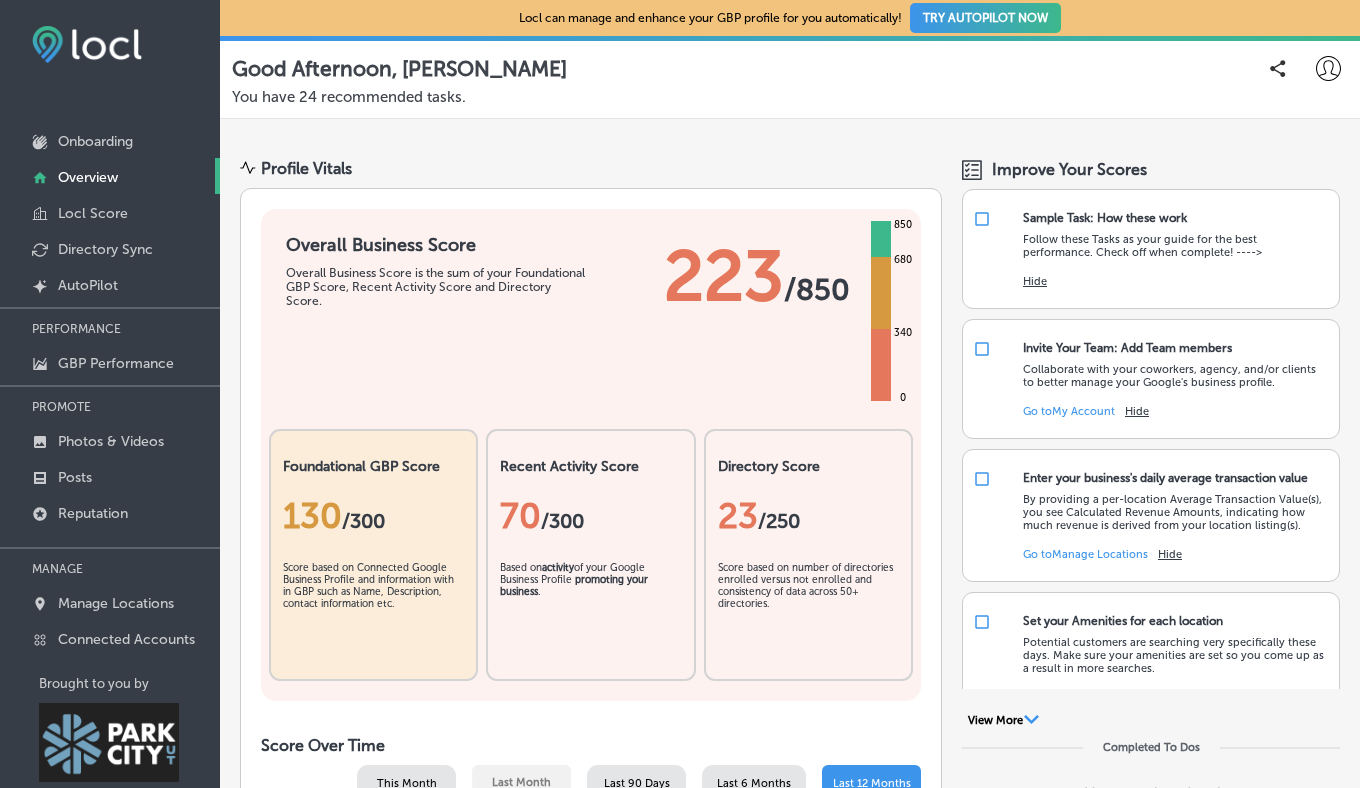 click on "TRY AUTOPILOT NOW" at bounding box center (985, 18) 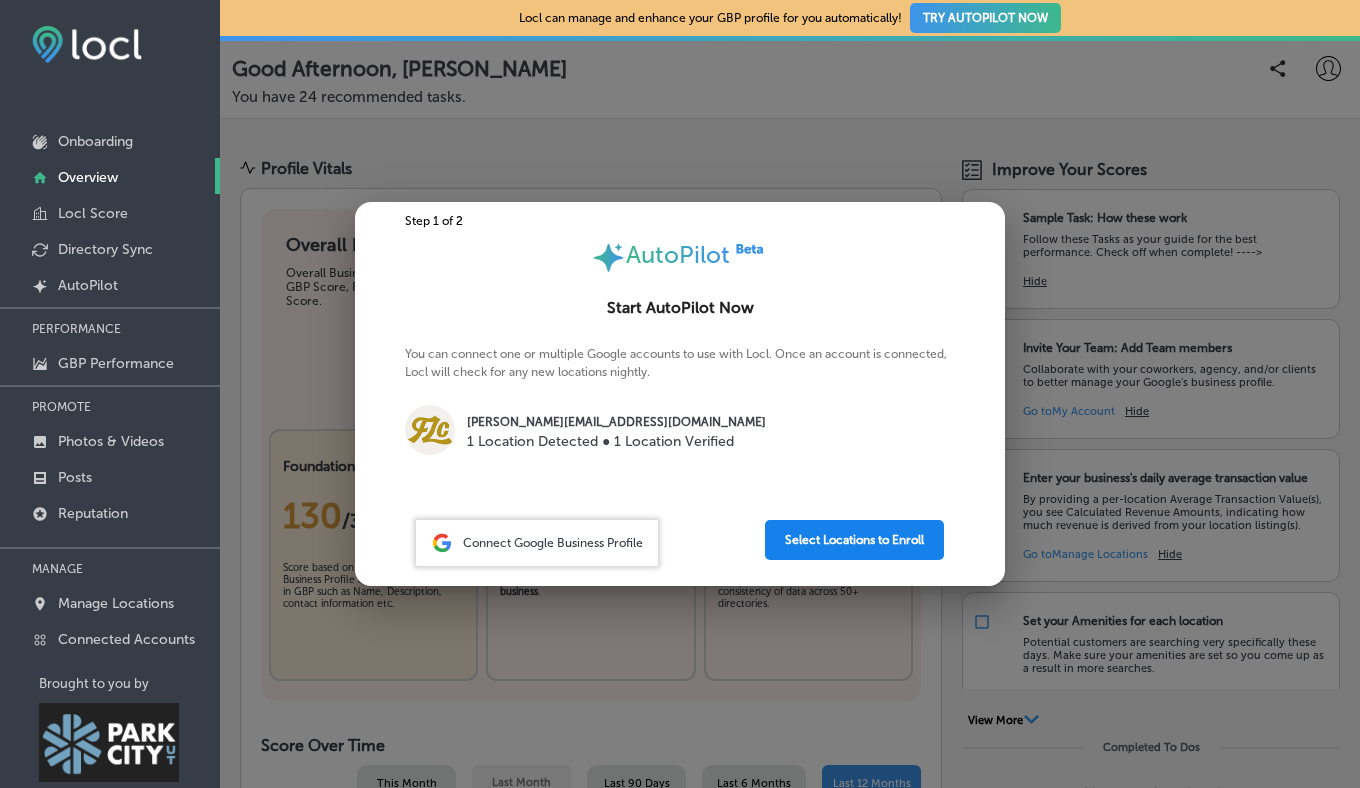 click on "Select Locations to Enroll" at bounding box center (854, 540) 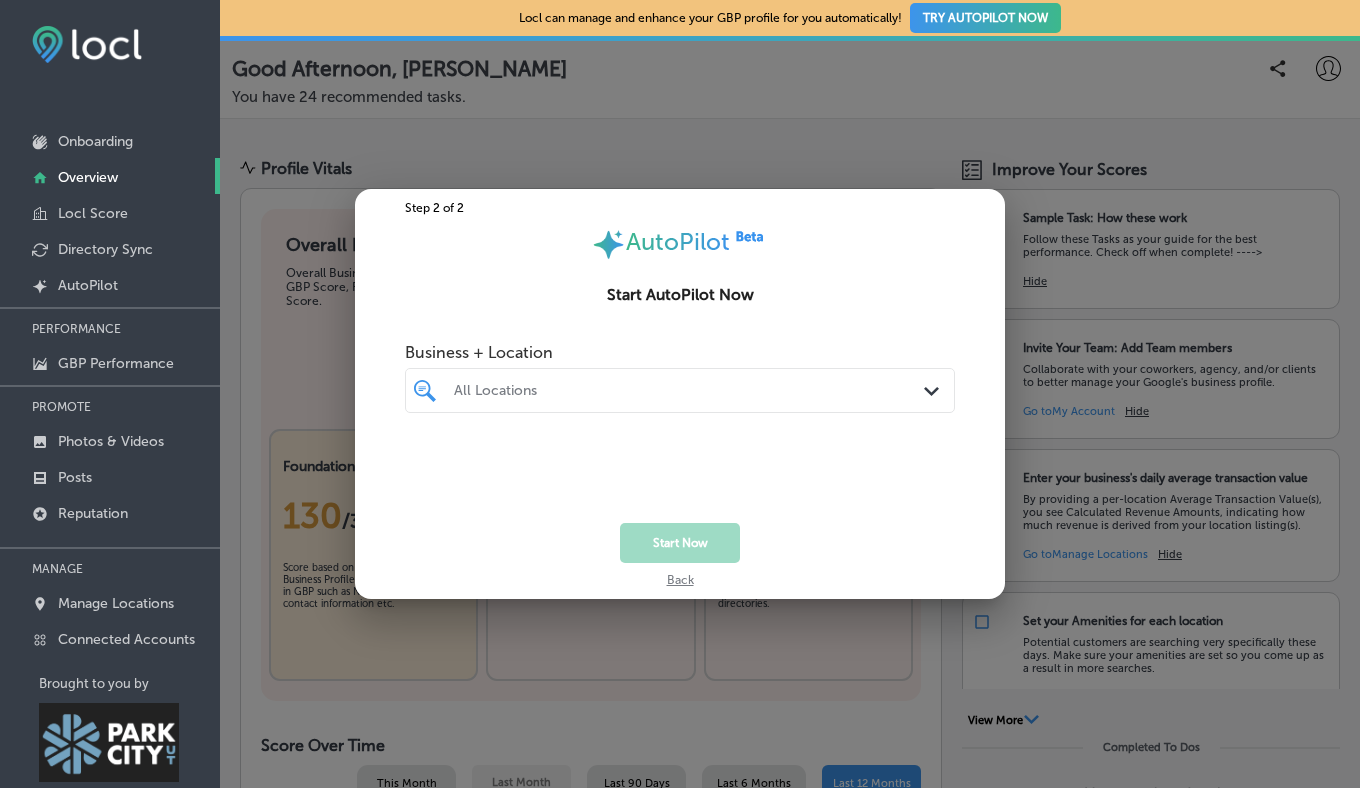 click at bounding box center [657, 390] 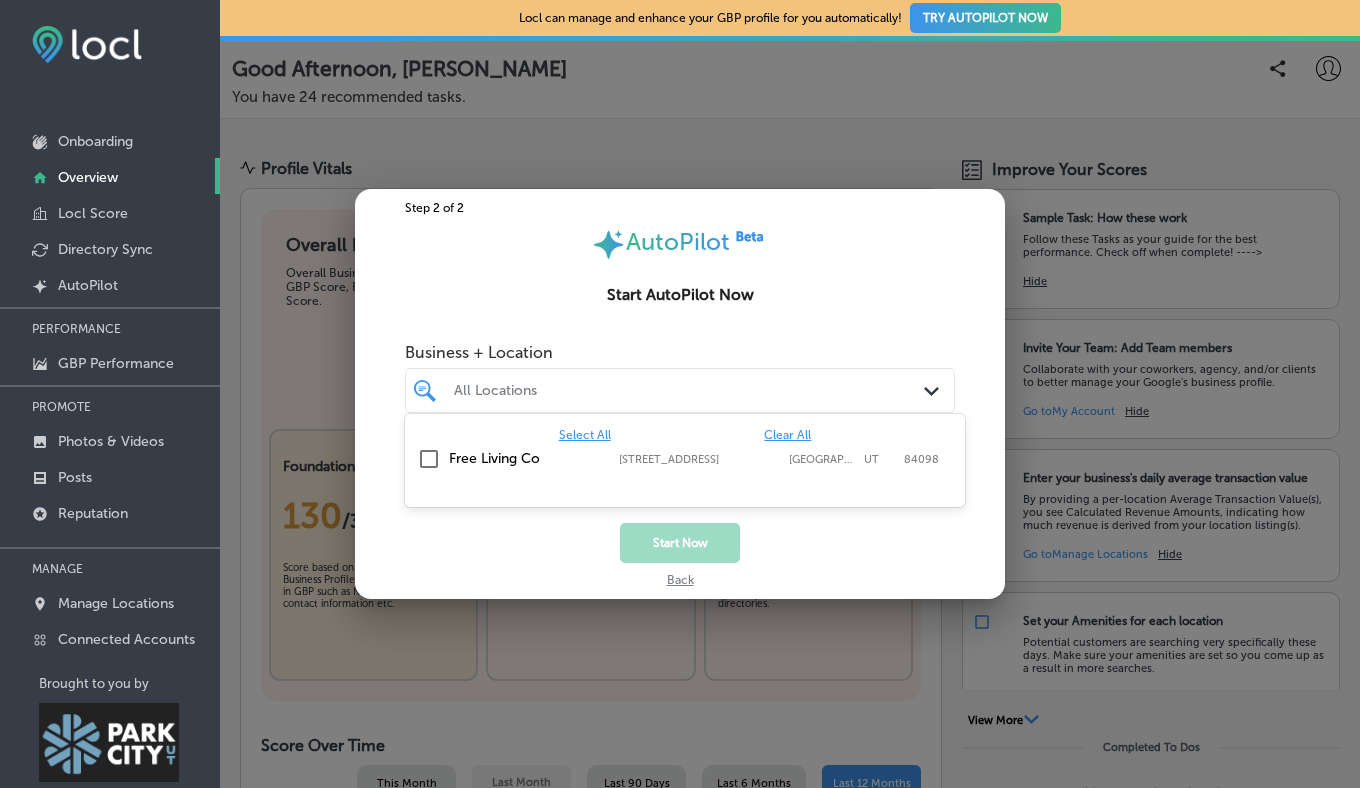 click on "Free Living Co" at bounding box center [529, 458] 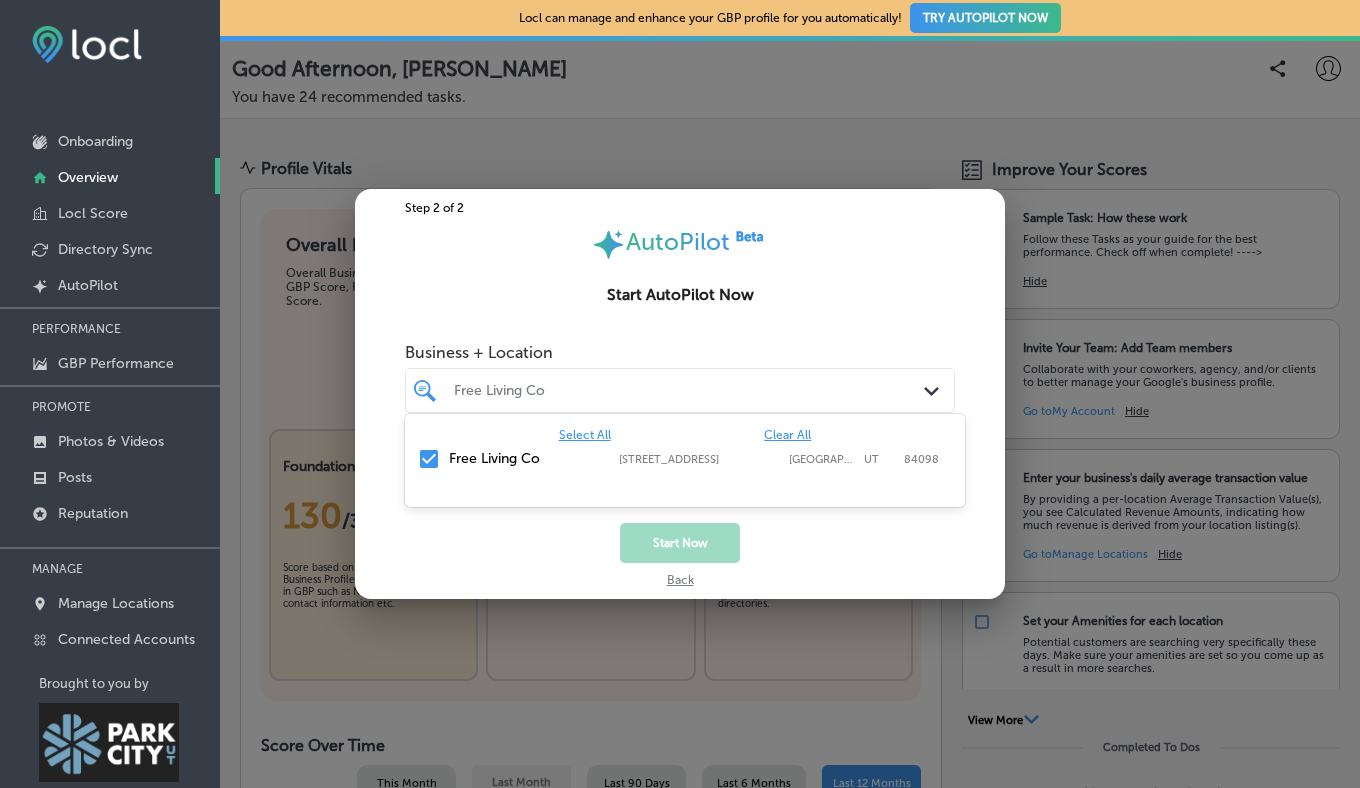 click on "Start Now" at bounding box center (680, 543) 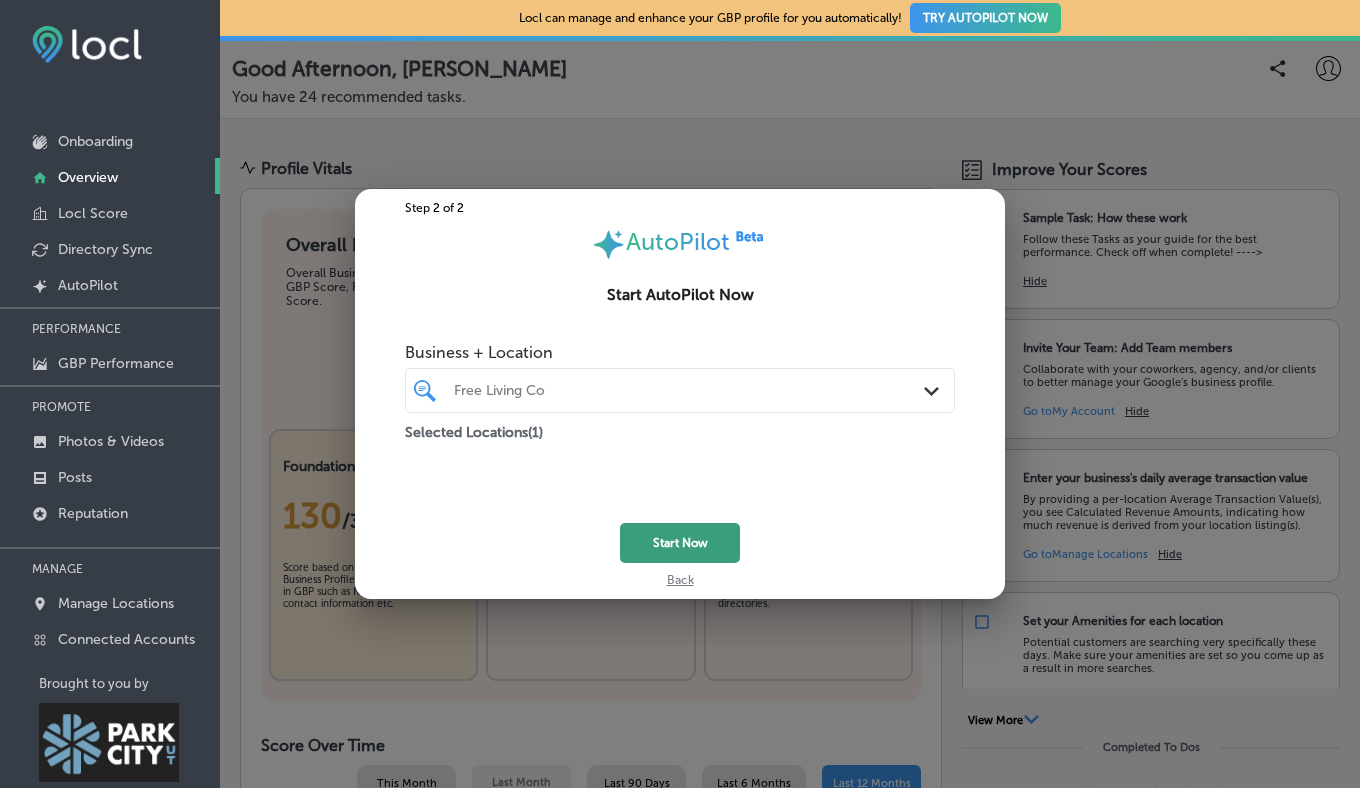 click on "Start Now" at bounding box center [680, 543] 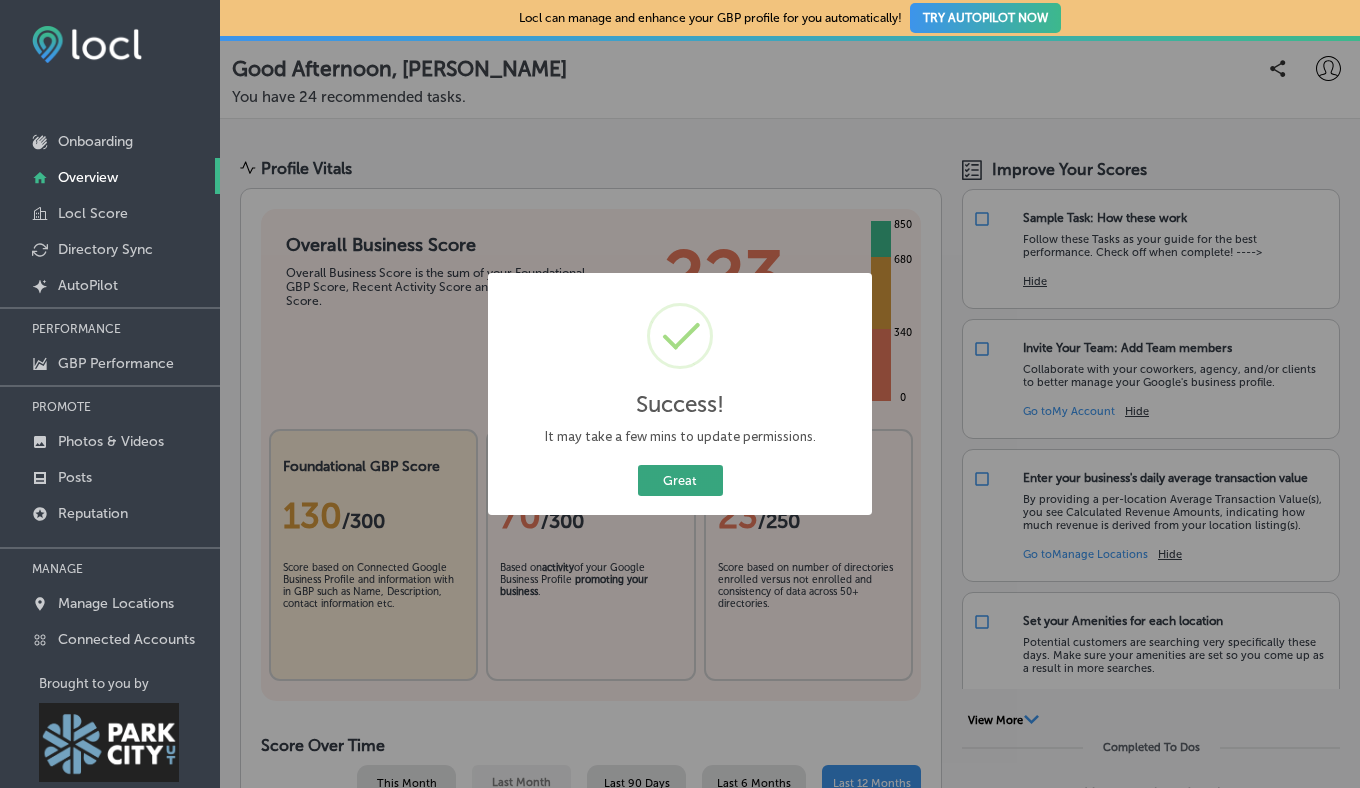 click on "Great" at bounding box center [680, 480] 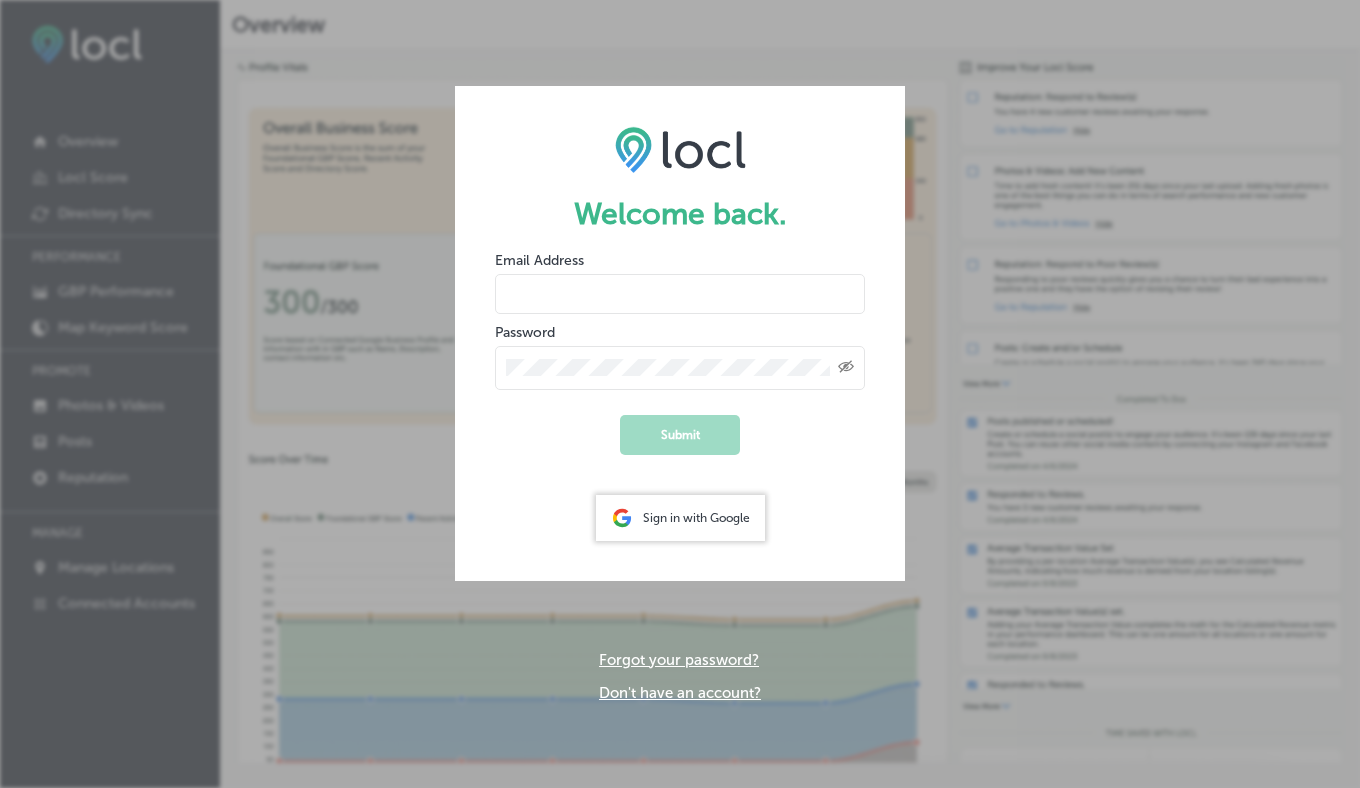 scroll, scrollTop: 0, scrollLeft: 0, axis: both 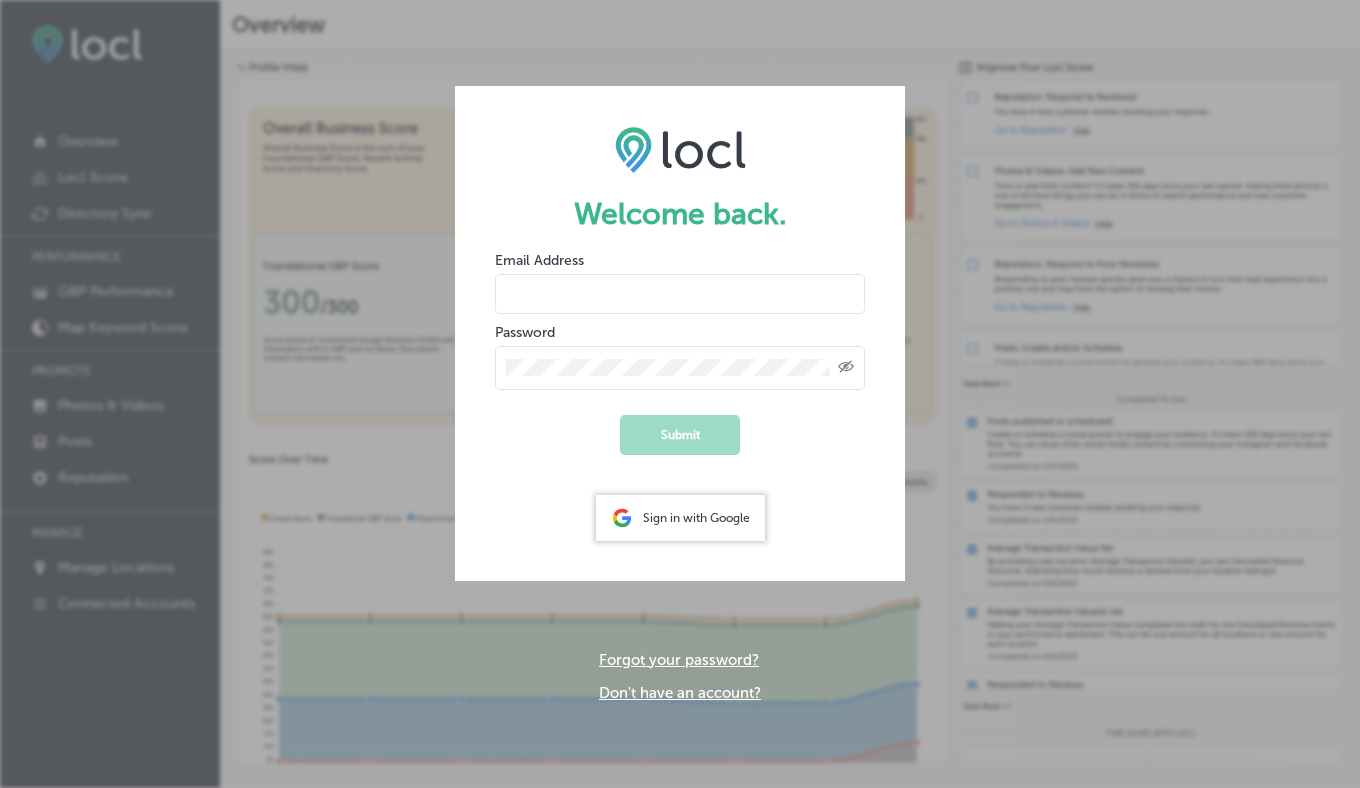 click at bounding box center (680, 294) 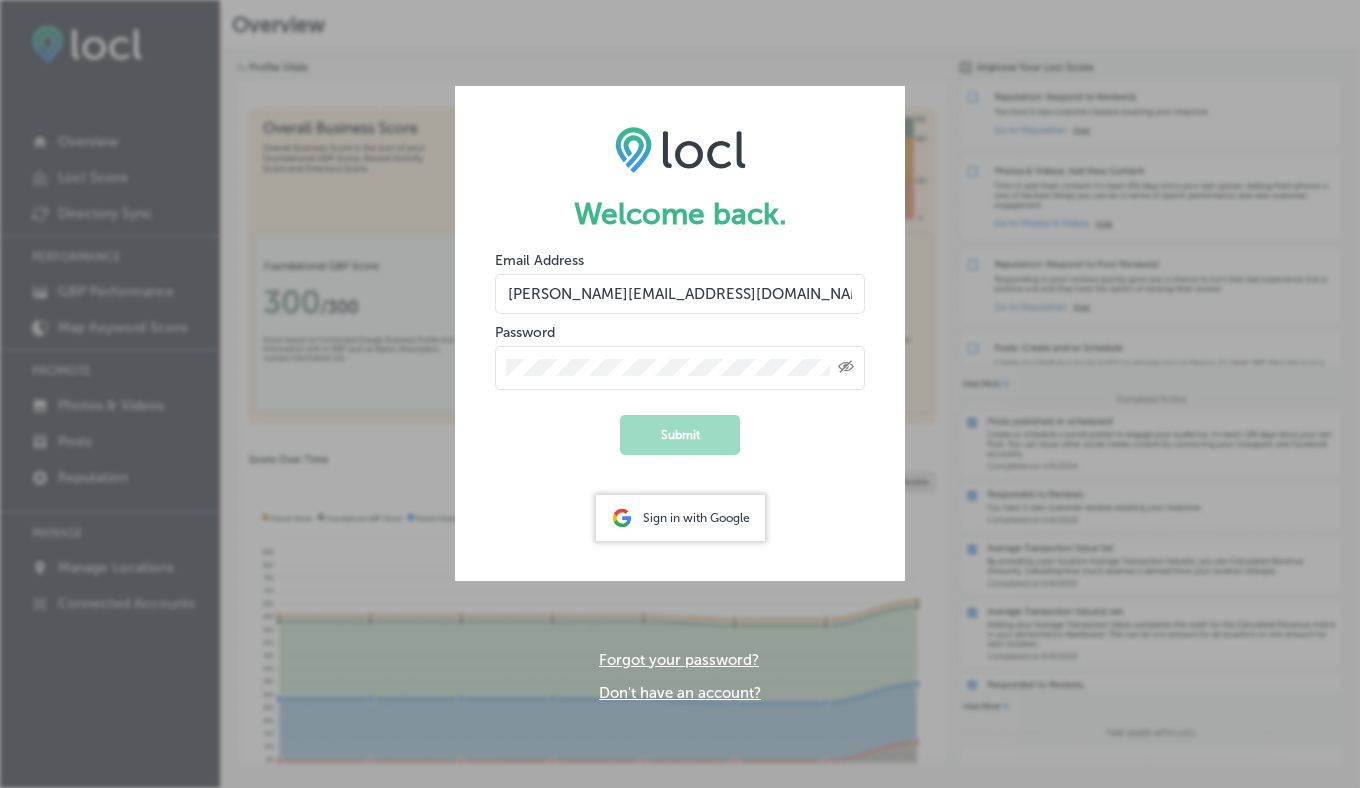 type on "[PERSON_NAME][EMAIL_ADDRESS][DOMAIN_NAME]" 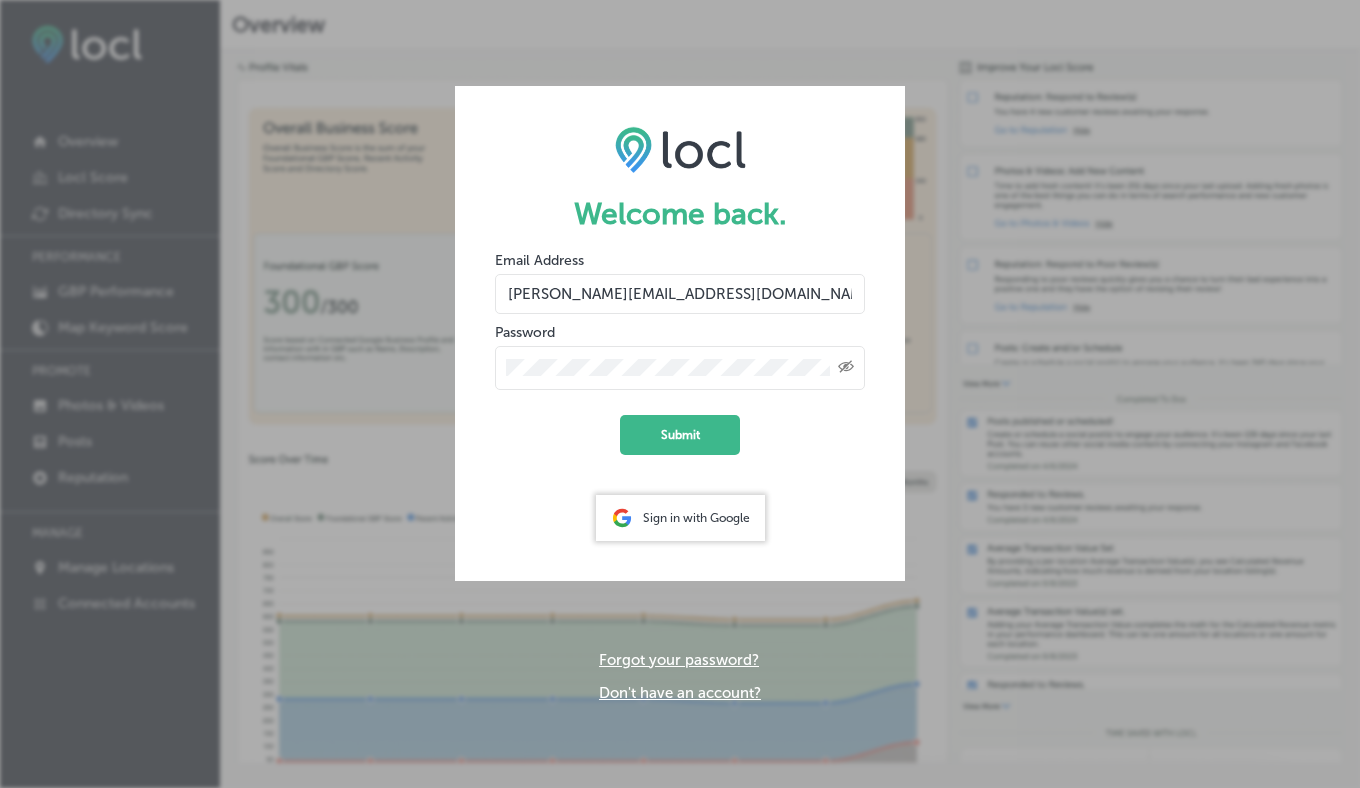 click 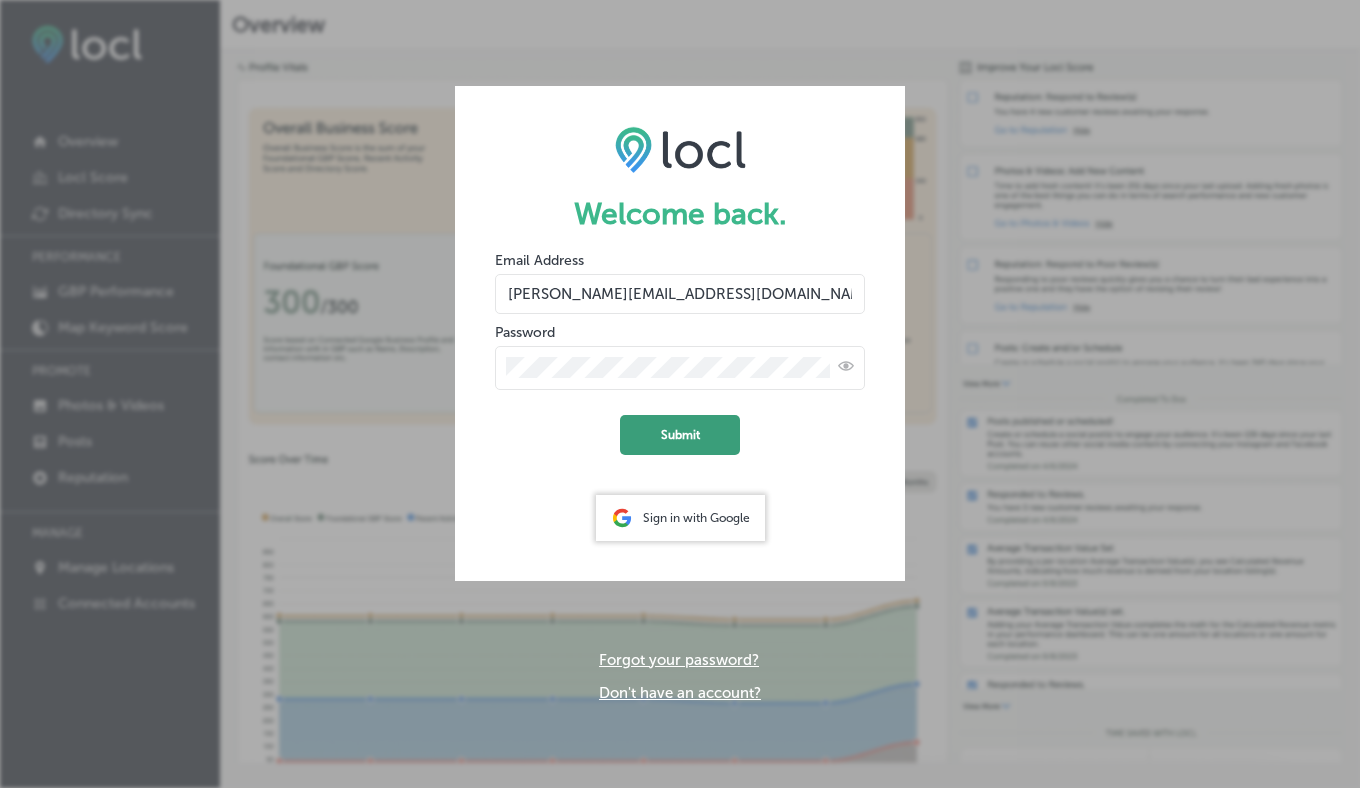 click on "Submit" 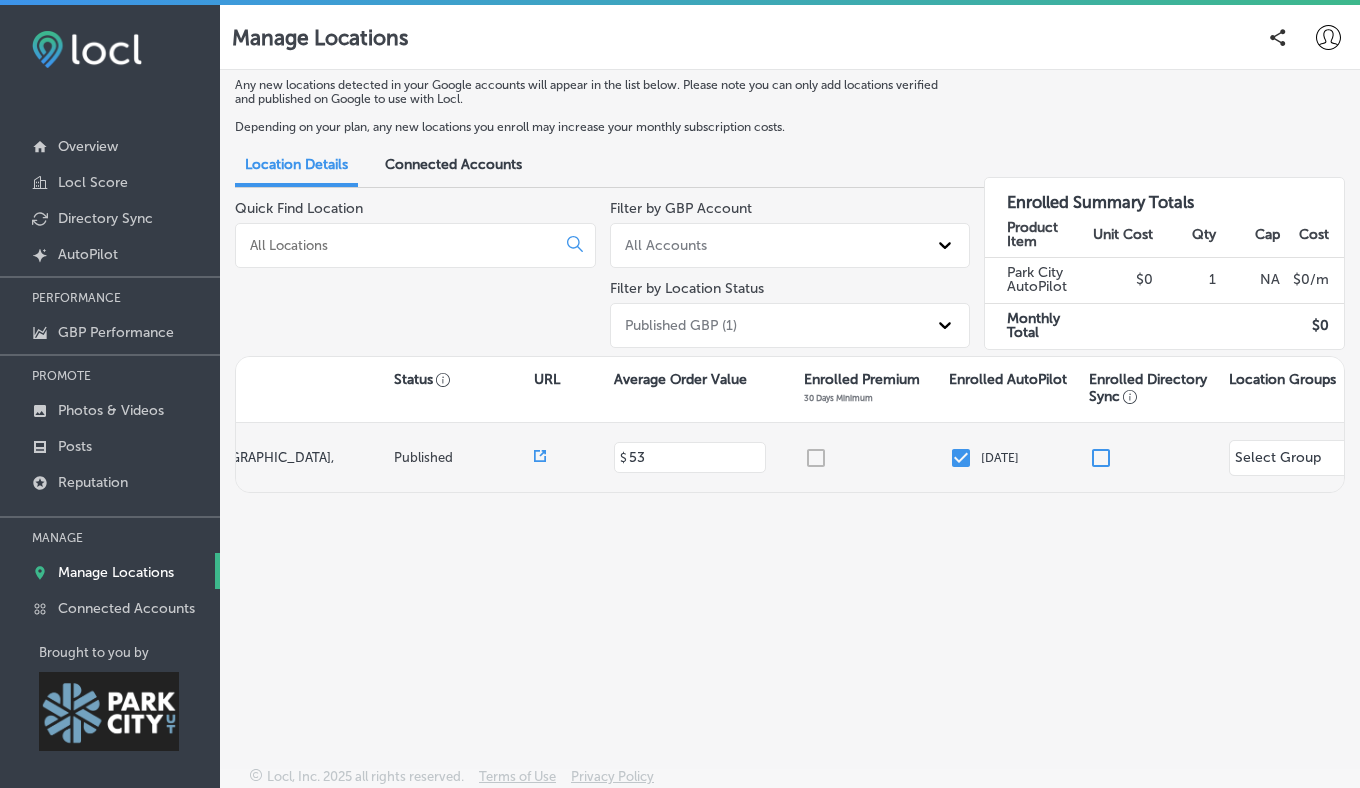 scroll, scrollTop: 0, scrollLeft: 436, axis: horizontal 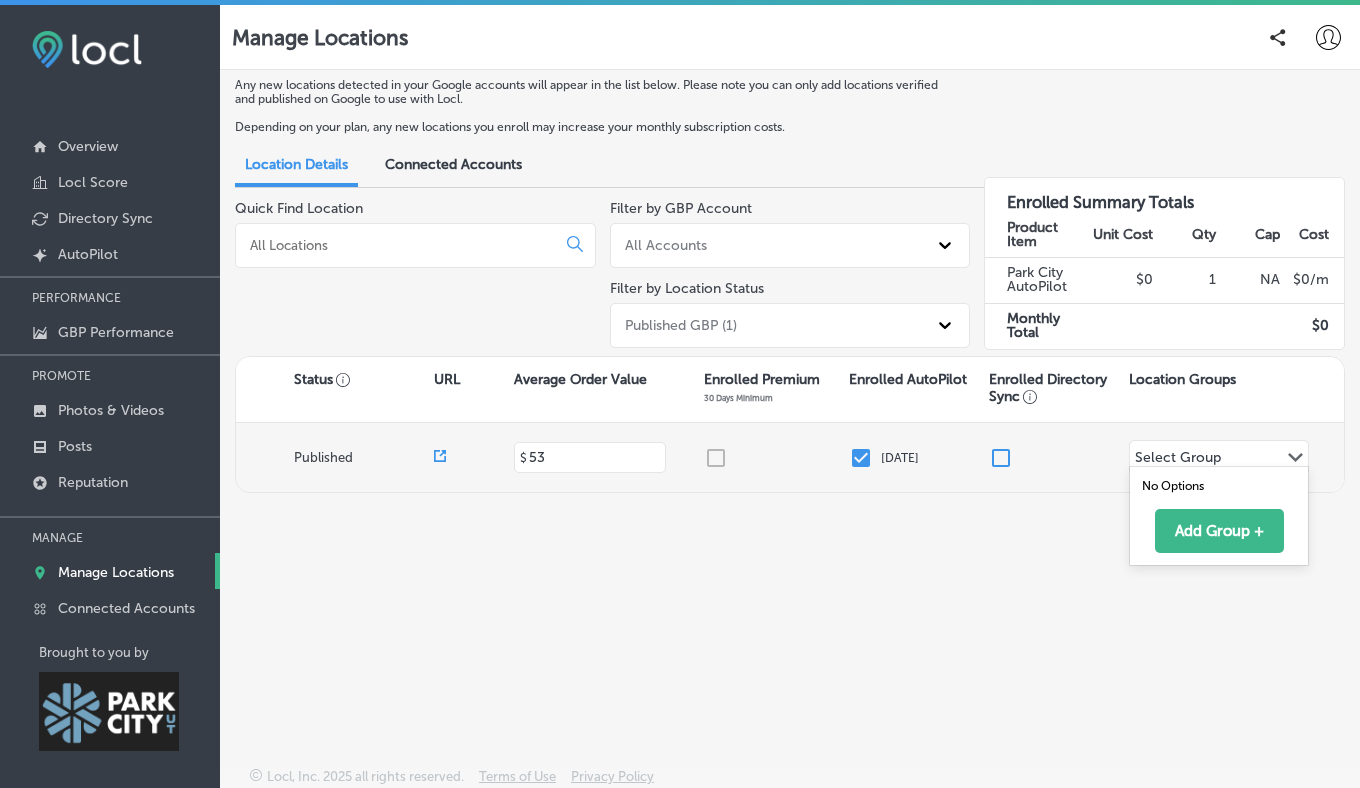 click on "Select Group" at bounding box center [1178, 460] 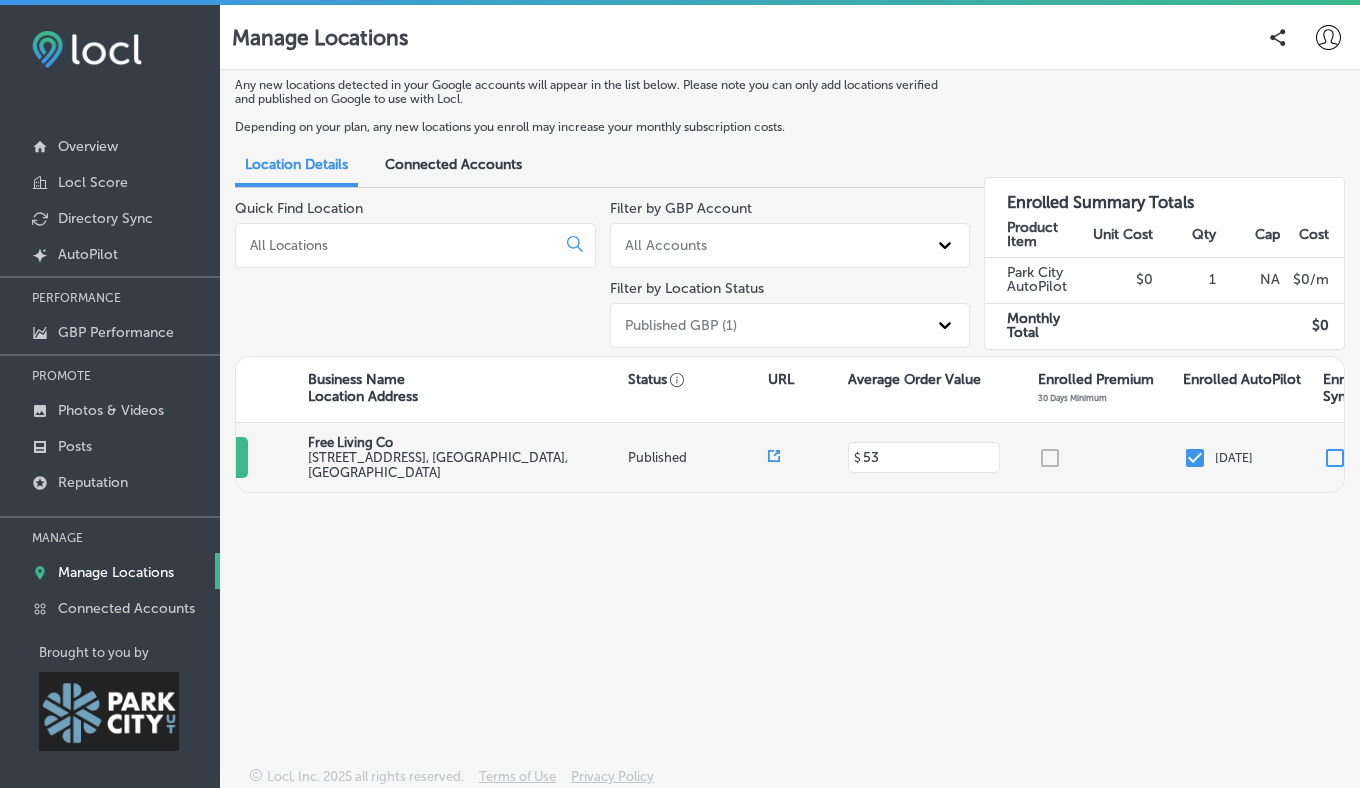 scroll, scrollTop: 0, scrollLeft: 0, axis: both 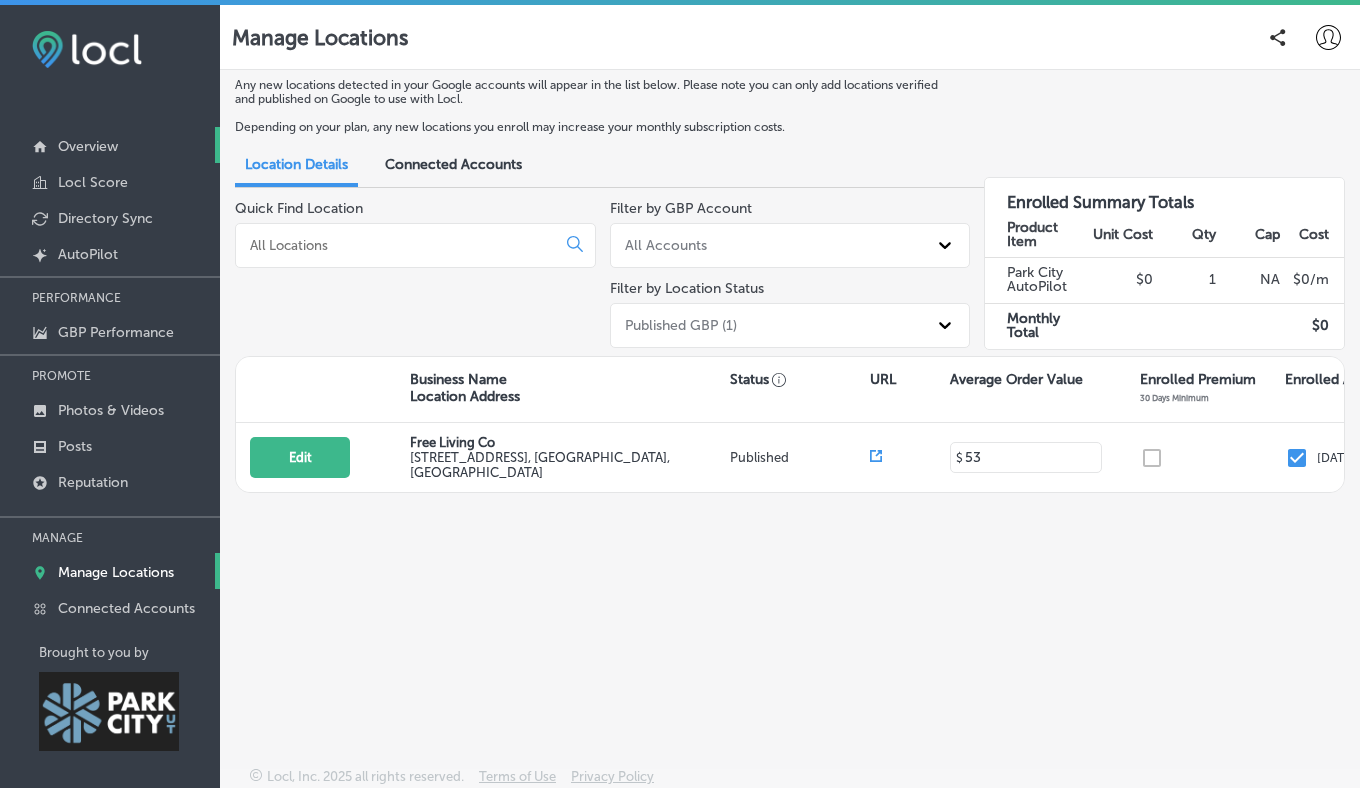 click on "Overview" at bounding box center (88, 146) 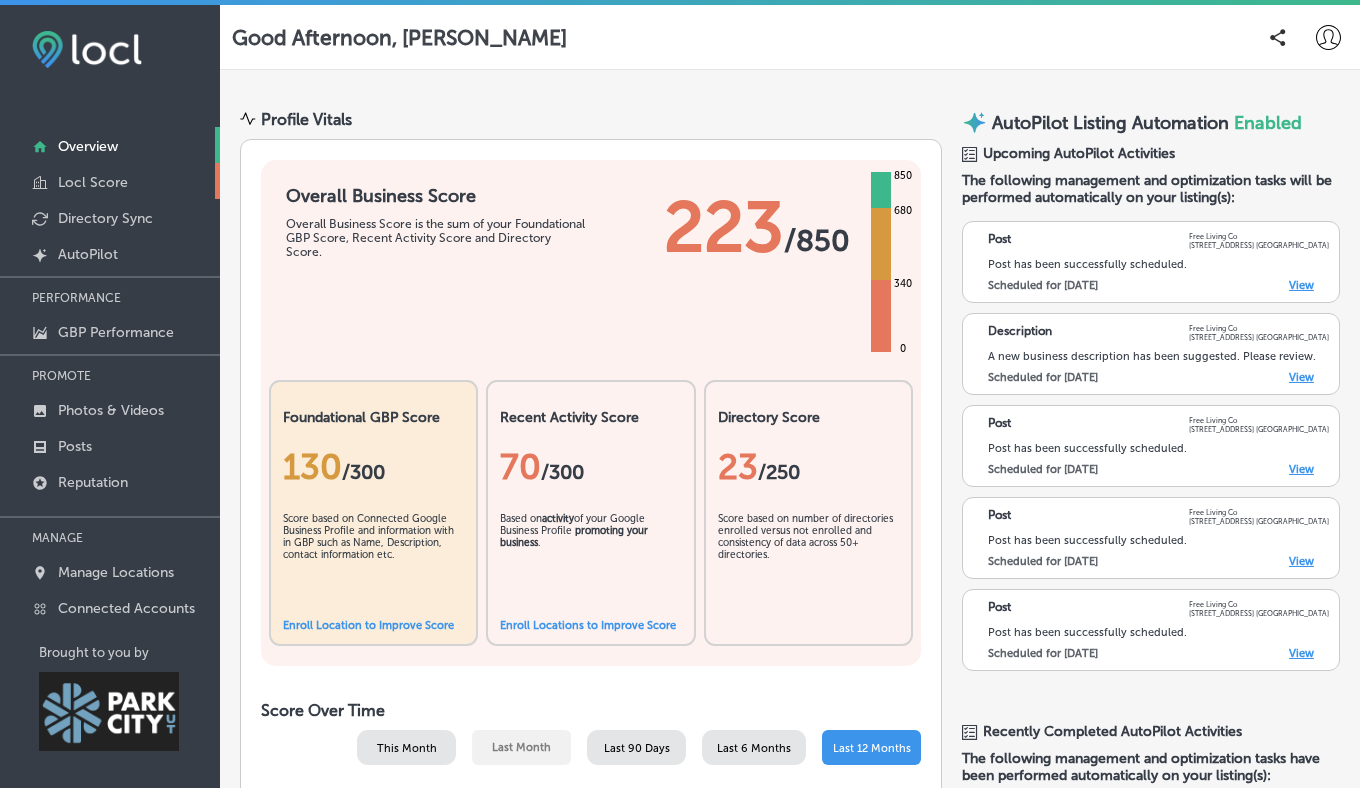 click on "Locl Score" at bounding box center [93, 182] 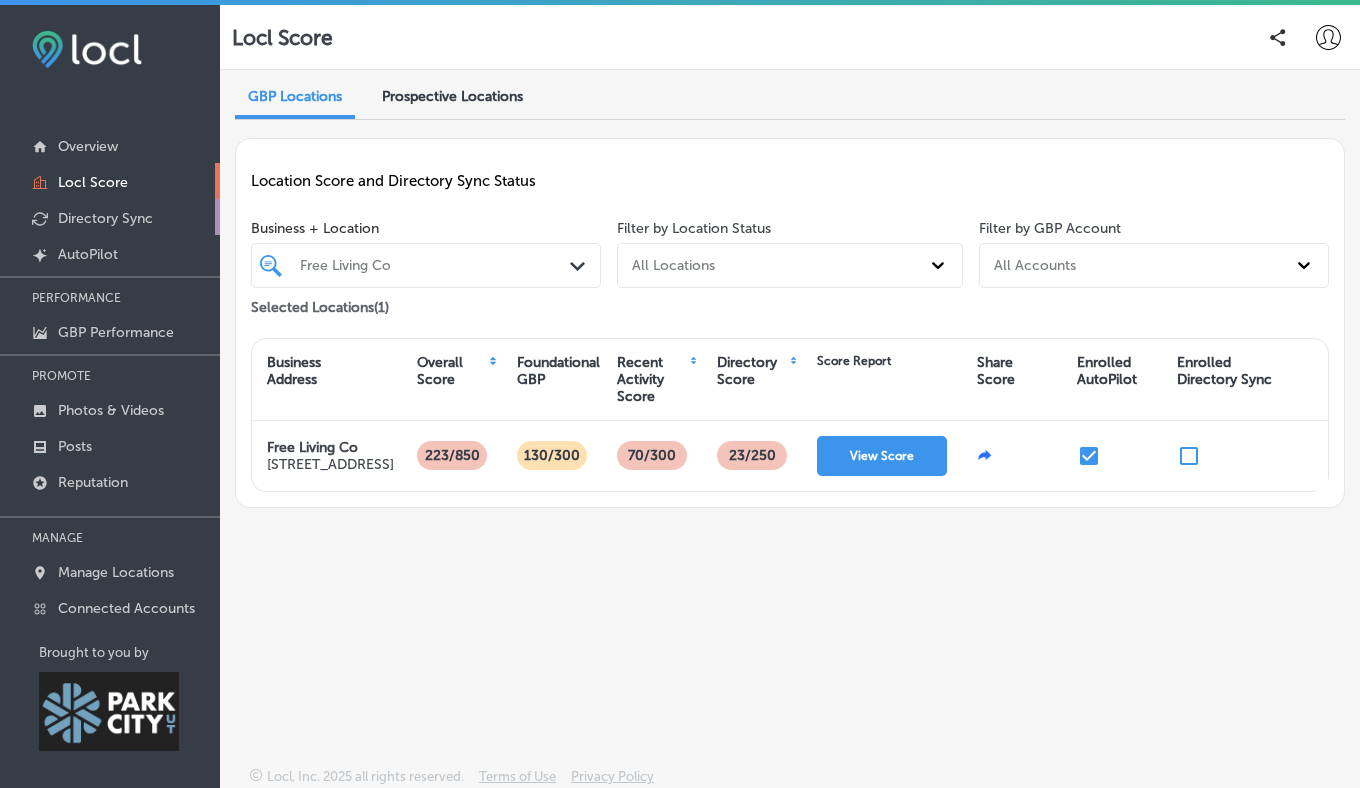 click on "Directory Sync" at bounding box center (105, 218) 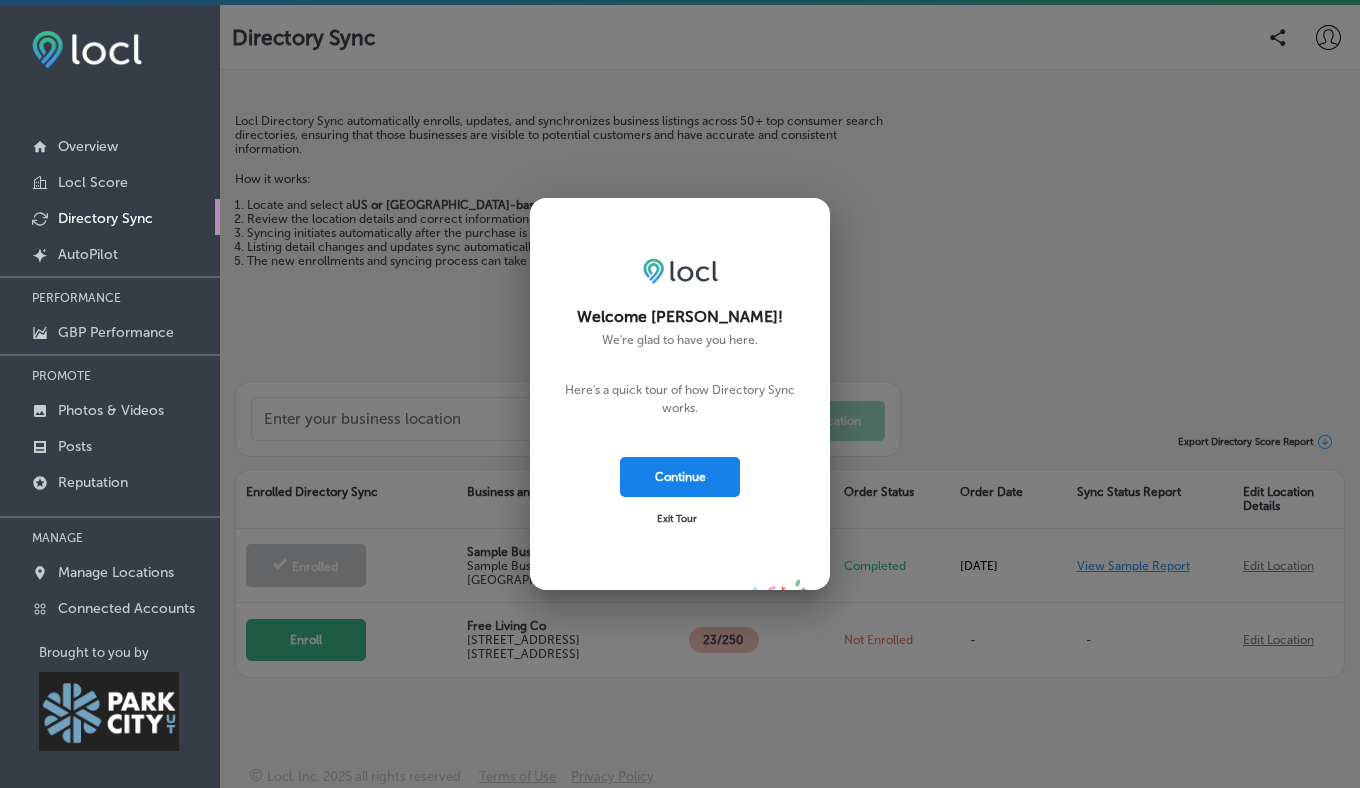 click on "Continue" at bounding box center (680, 477) 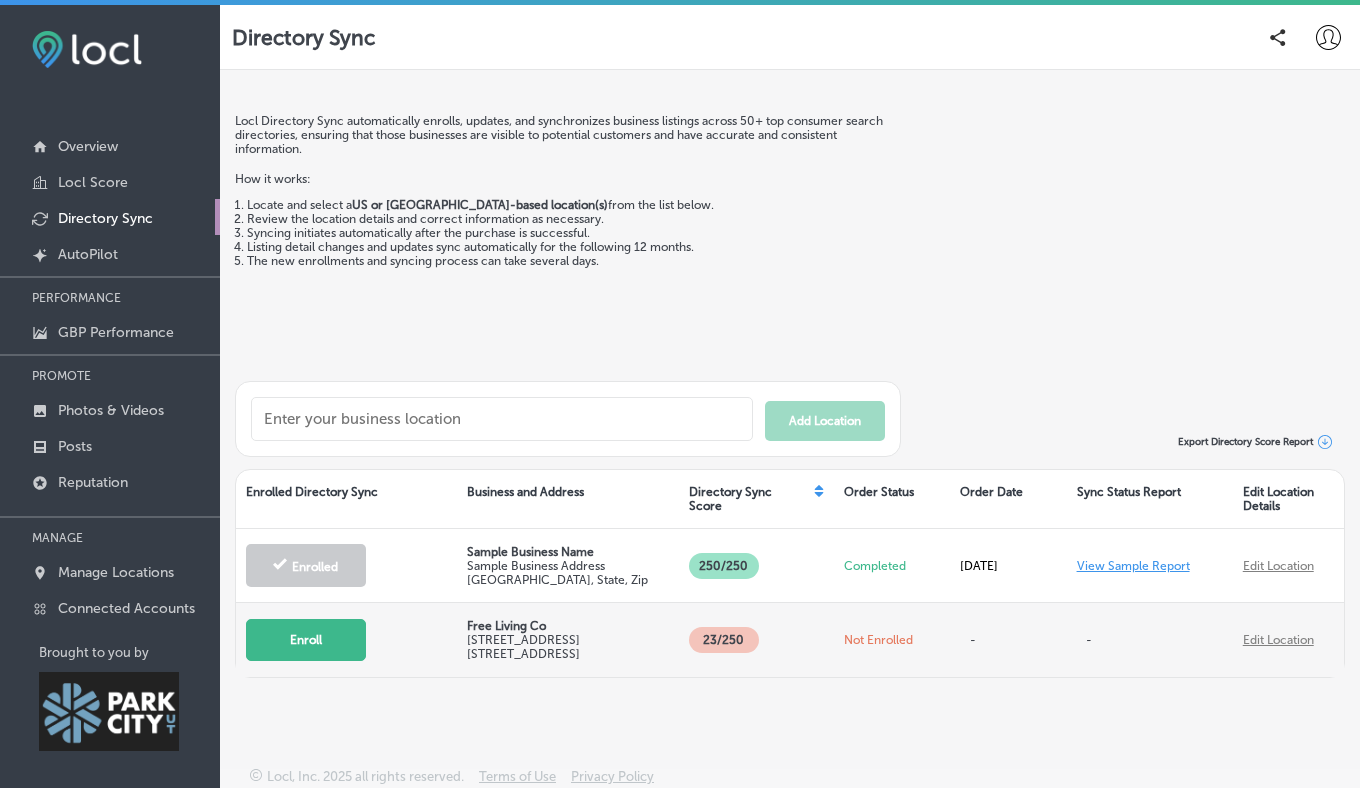 click on "Enroll" at bounding box center (306, 640) 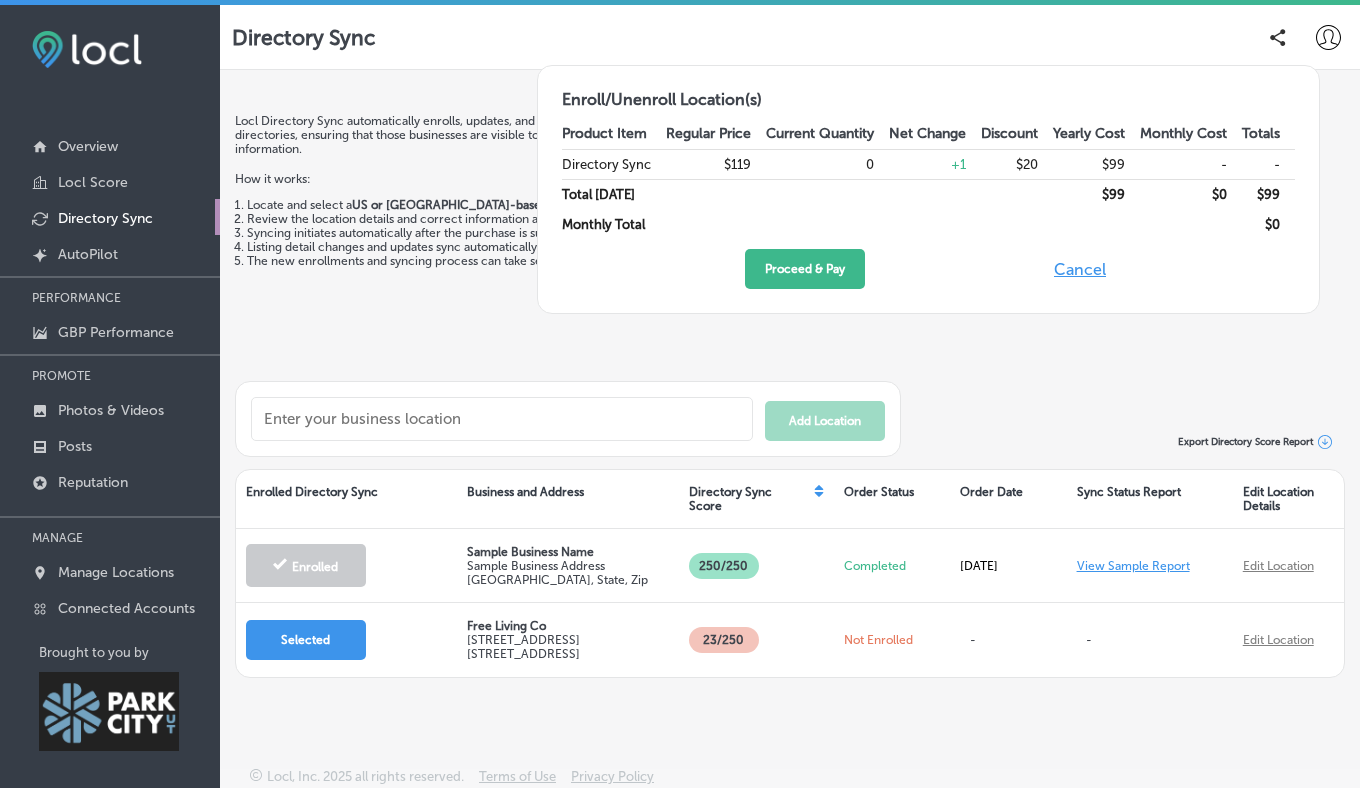 click on "Cancel" at bounding box center [1080, 269] 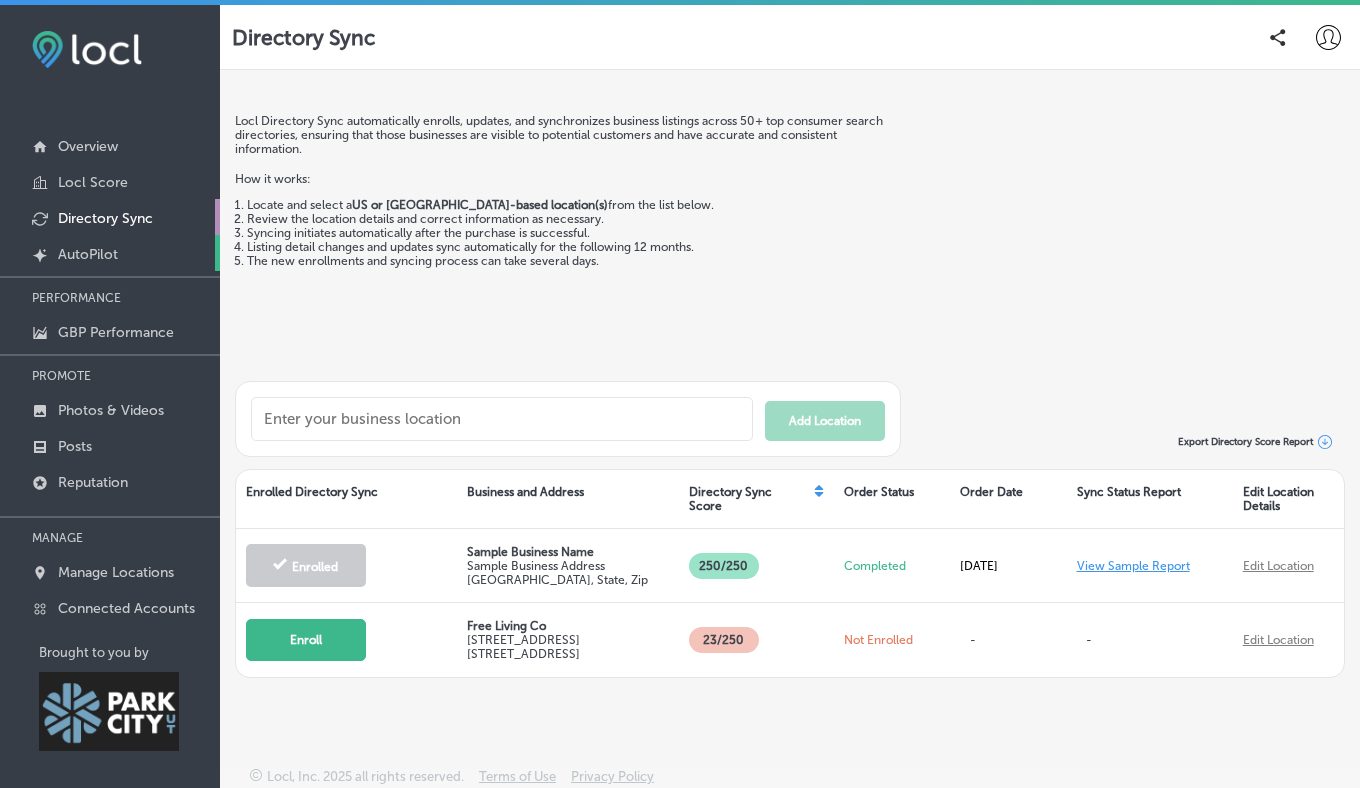 click on "AutoPilot" at bounding box center (88, 254) 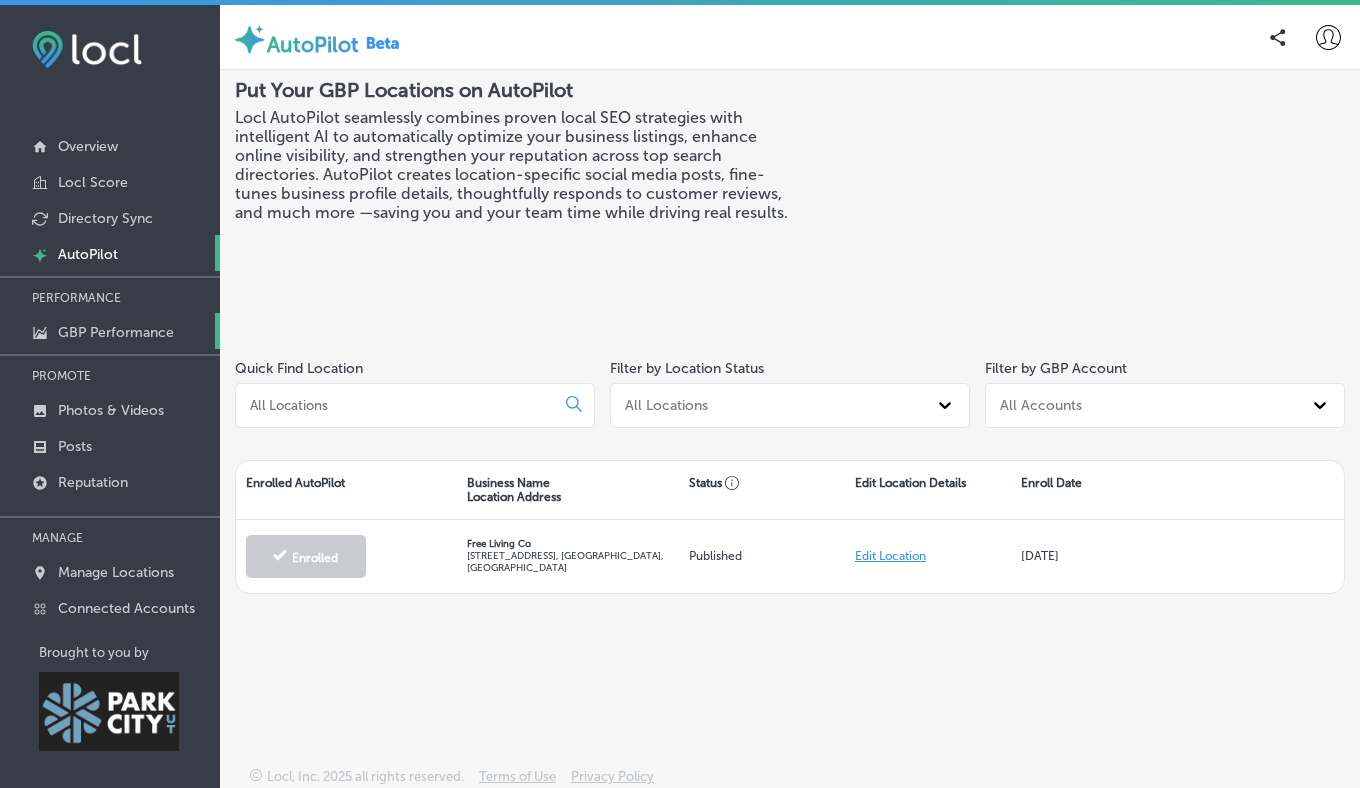 click on "GBP Performance" at bounding box center (116, 332) 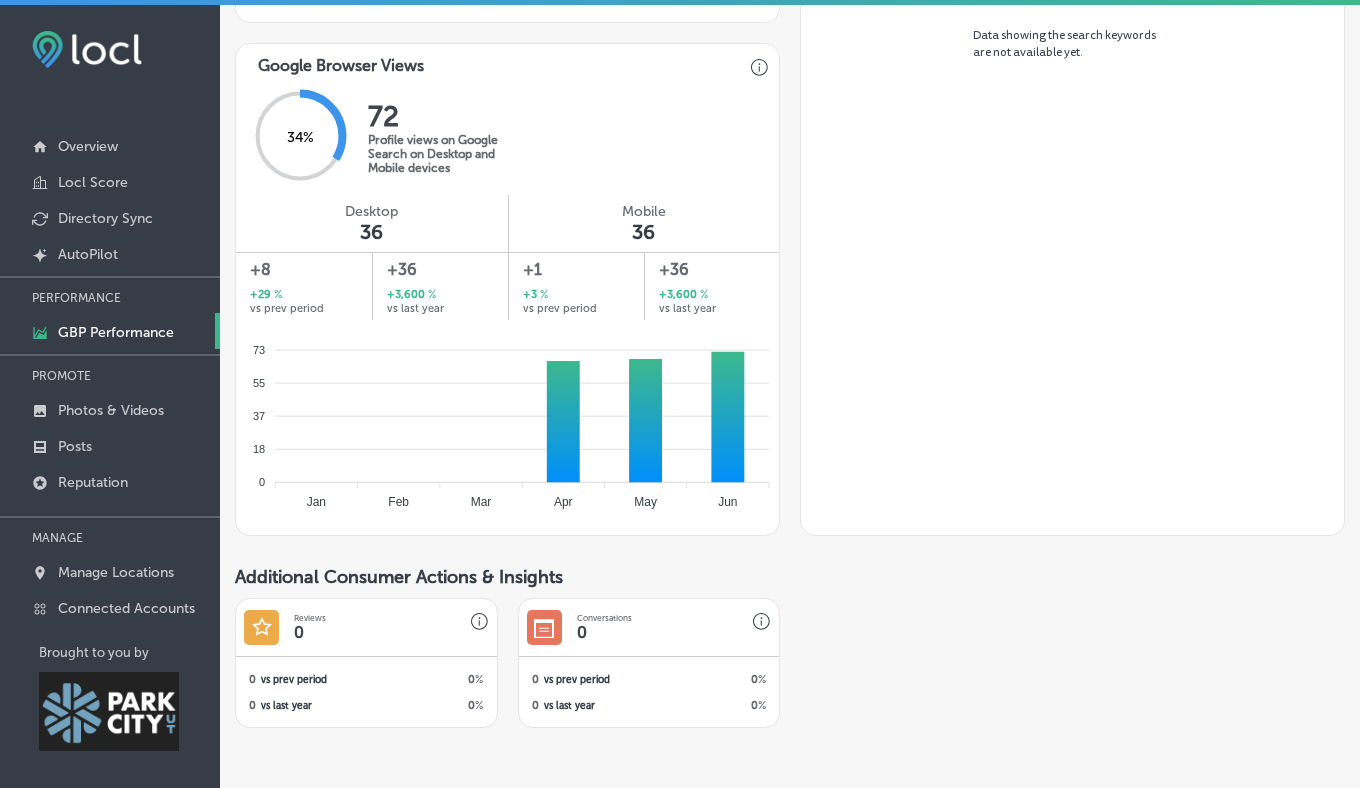 scroll, scrollTop: 1238, scrollLeft: 0, axis: vertical 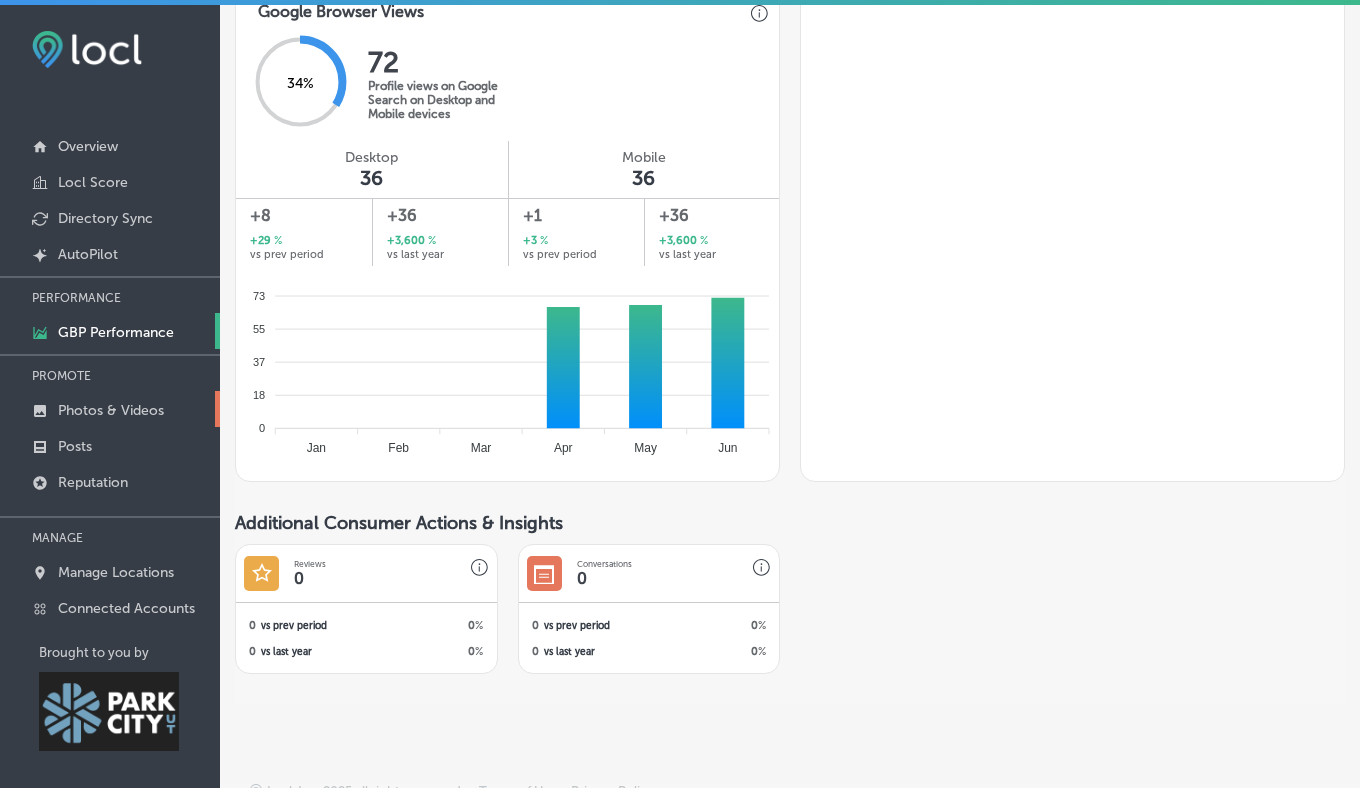 click on "Photos & Videos" at bounding box center [111, 410] 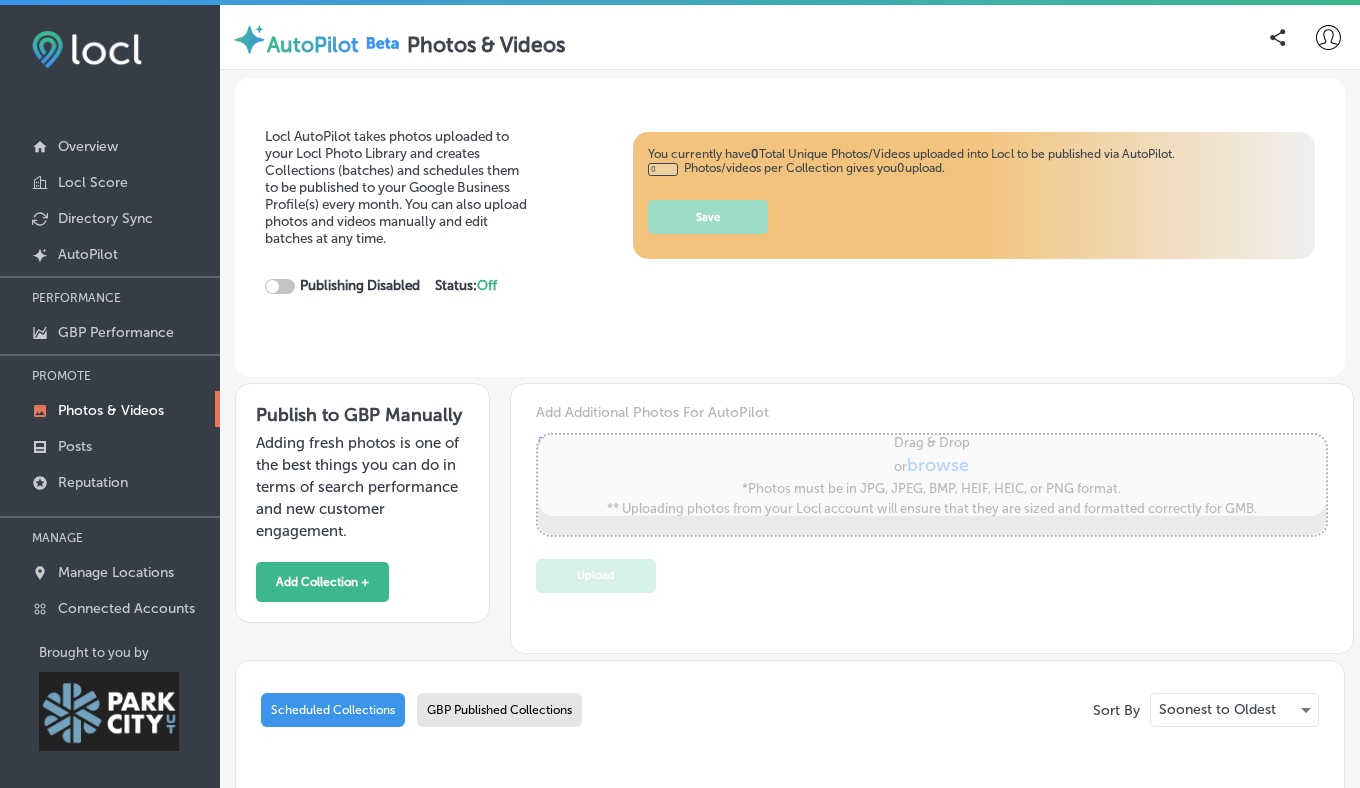 type on "5" 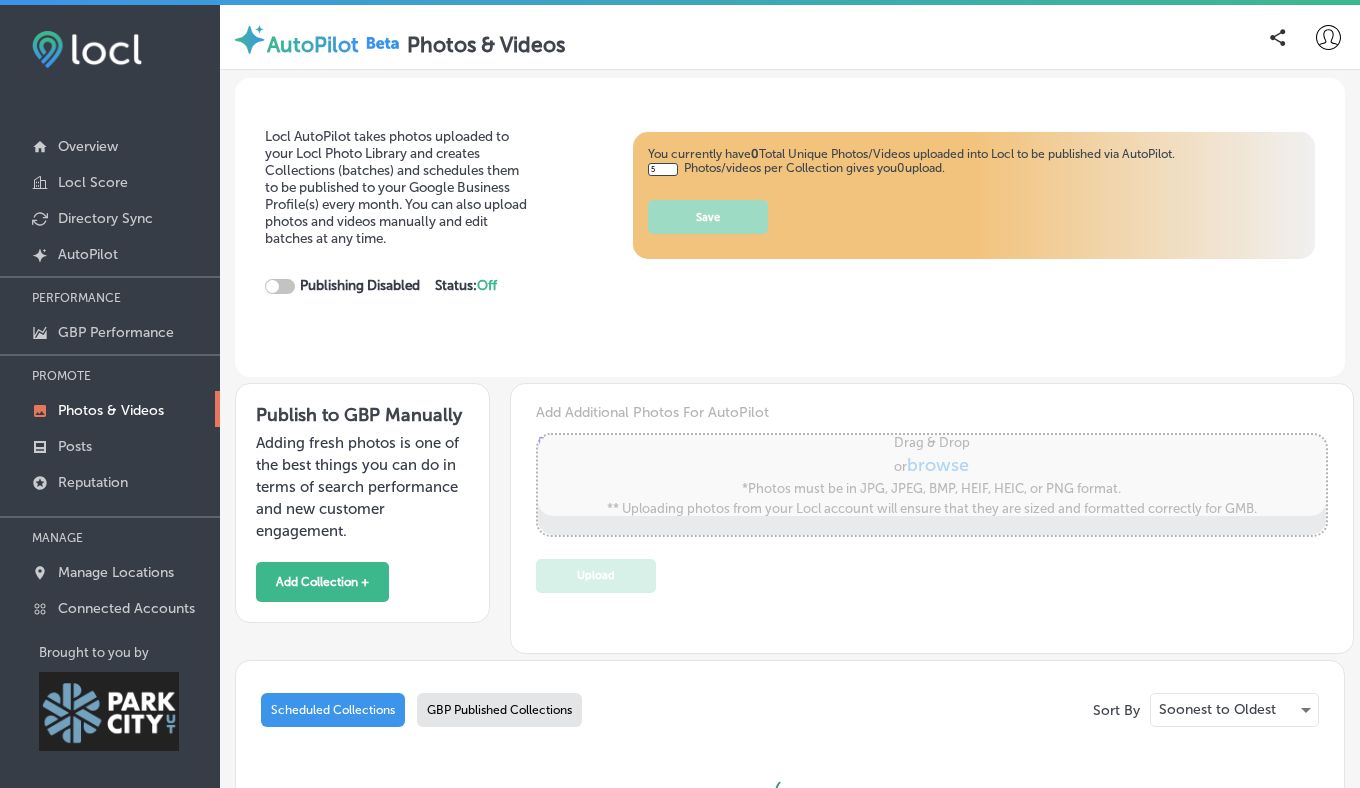 checkbox on "true" 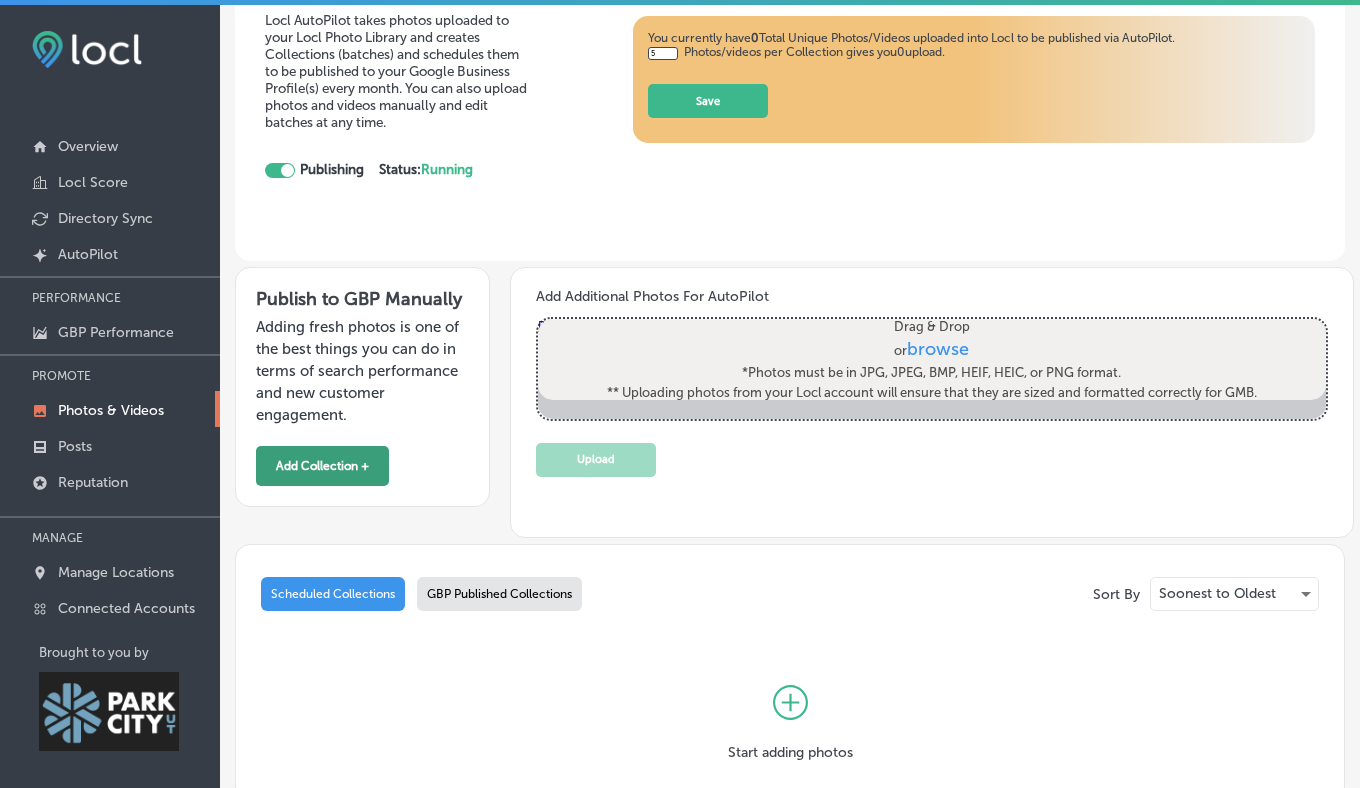 scroll, scrollTop: 0, scrollLeft: 0, axis: both 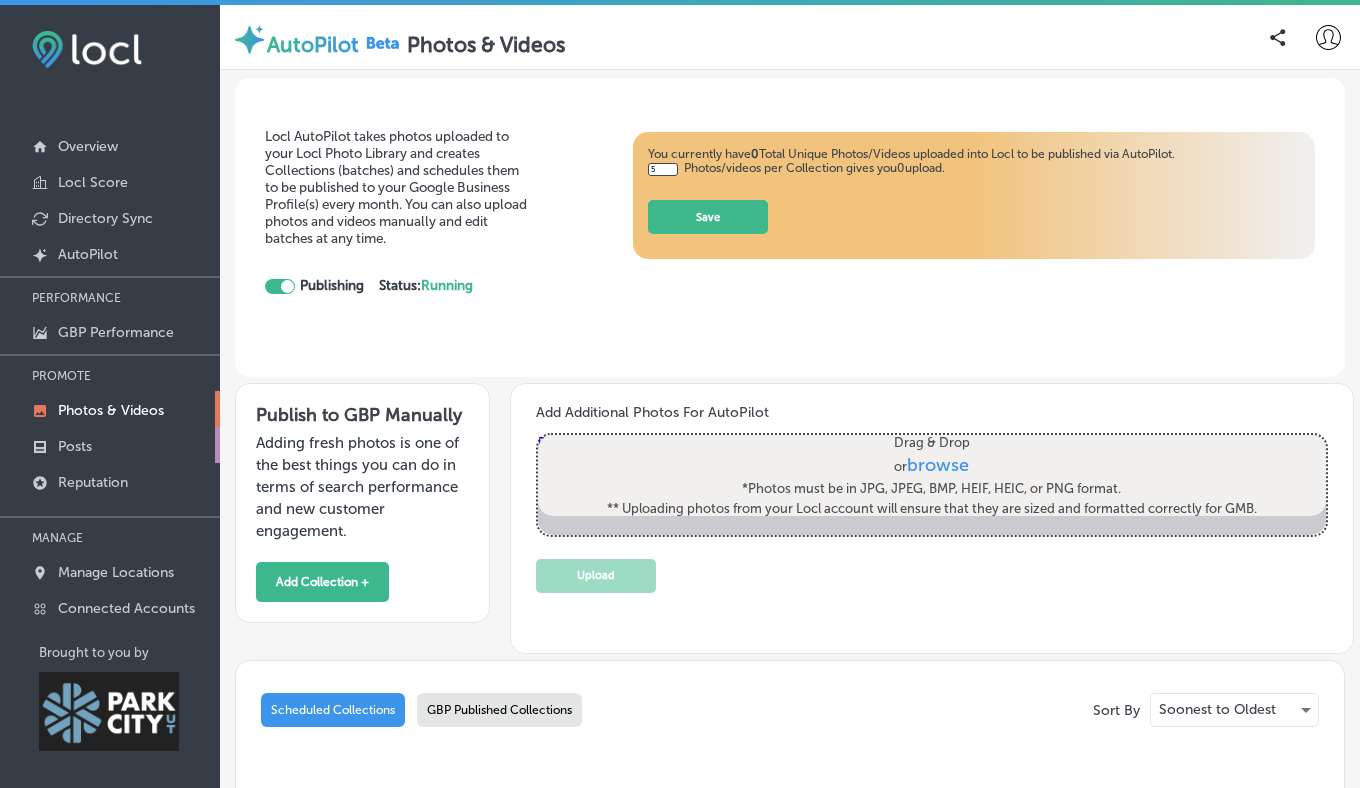 click on "Posts" at bounding box center (75, 446) 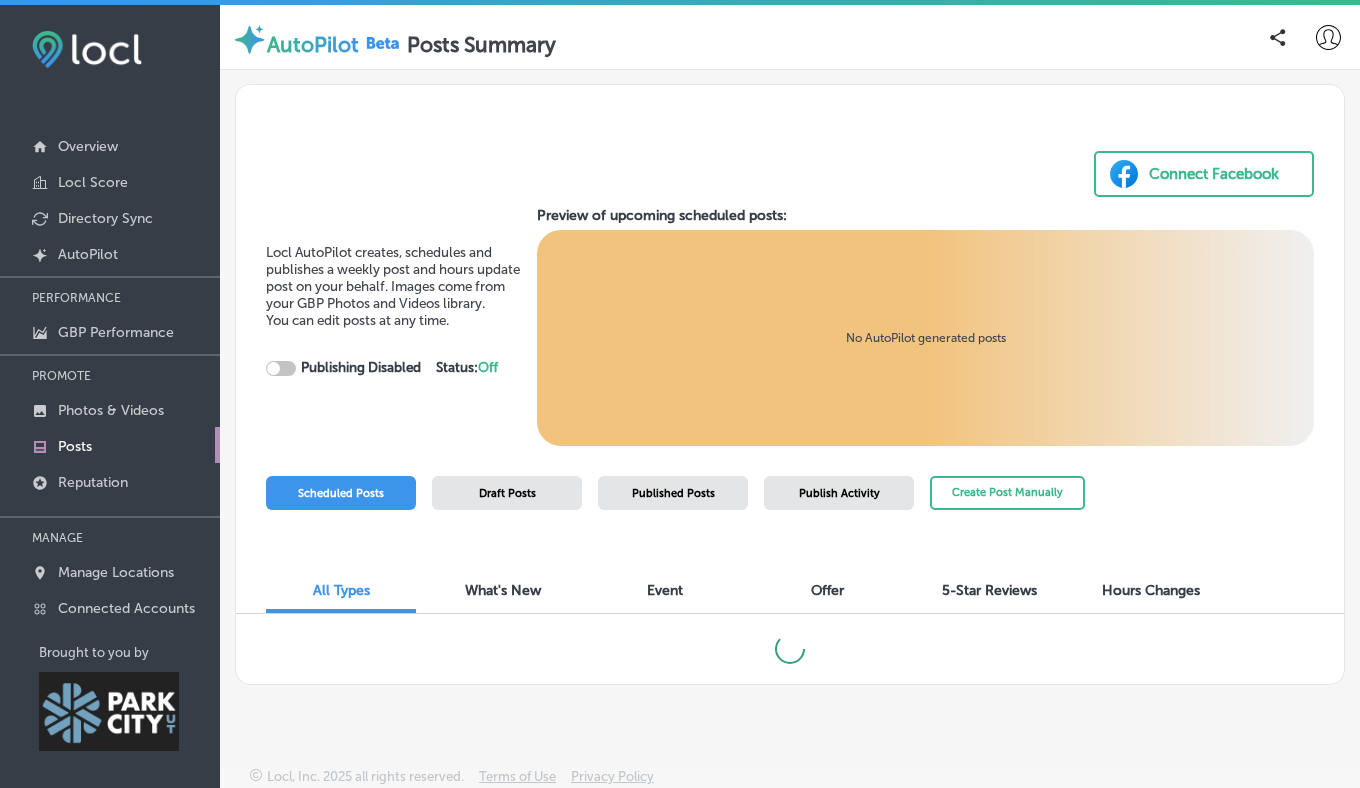 checkbox on "true" 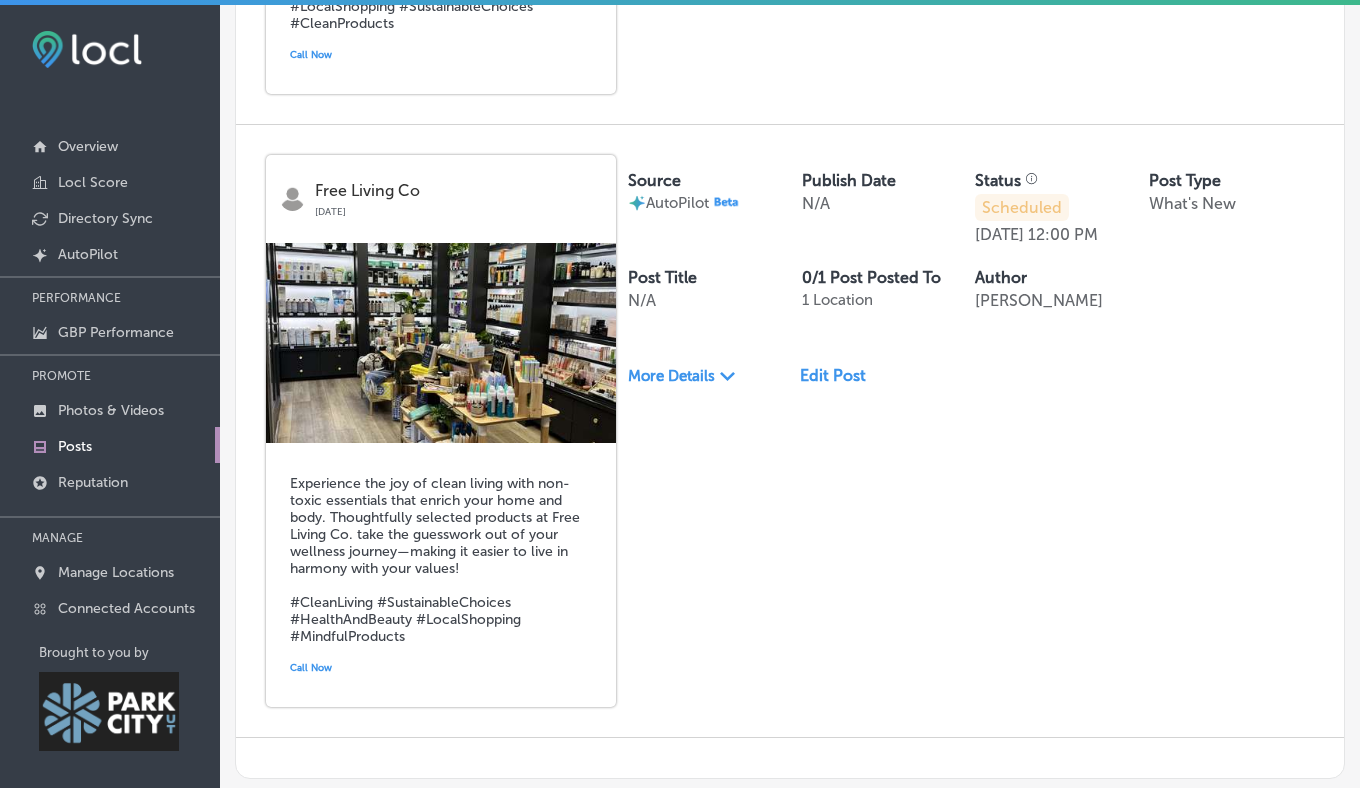 scroll, scrollTop: 2330, scrollLeft: 0, axis: vertical 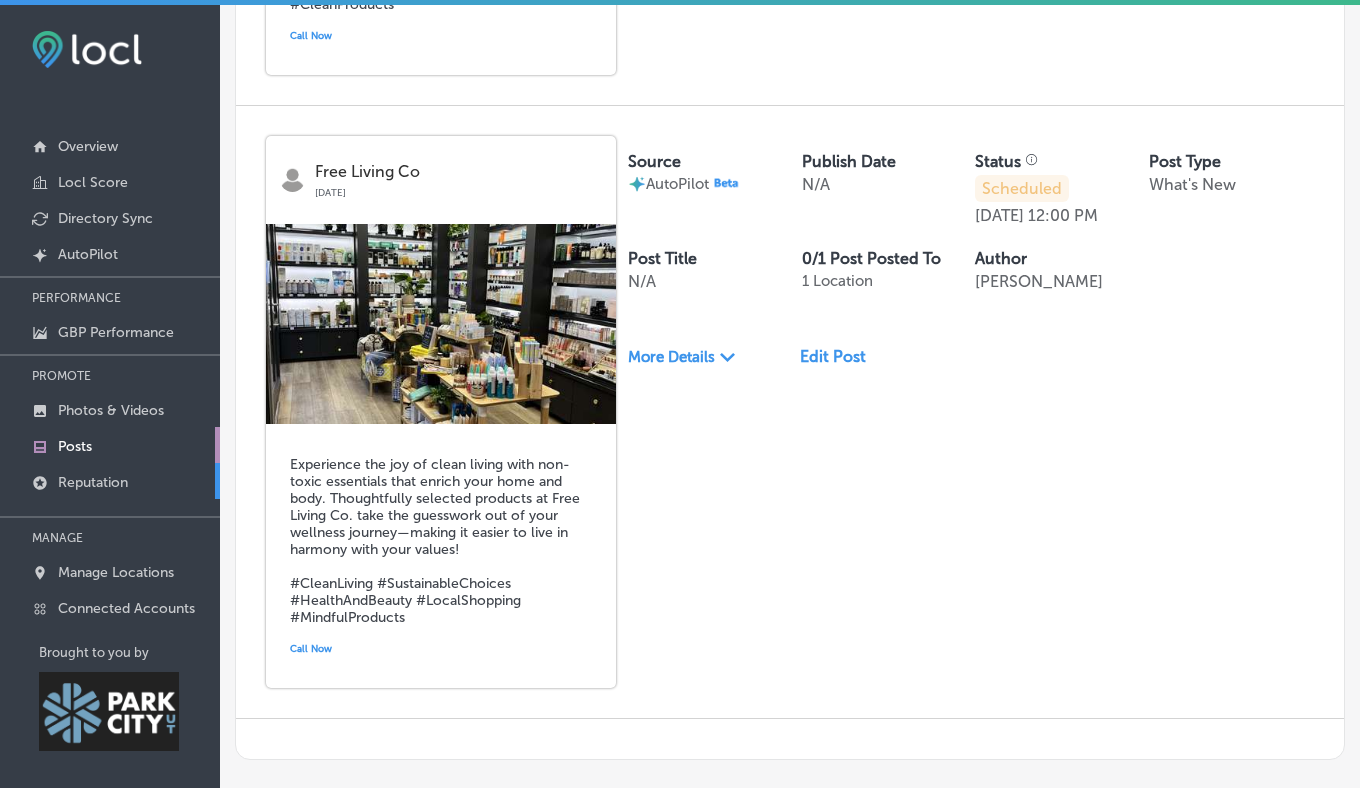 click on "Reputation" at bounding box center (93, 482) 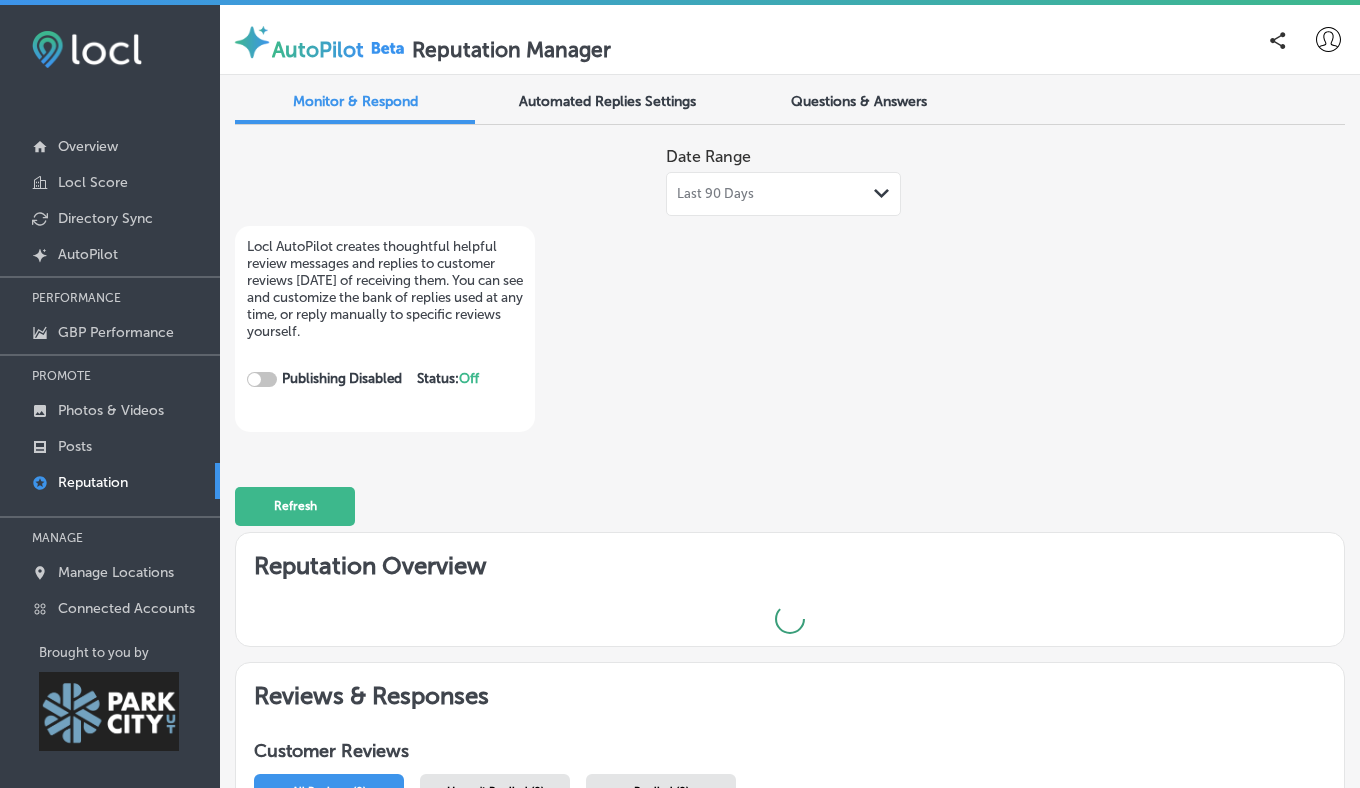 checkbox on "true" 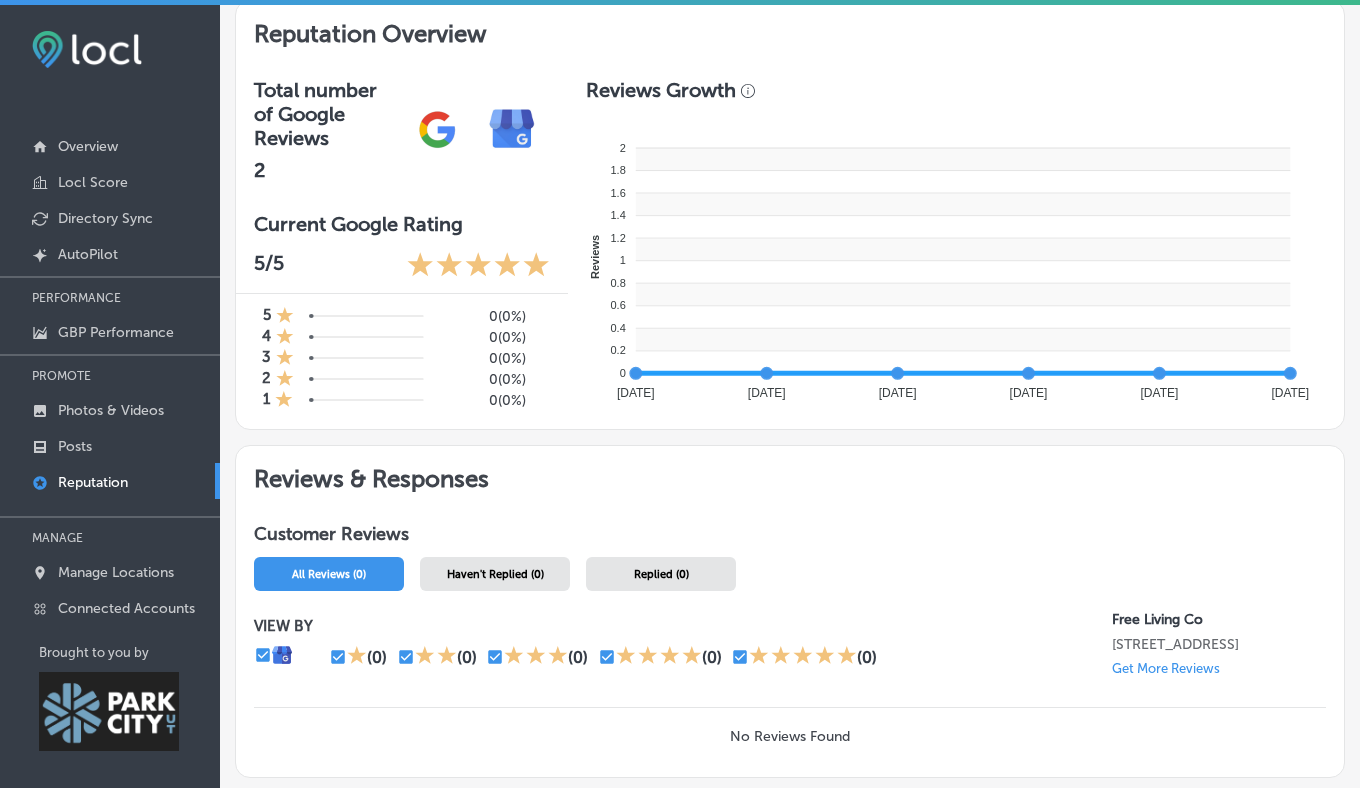 scroll, scrollTop: 605, scrollLeft: 0, axis: vertical 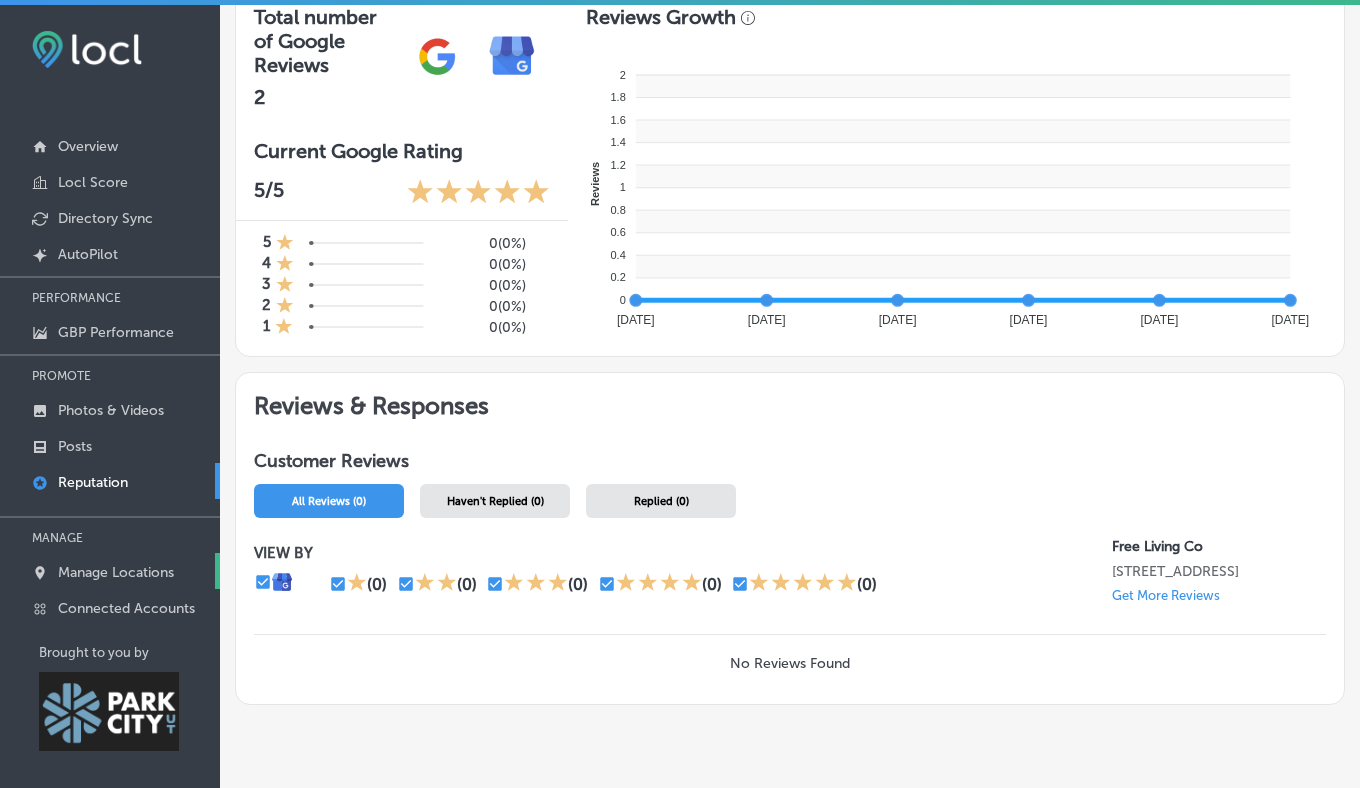 click on "Manage Locations" at bounding box center (116, 572) 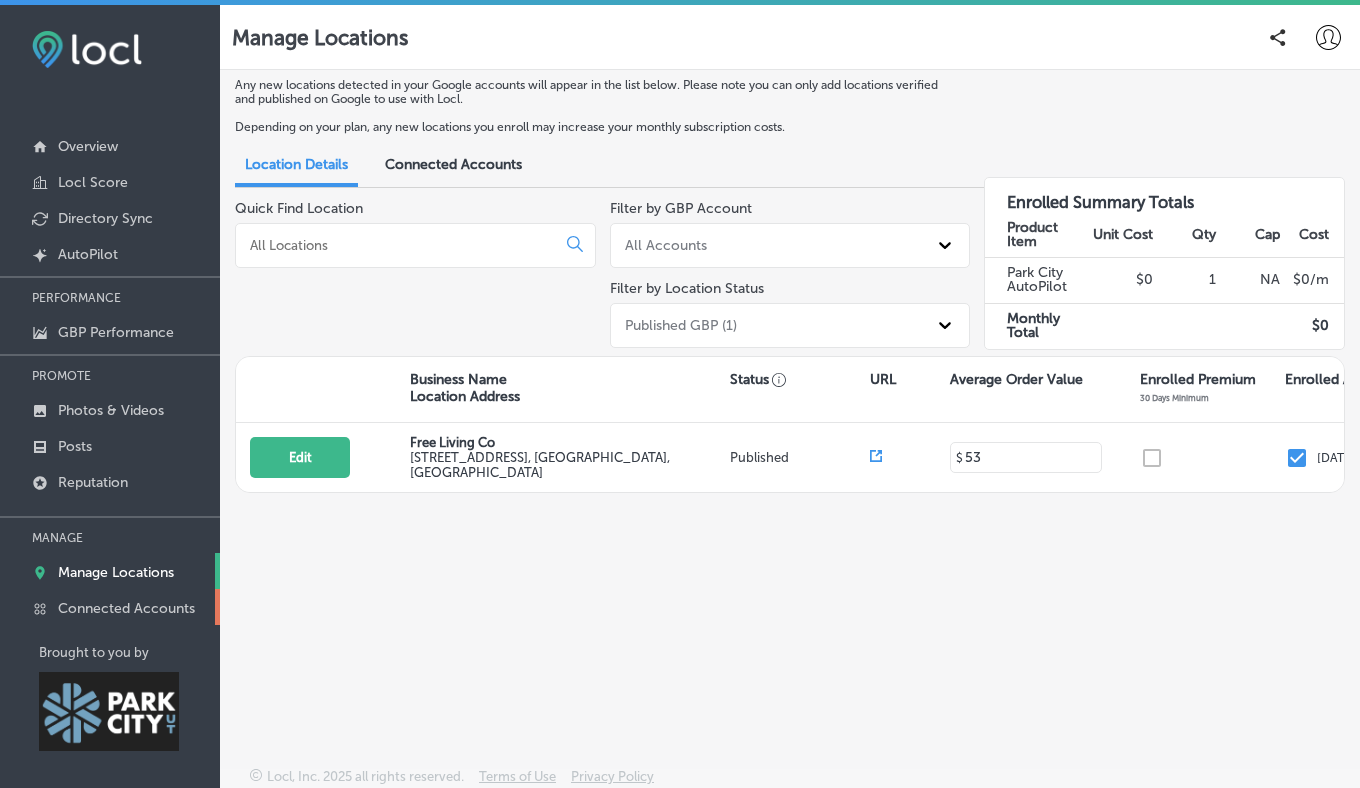 click on "Connected Accounts" at bounding box center (126, 608) 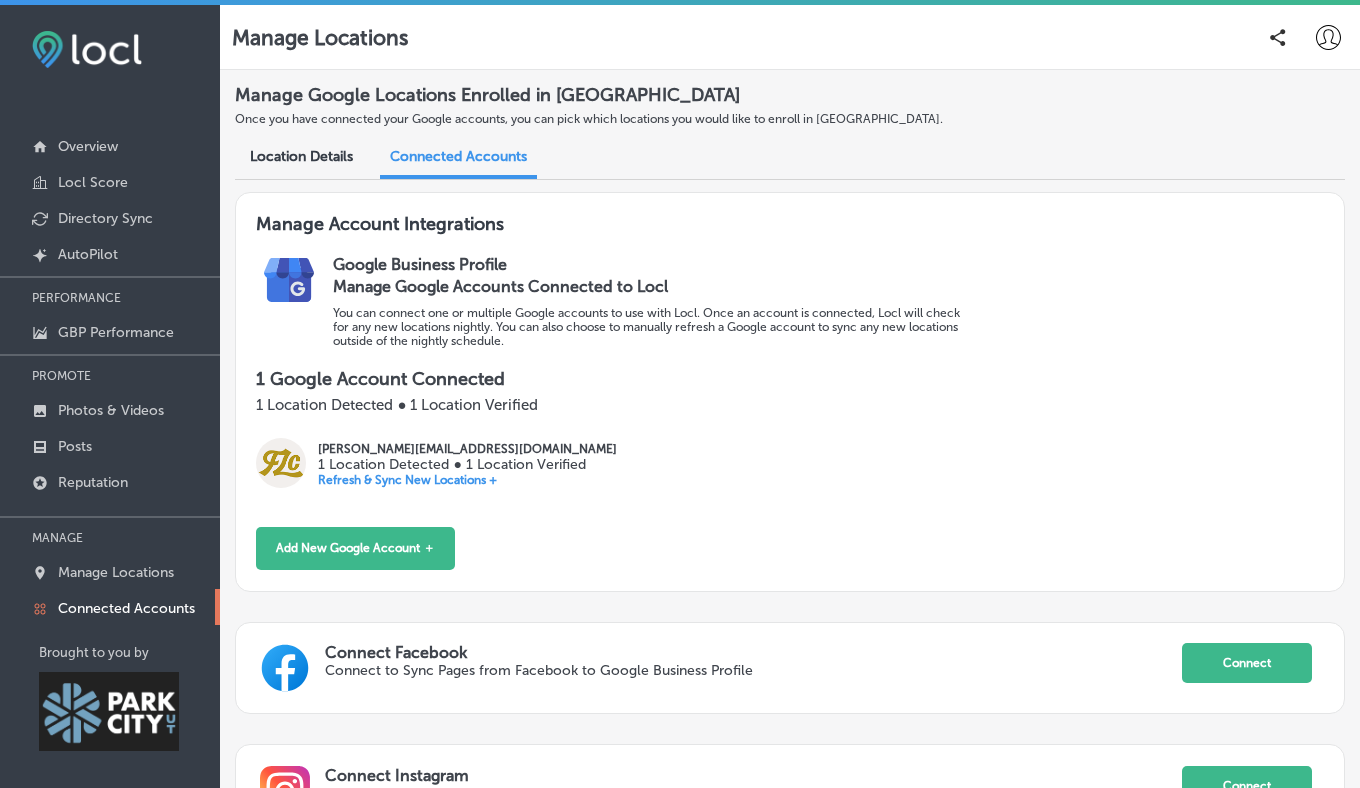 scroll, scrollTop: 5, scrollLeft: 0, axis: vertical 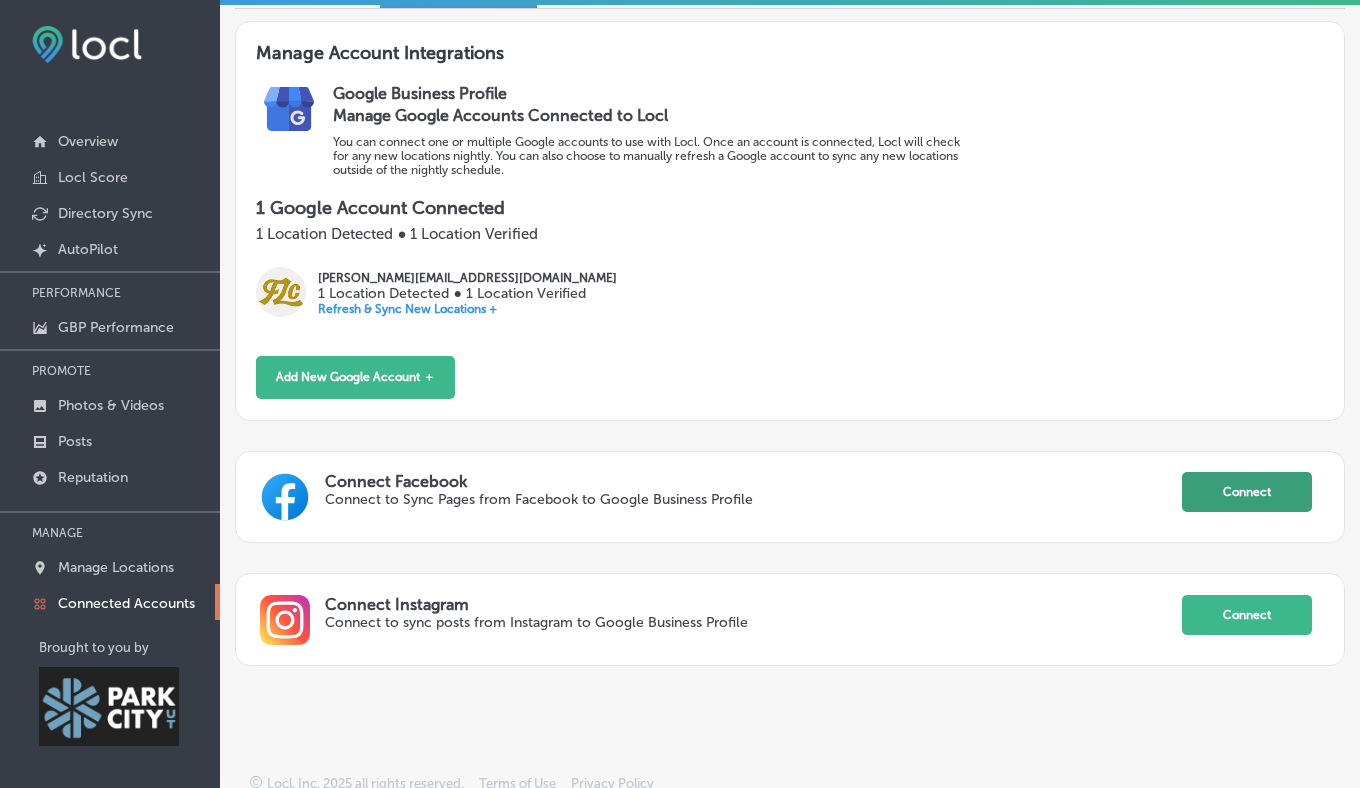 click on "Connect" at bounding box center (1247, 492) 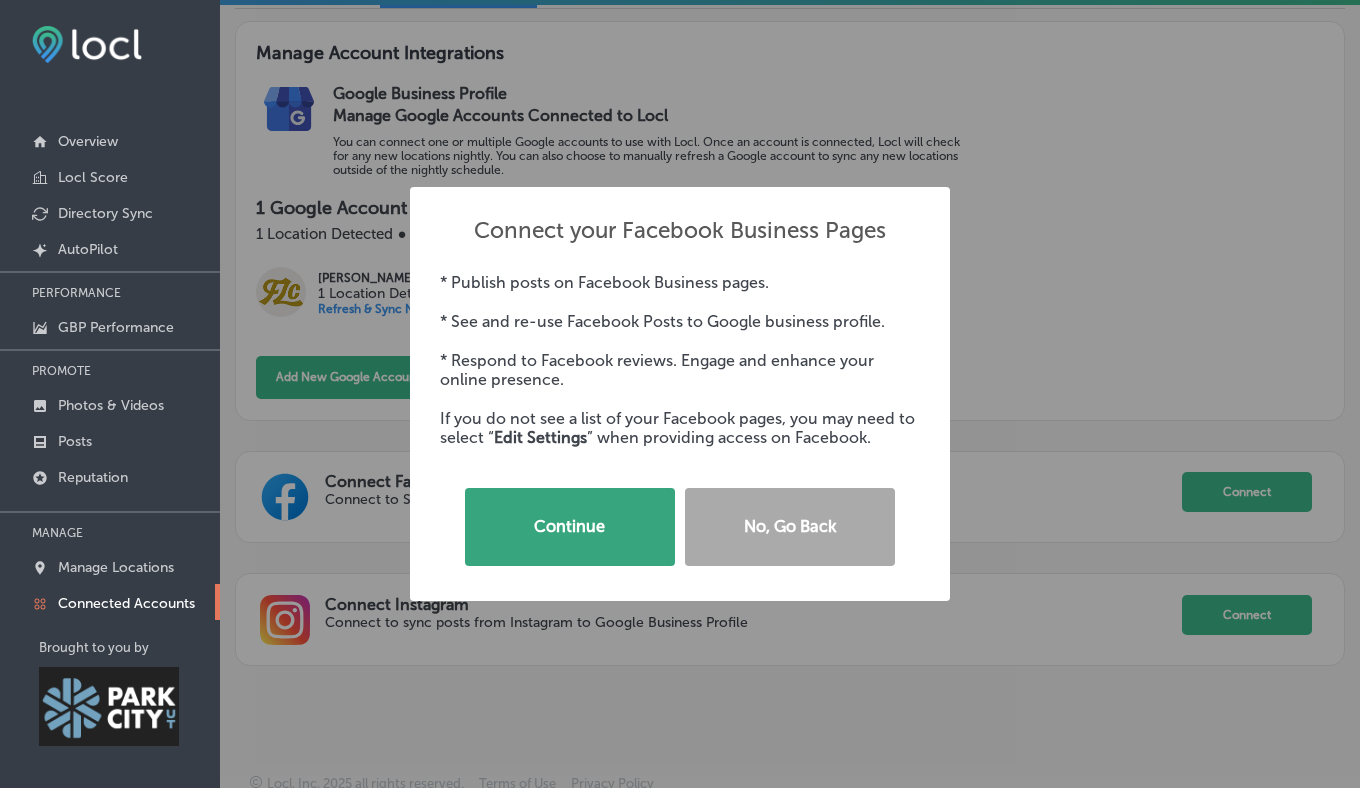 click on "Continue" at bounding box center [570, 527] 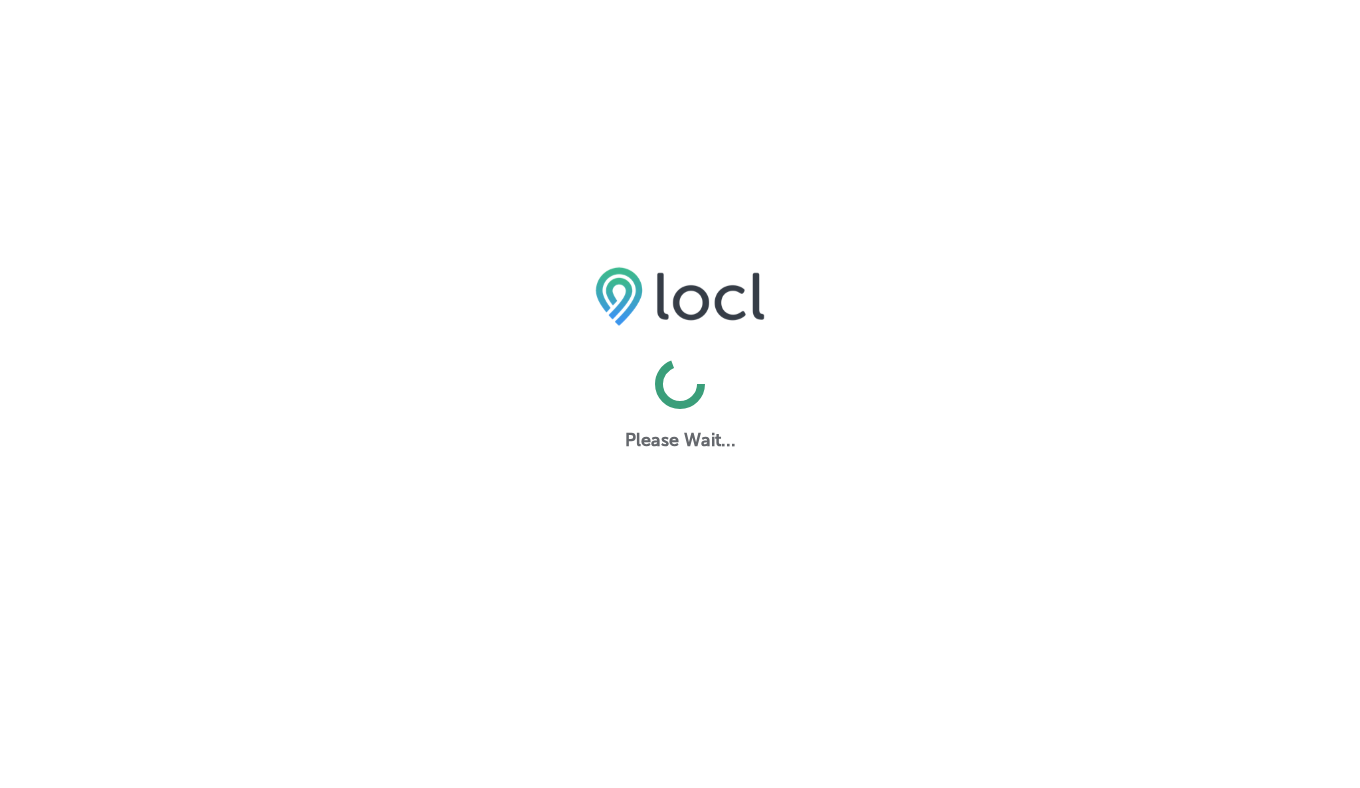 scroll, scrollTop: 0, scrollLeft: 0, axis: both 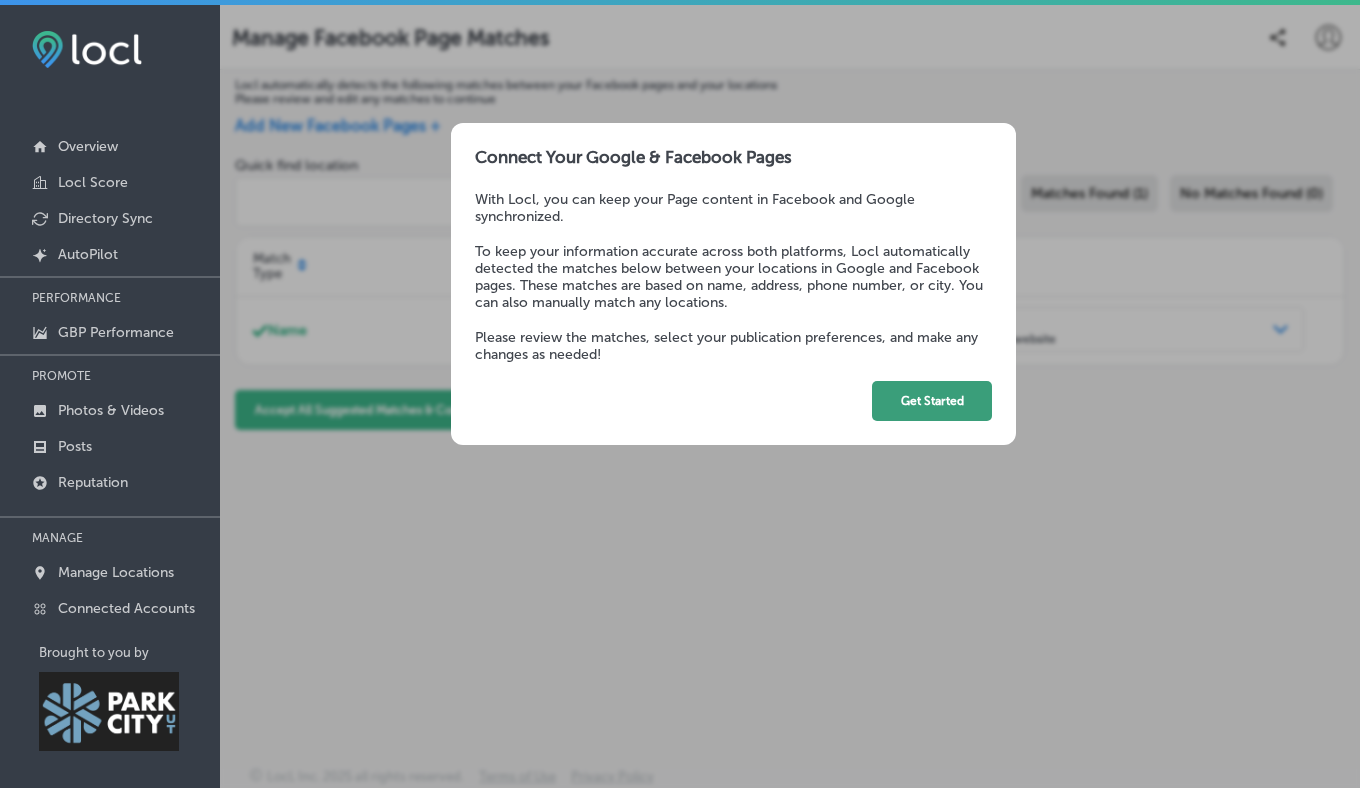 click on "Get Started" at bounding box center [932, 401] 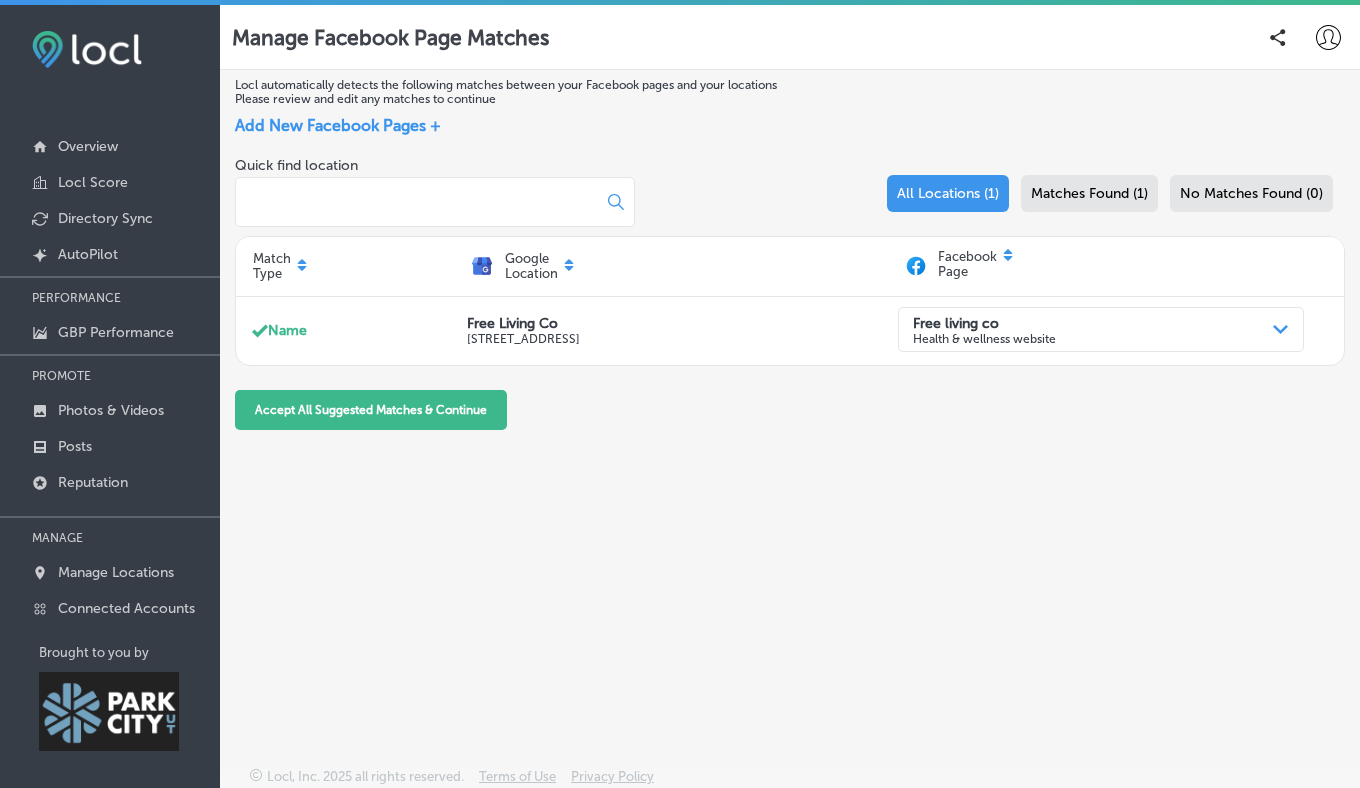 click on "Add New Facebook Pages +" at bounding box center (338, 125) 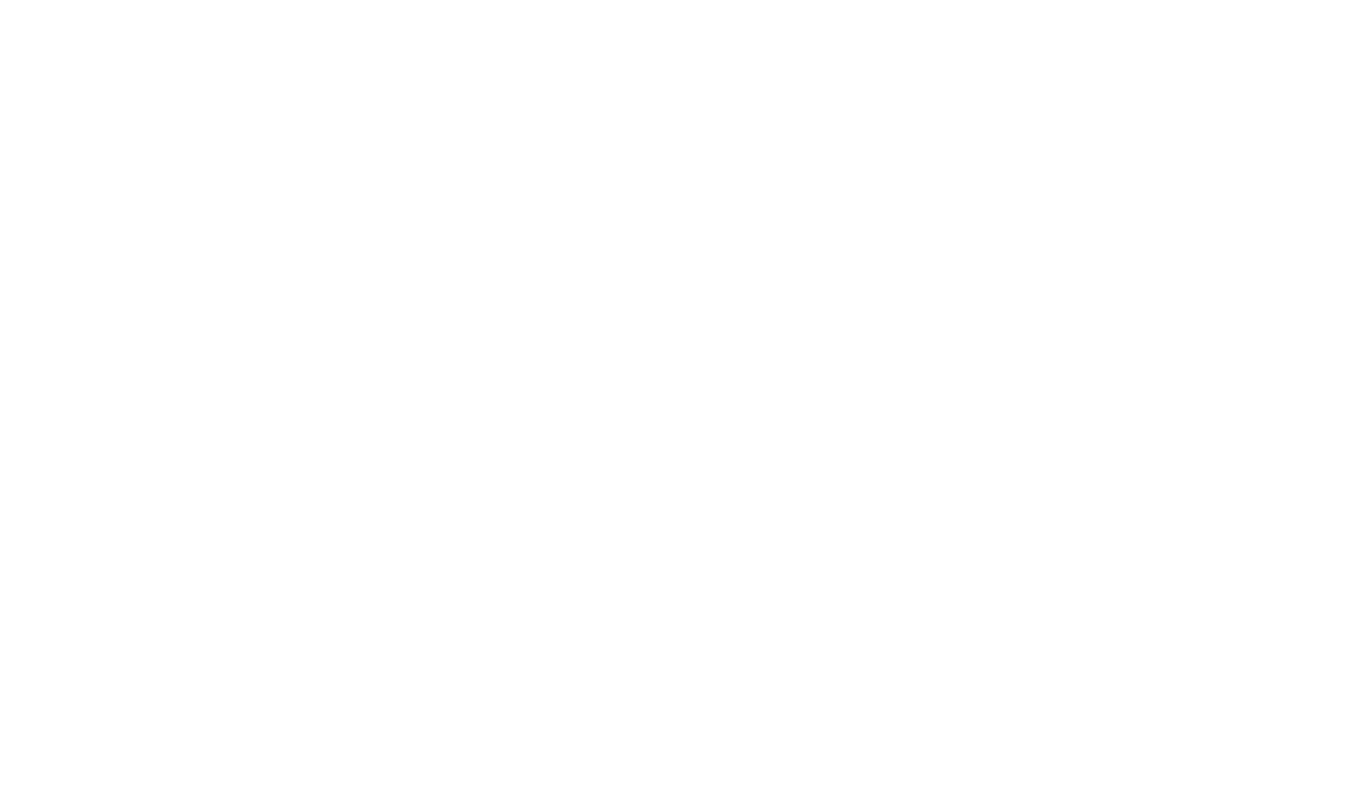 scroll, scrollTop: 0, scrollLeft: 0, axis: both 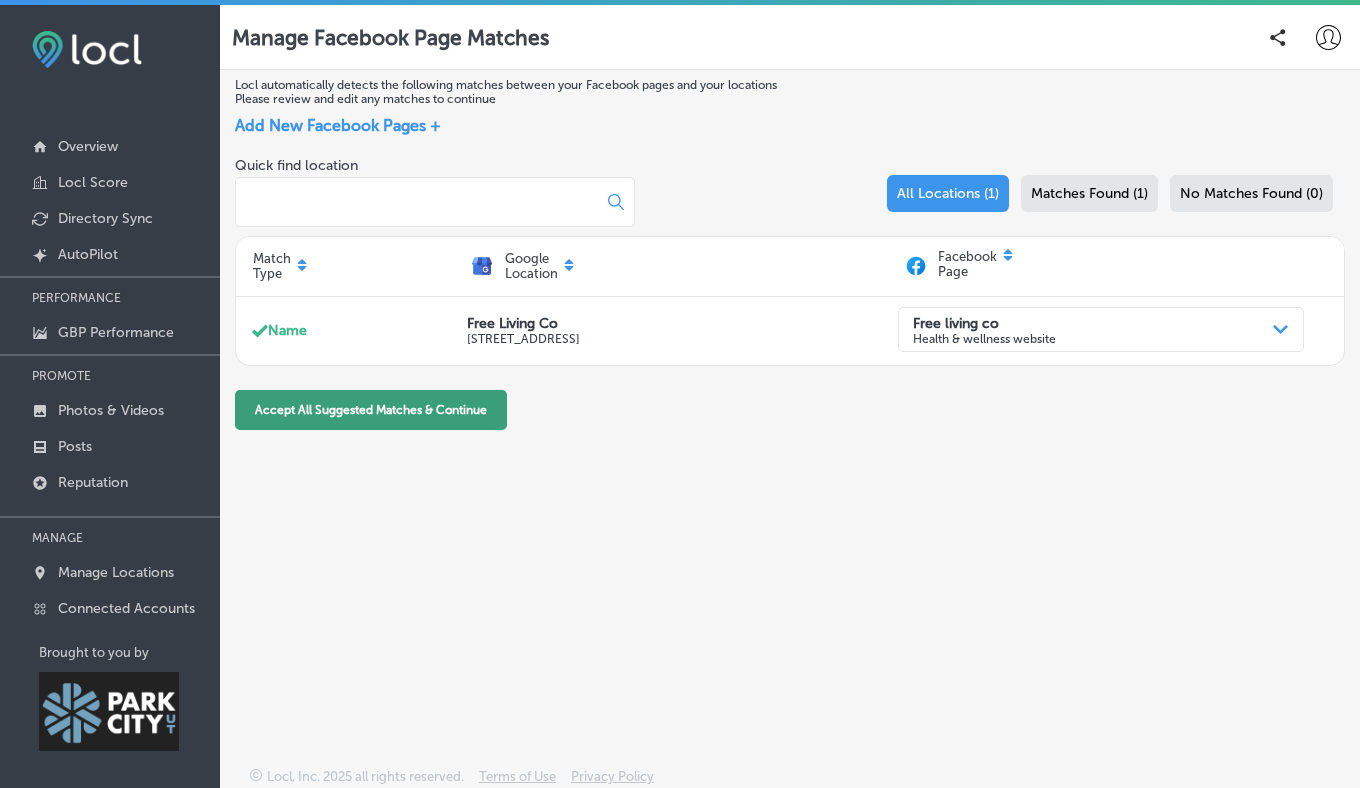 click on "Accept All Suggested Matches & Continue" at bounding box center (371, 410) 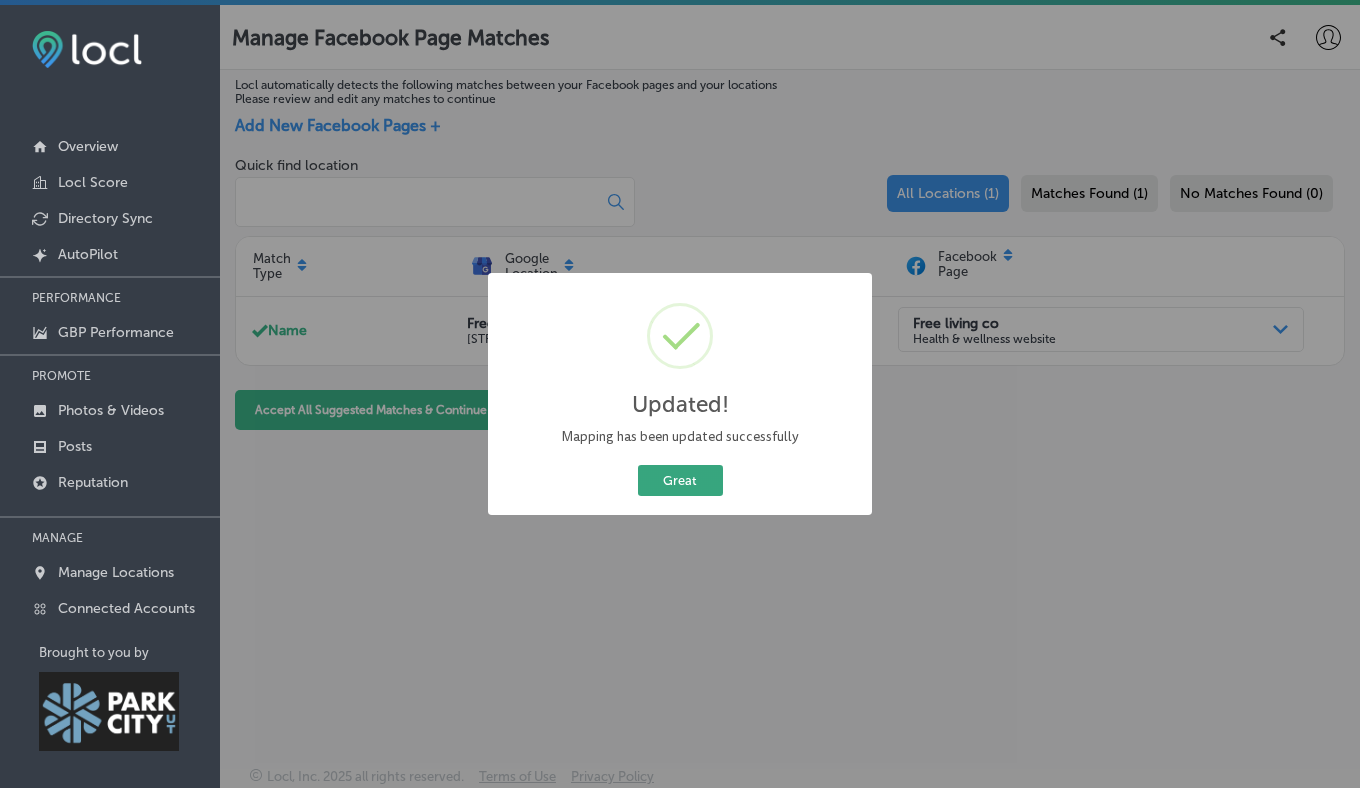click on "Great" at bounding box center [680, 480] 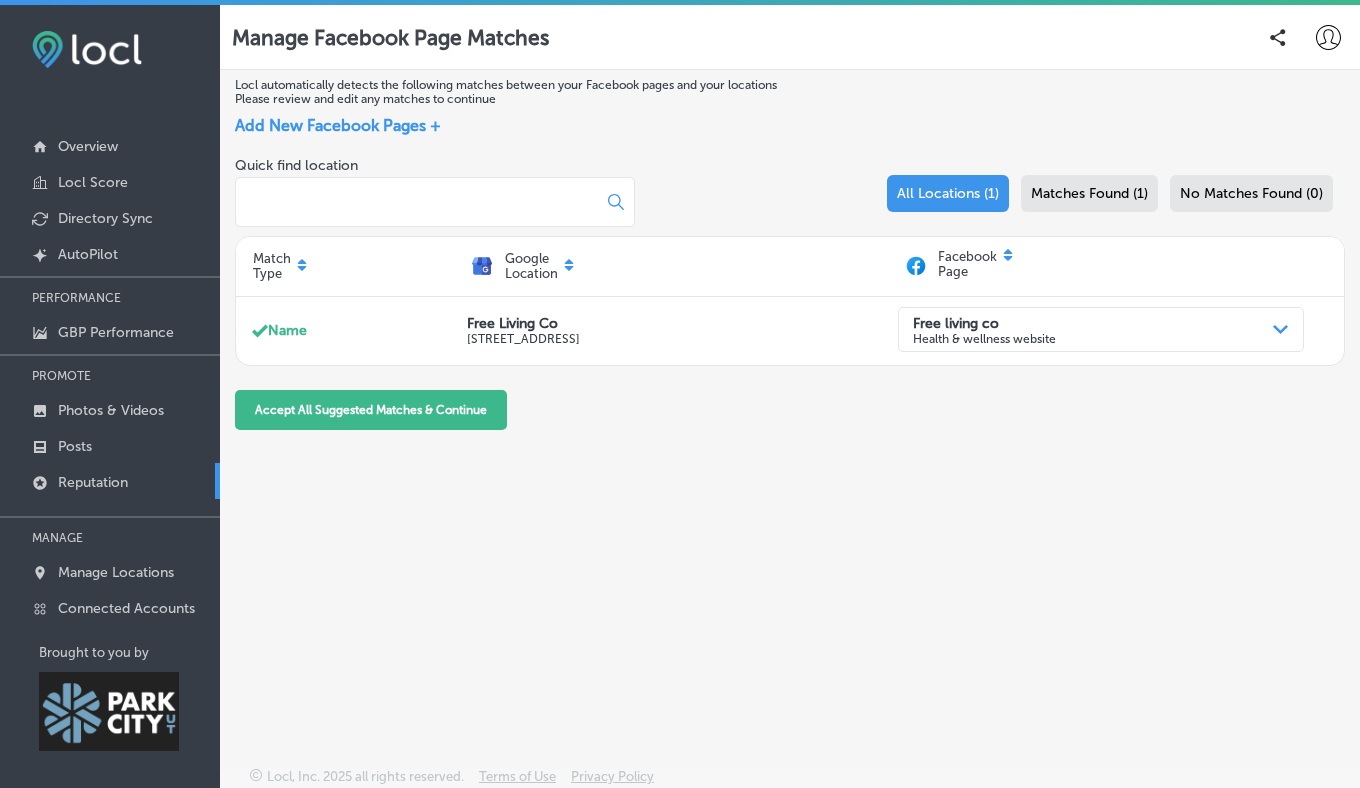 click on "Reputation" at bounding box center (93, 482) 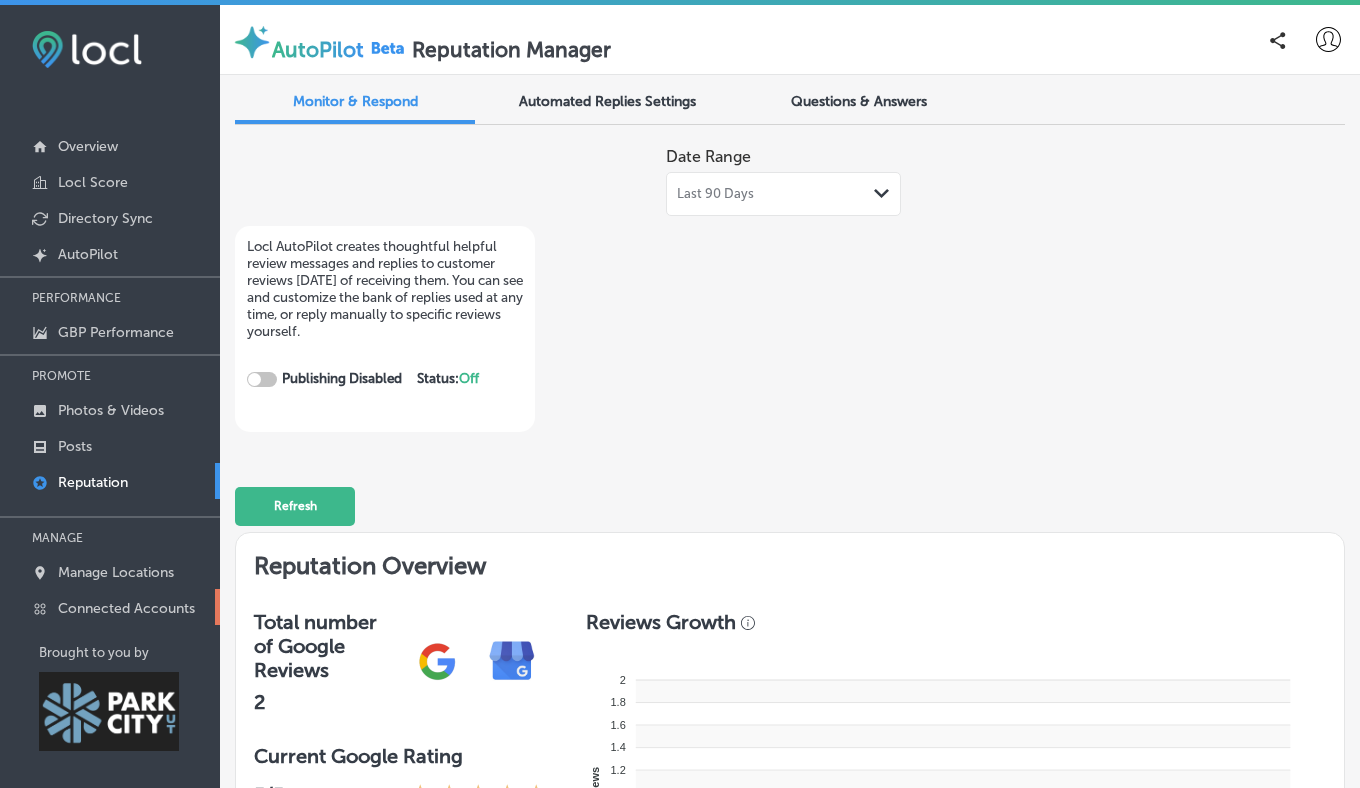 checkbox on "true" 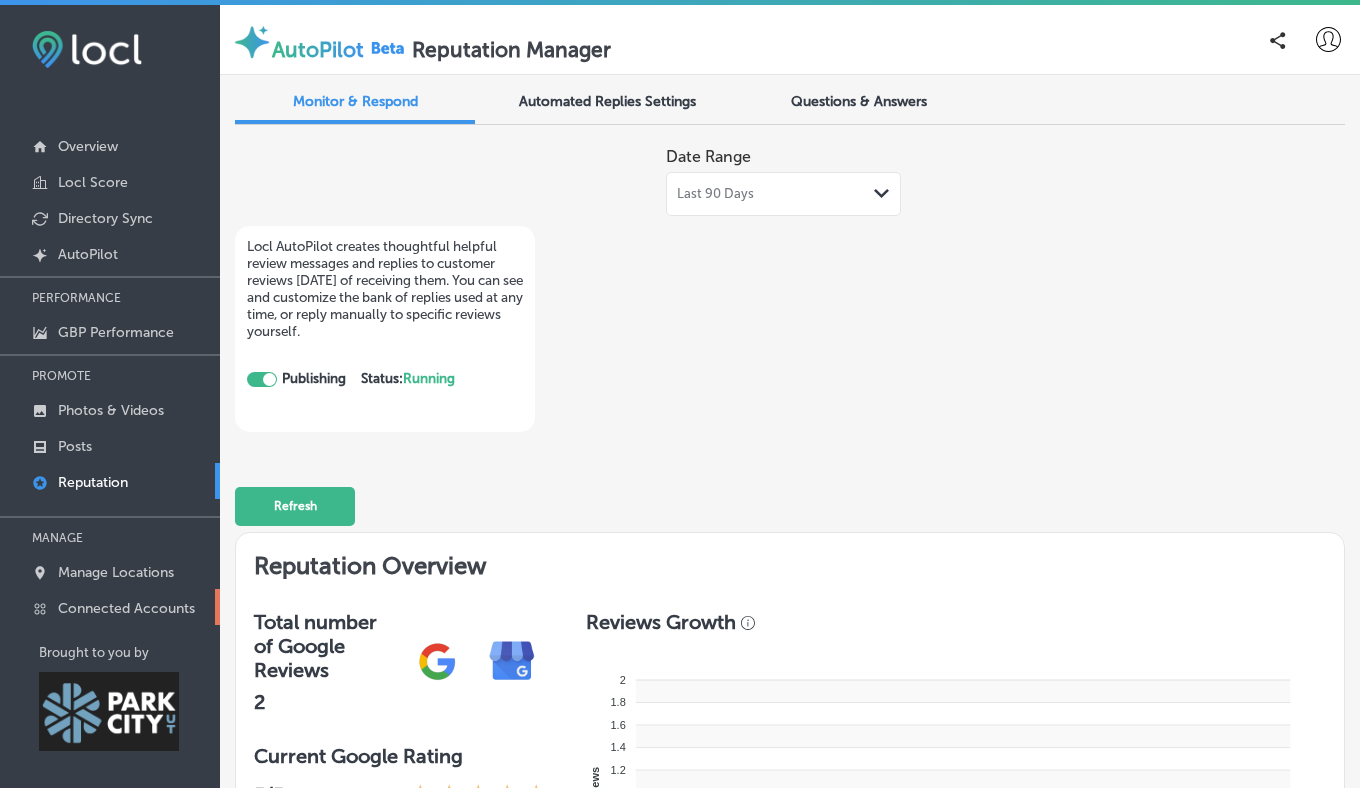 click on "Connected Accounts" at bounding box center (126, 608) 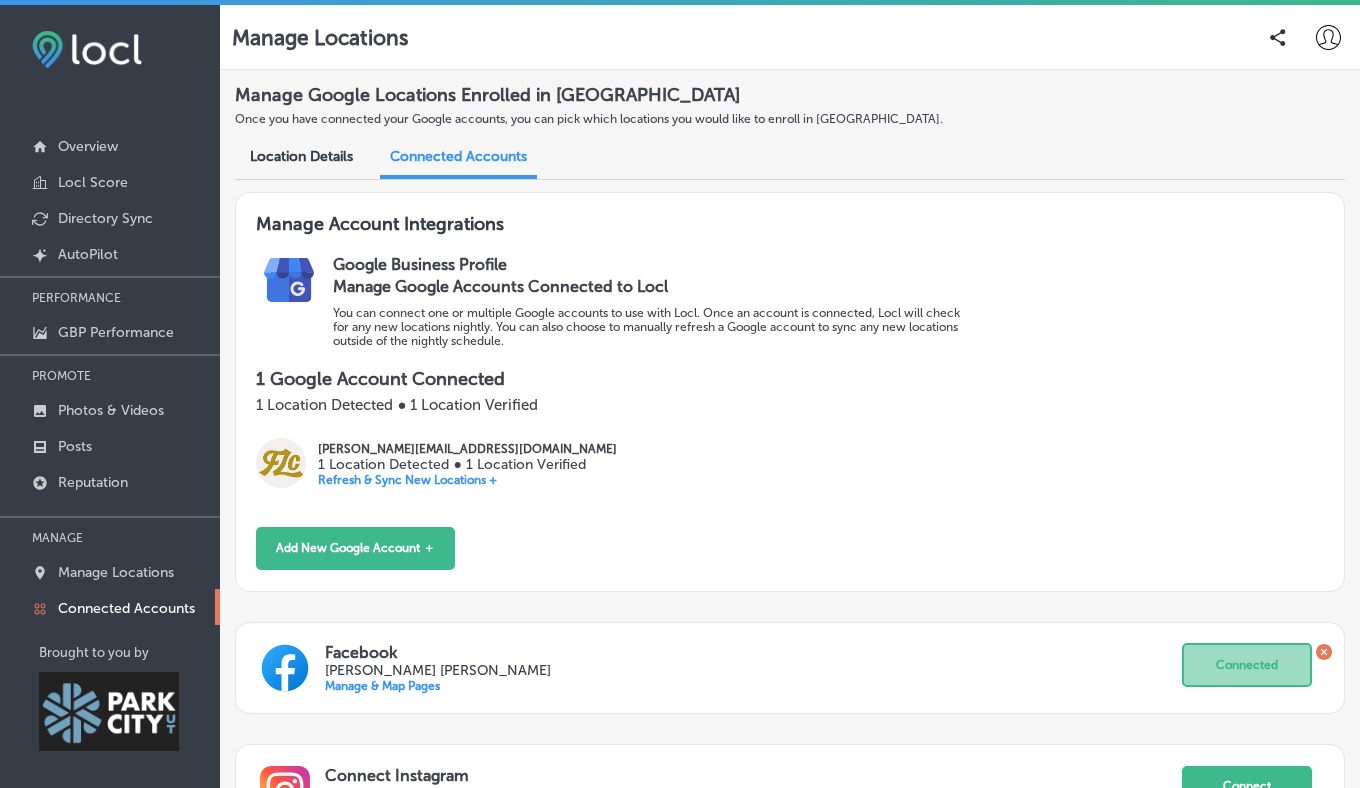scroll, scrollTop: 166, scrollLeft: 0, axis: vertical 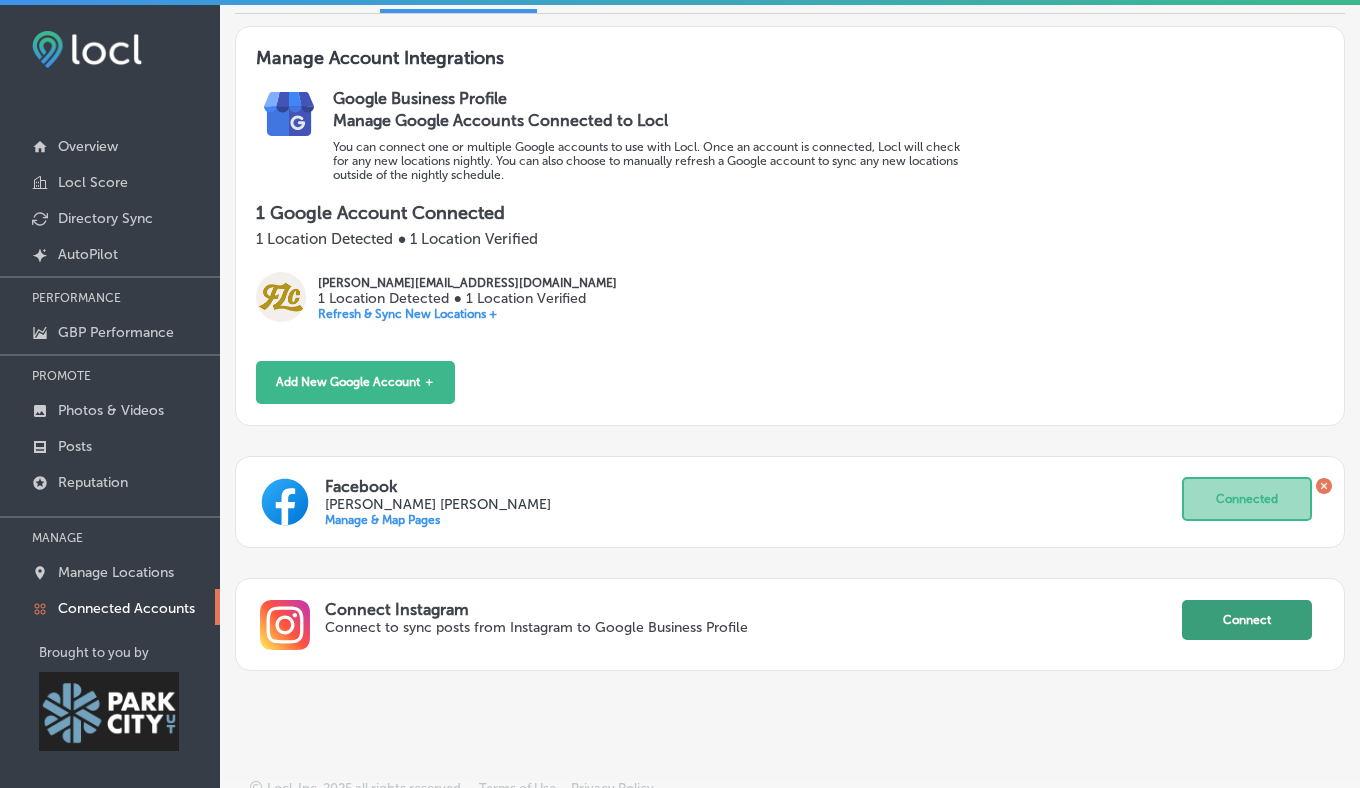 click on "Connect" at bounding box center [1247, 620] 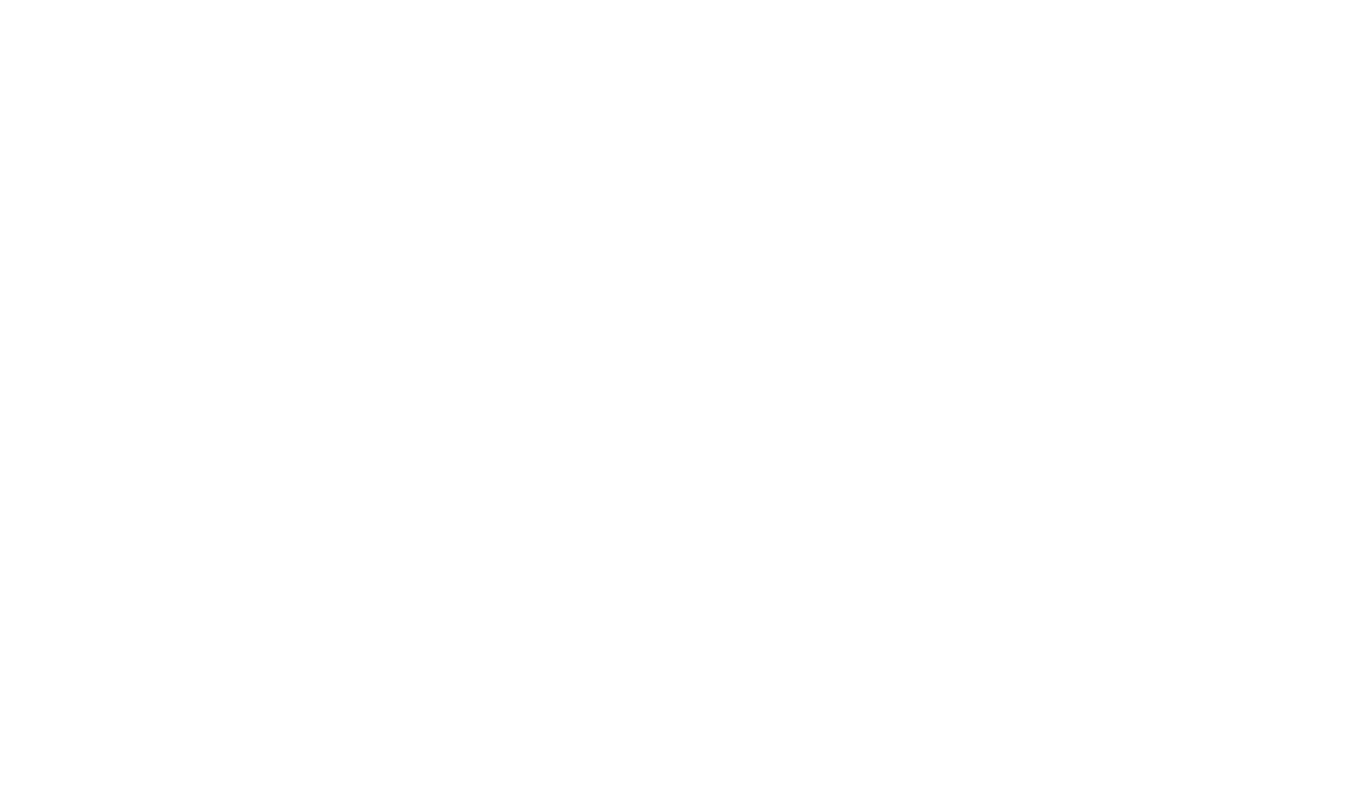 scroll, scrollTop: 0, scrollLeft: 0, axis: both 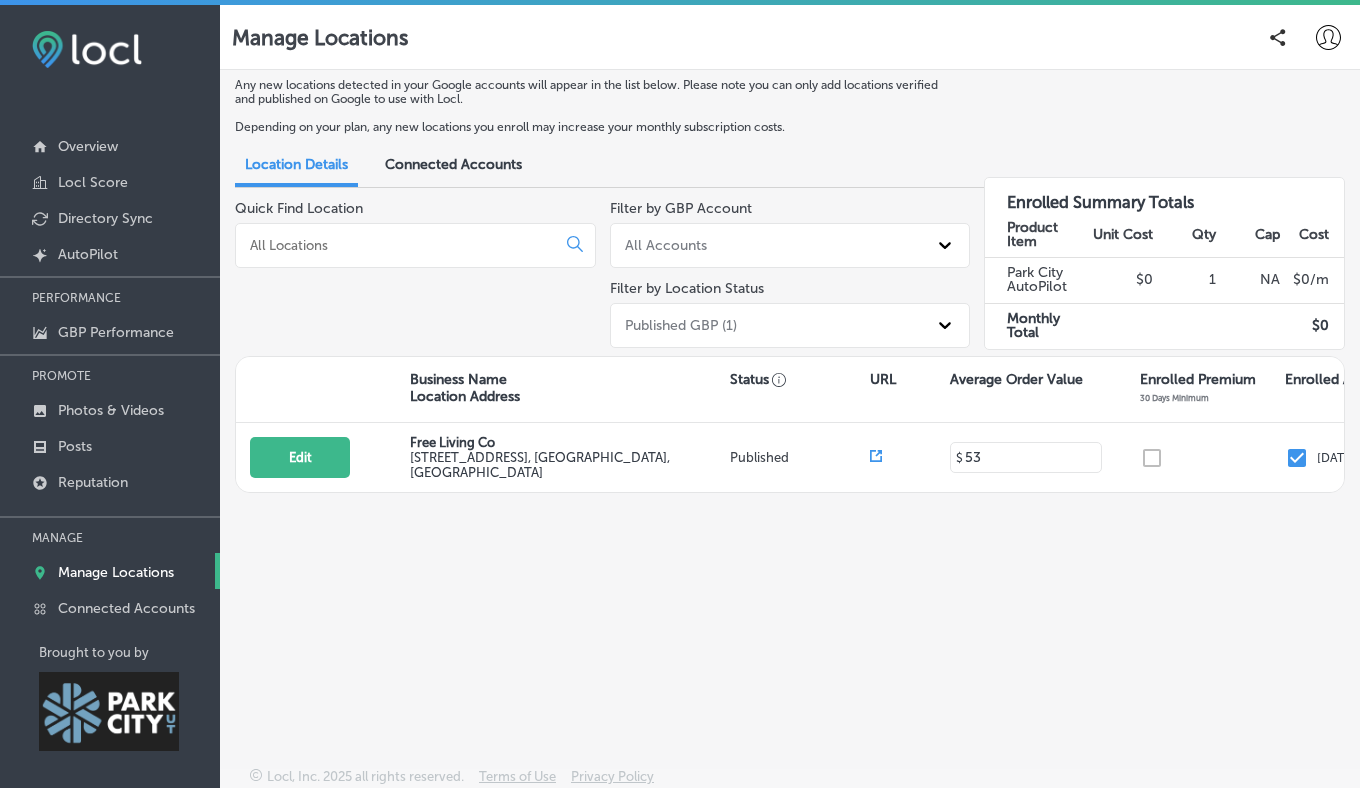 click on "Connected Accounts" at bounding box center [453, 164] 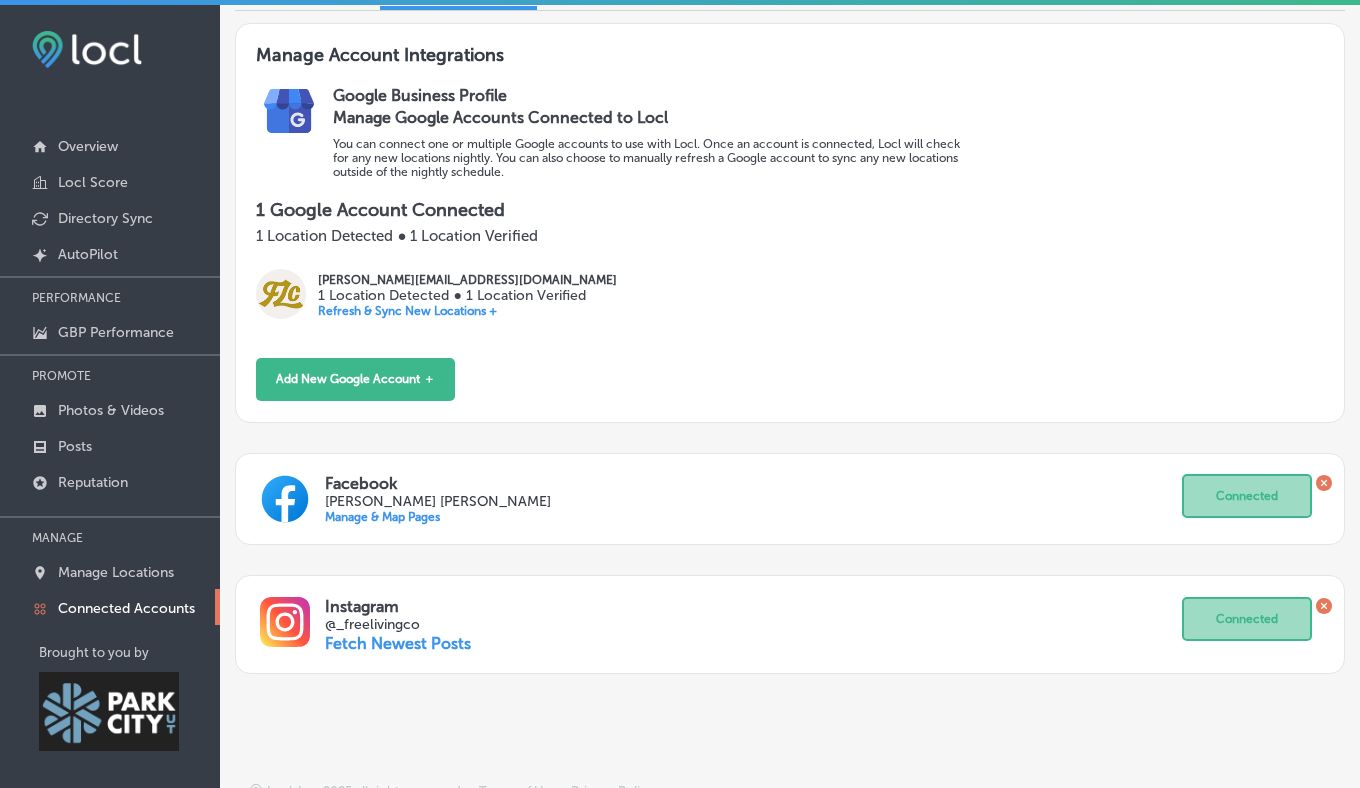 scroll, scrollTop: 0, scrollLeft: 0, axis: both 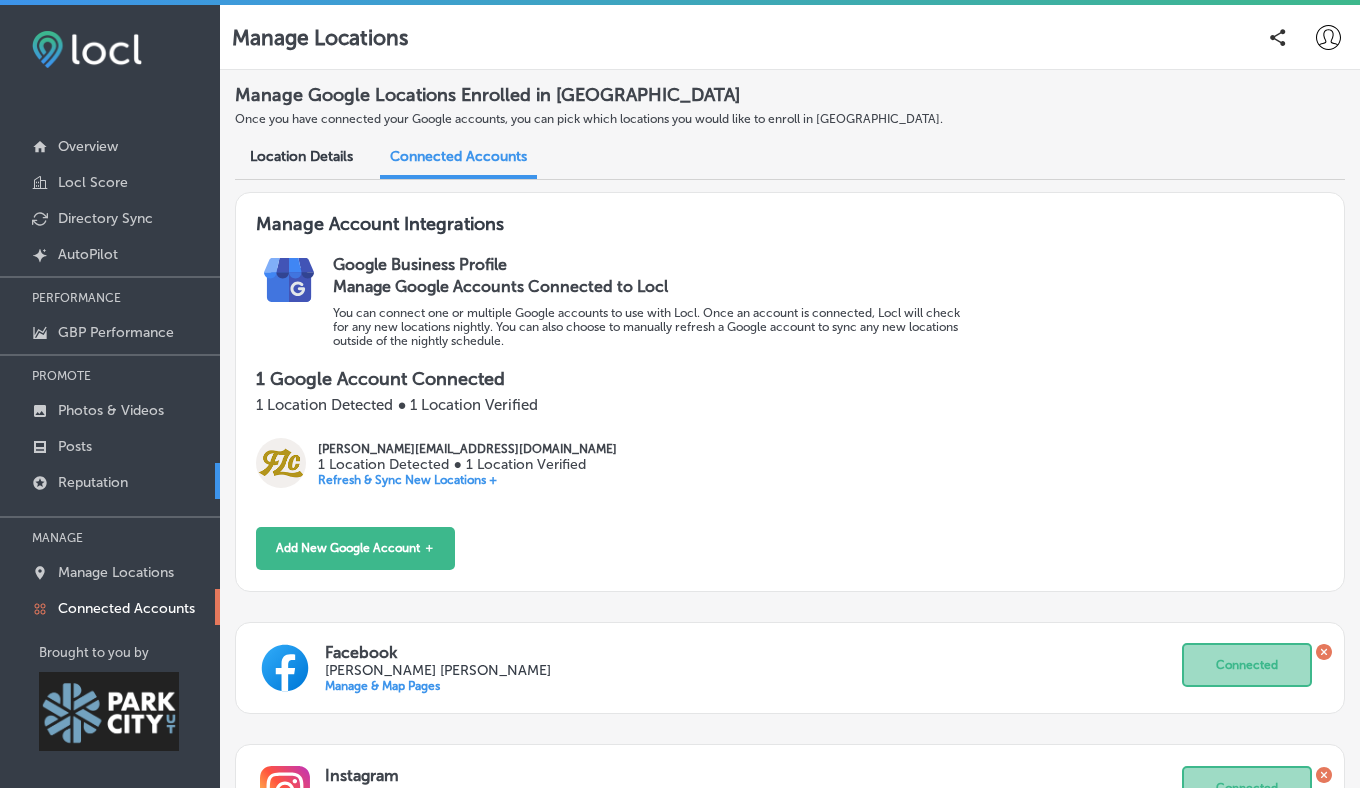 click on "Reputation" at bounding box center (93, 482) 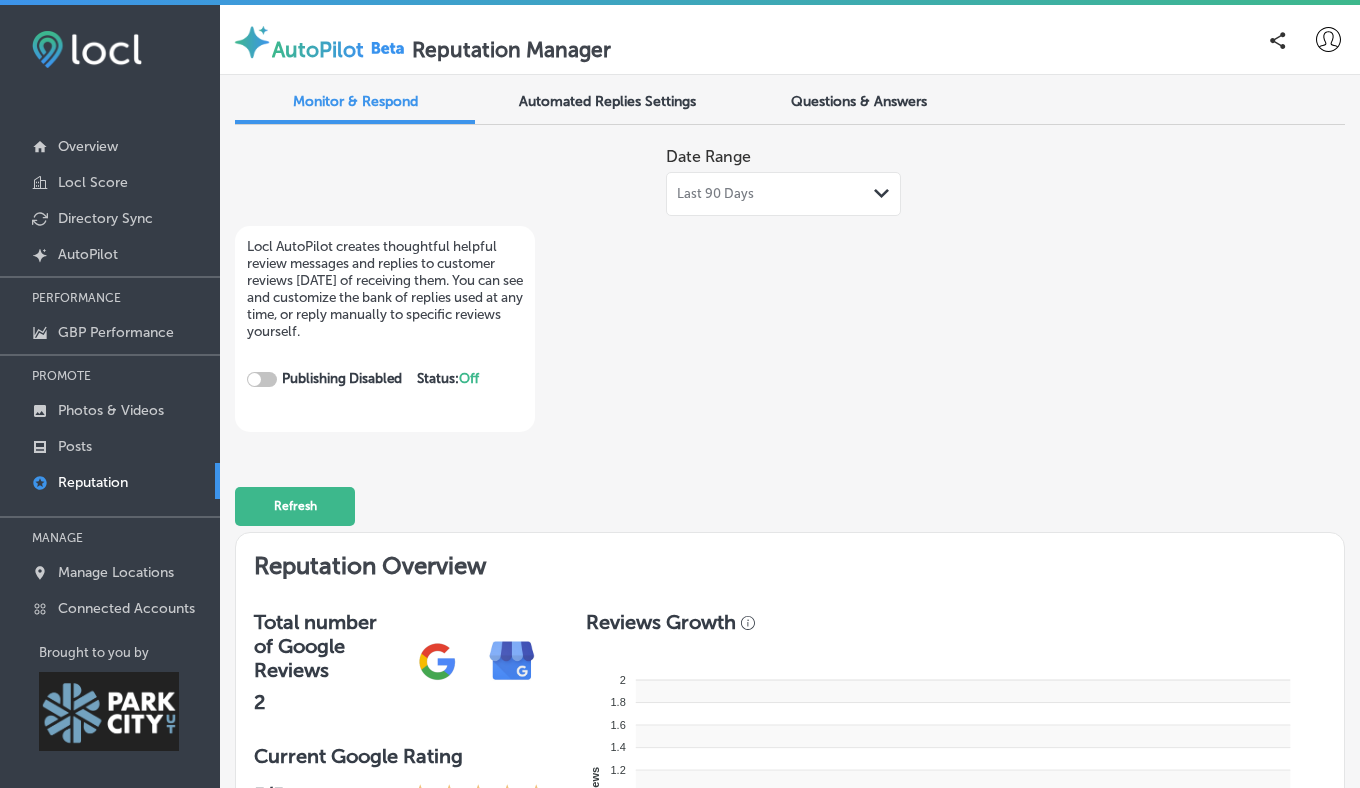 checkbox on "true" 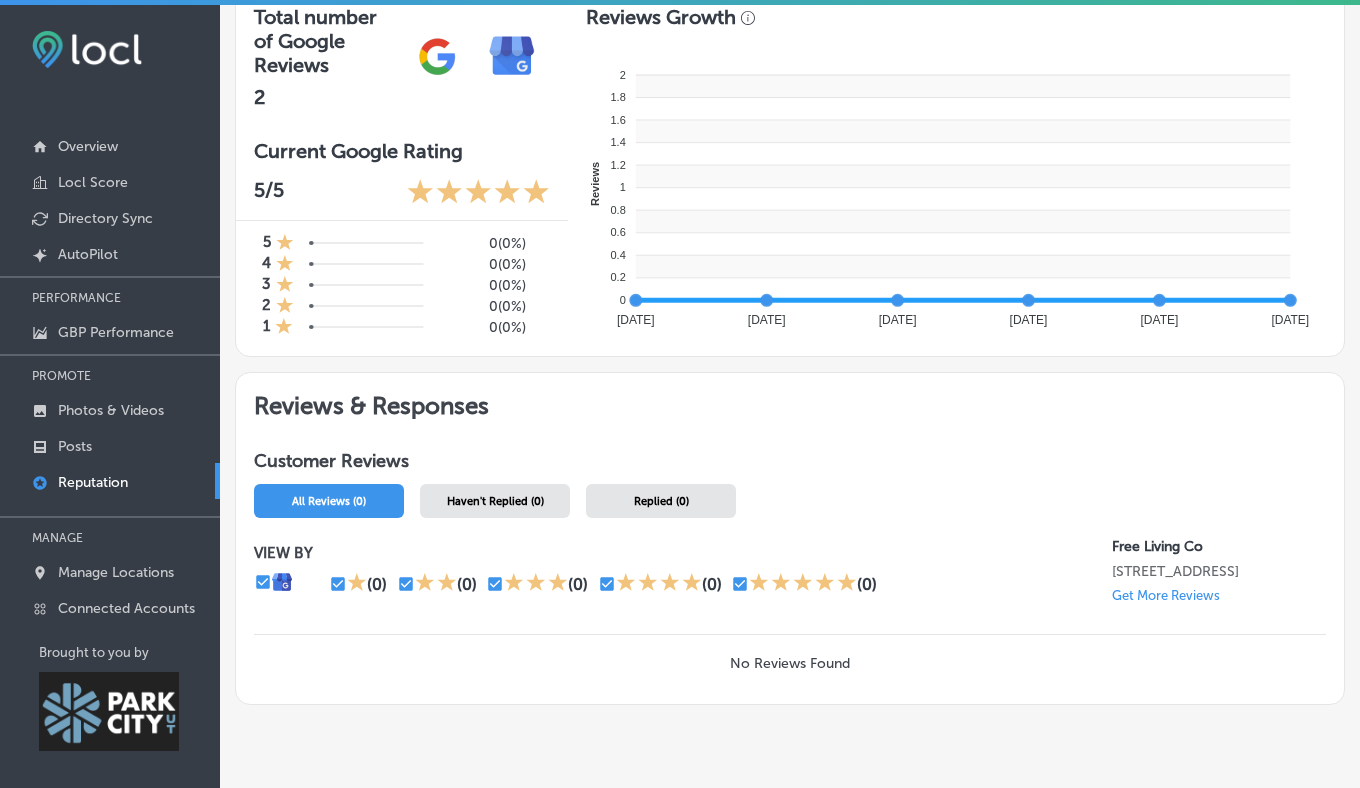 scroll, scrollTop: 0, scrollLeft: 0, axis: both 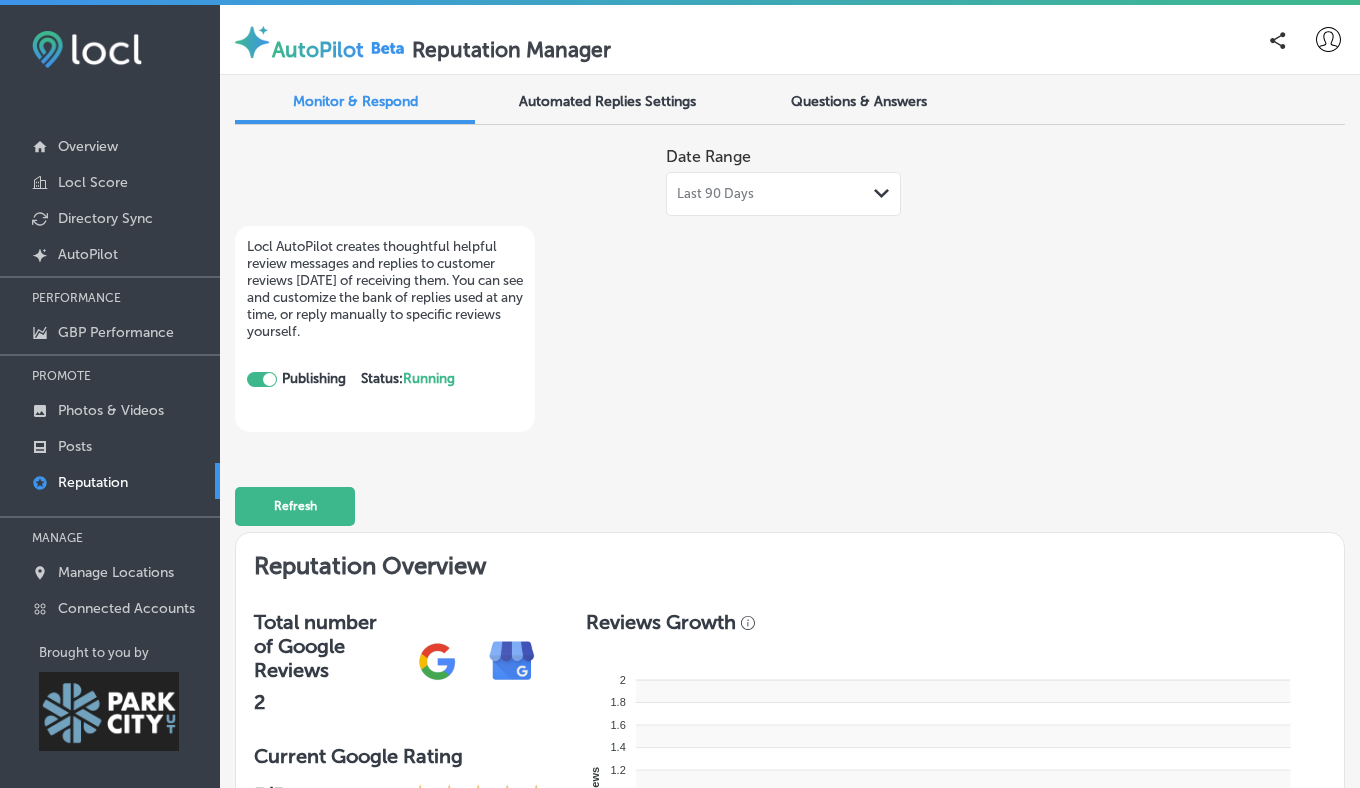 click on "Automated Replies Settings" at bounding box center (607, 101) 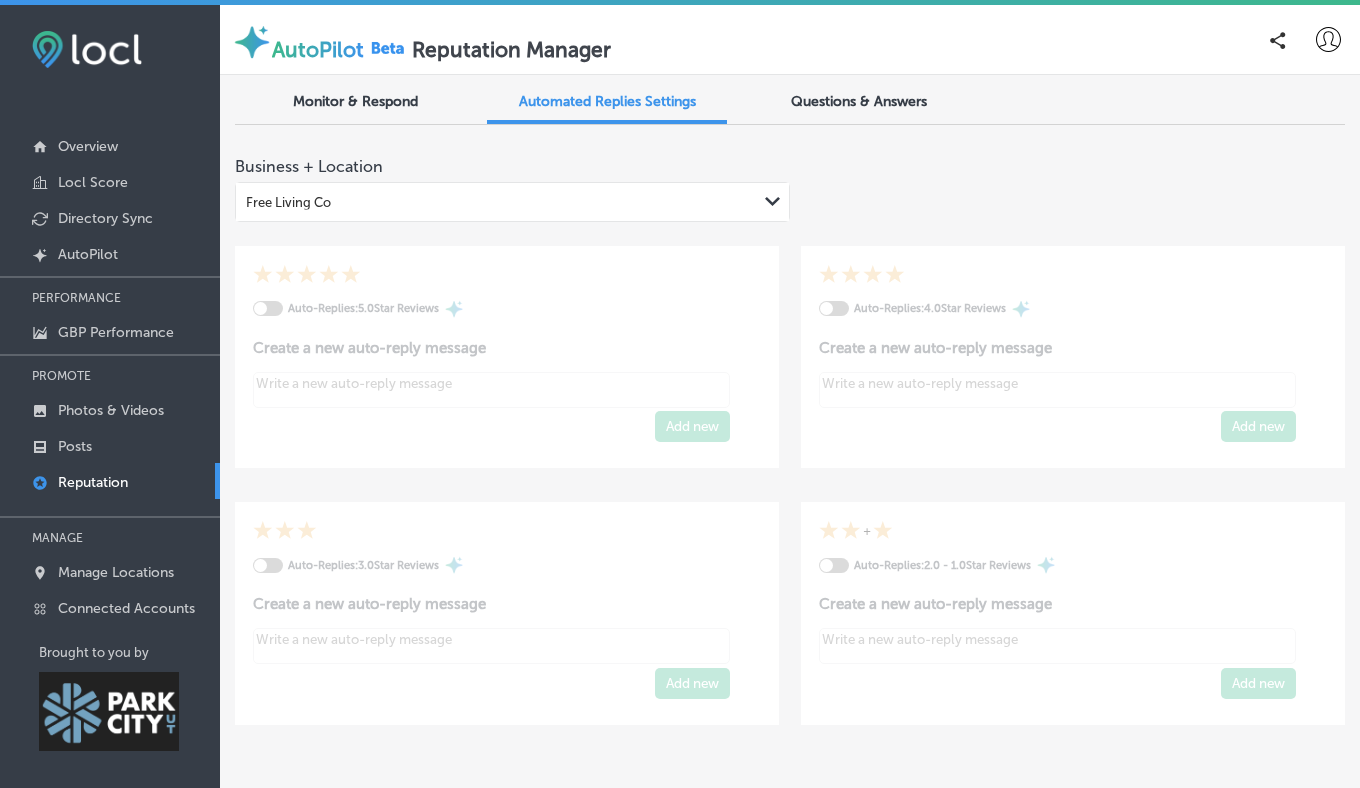 type on "x" 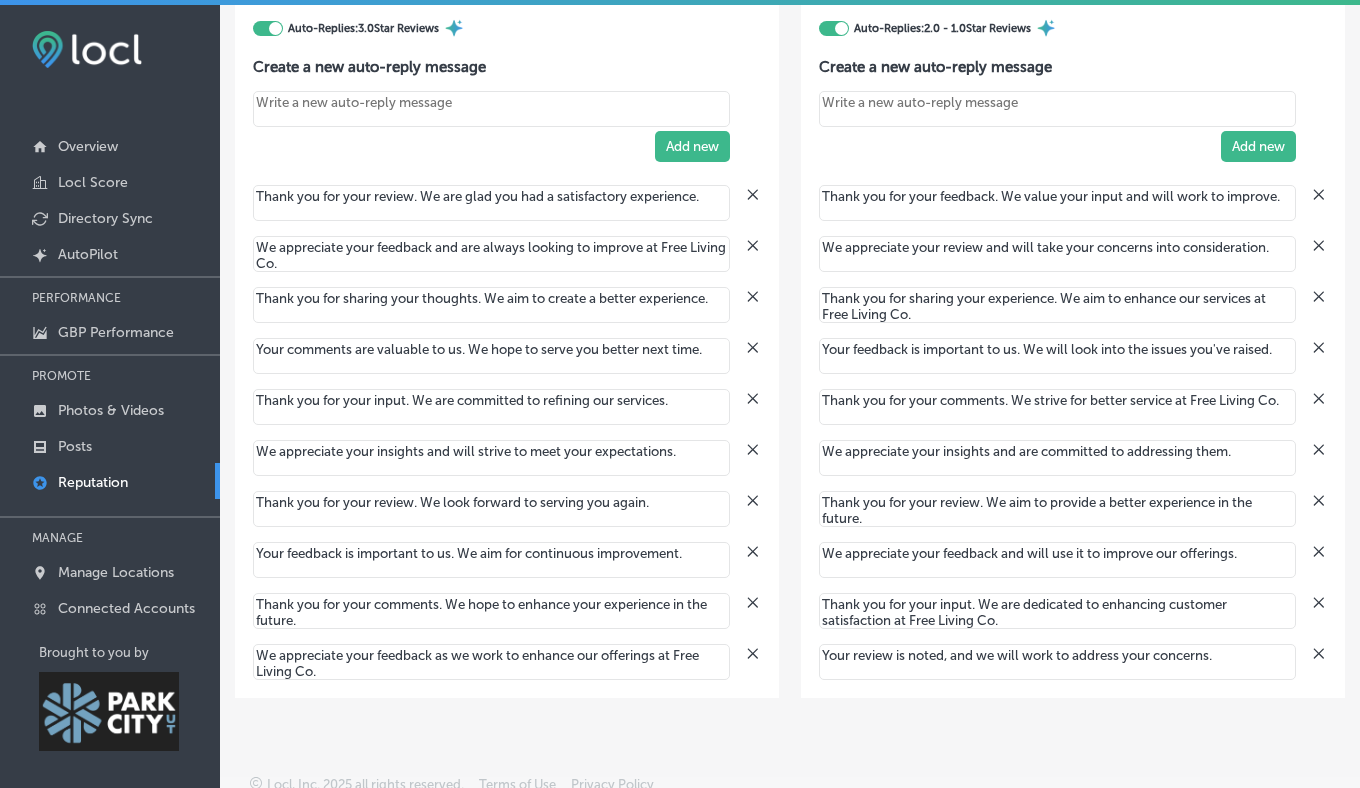 scroll, scrollTop: 0, scrollLeft: 0, axis: both 